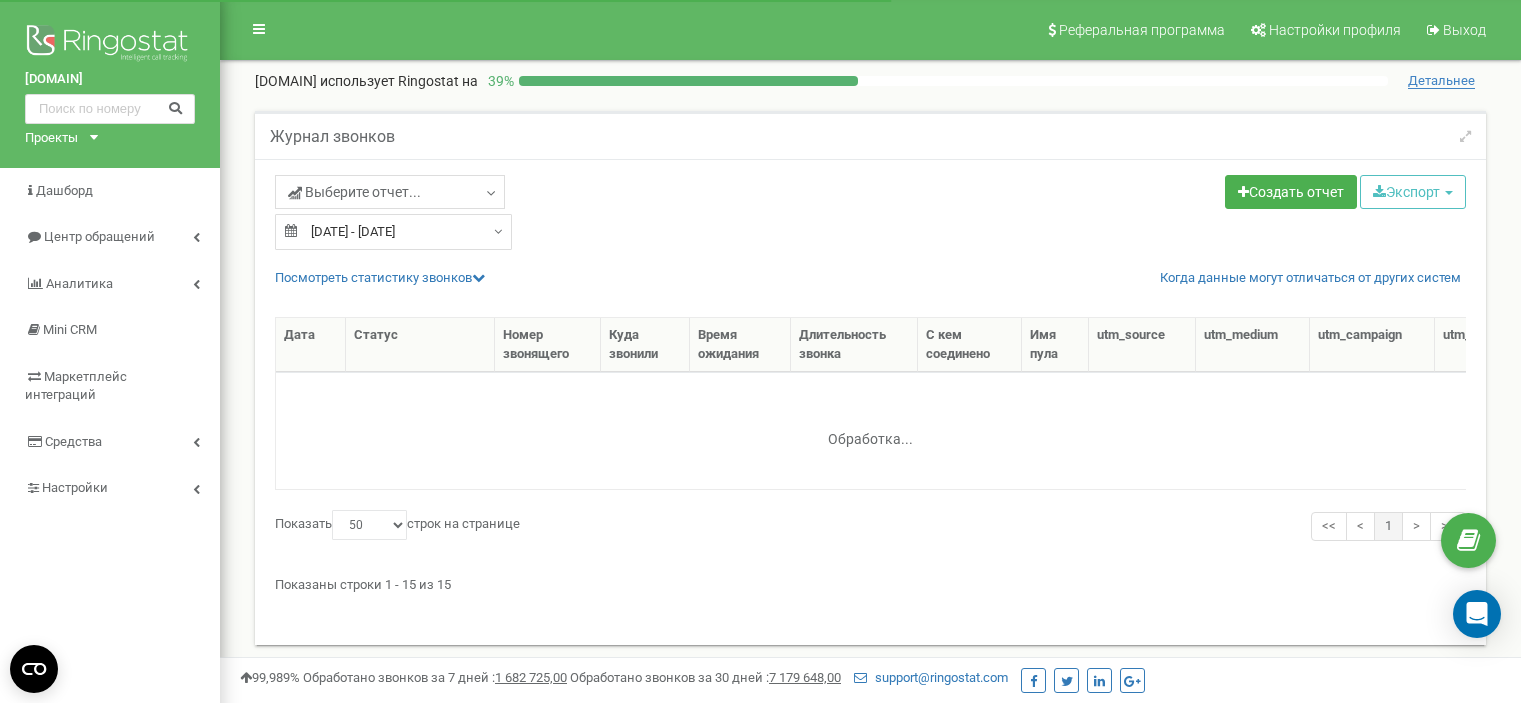 select on "50" 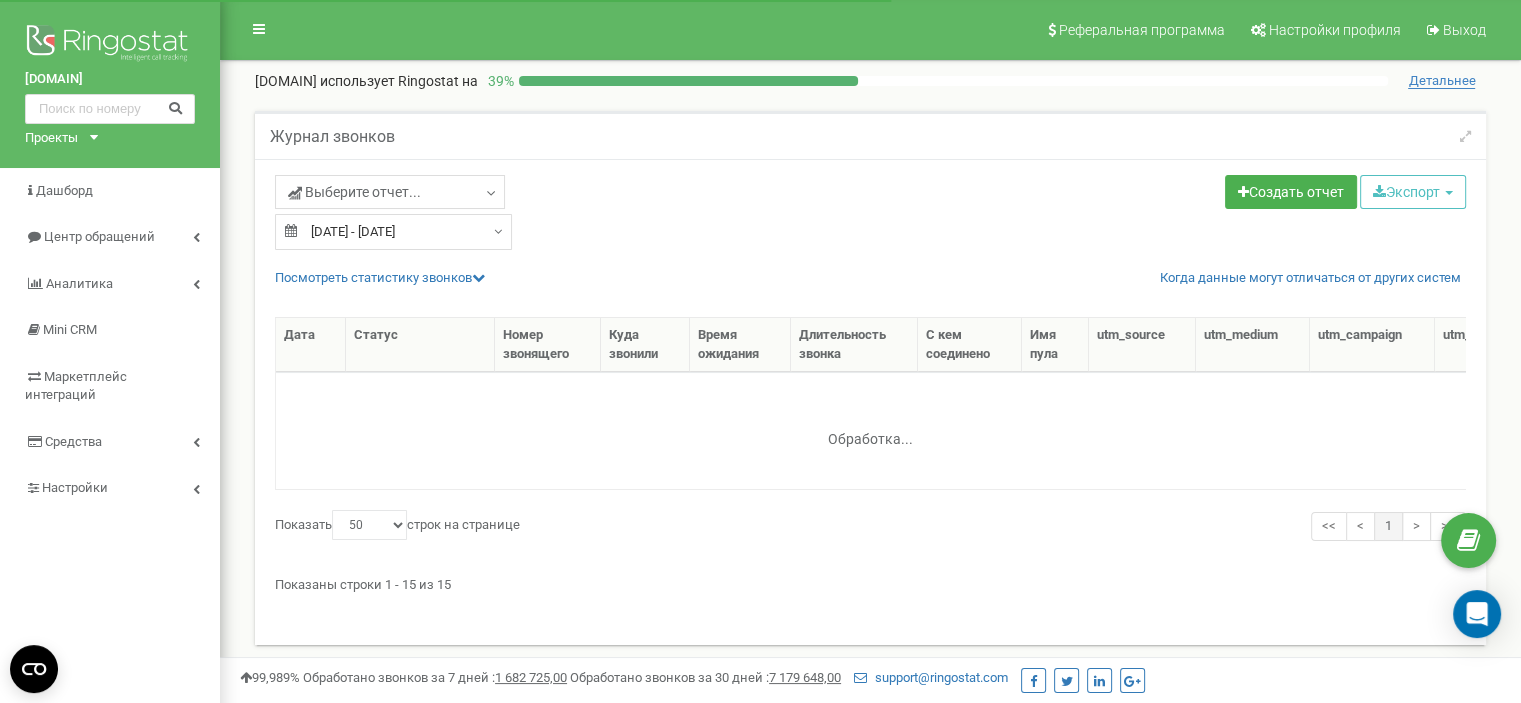 scroll, scrollTop: 0, scrollLeft: 0, axis: both 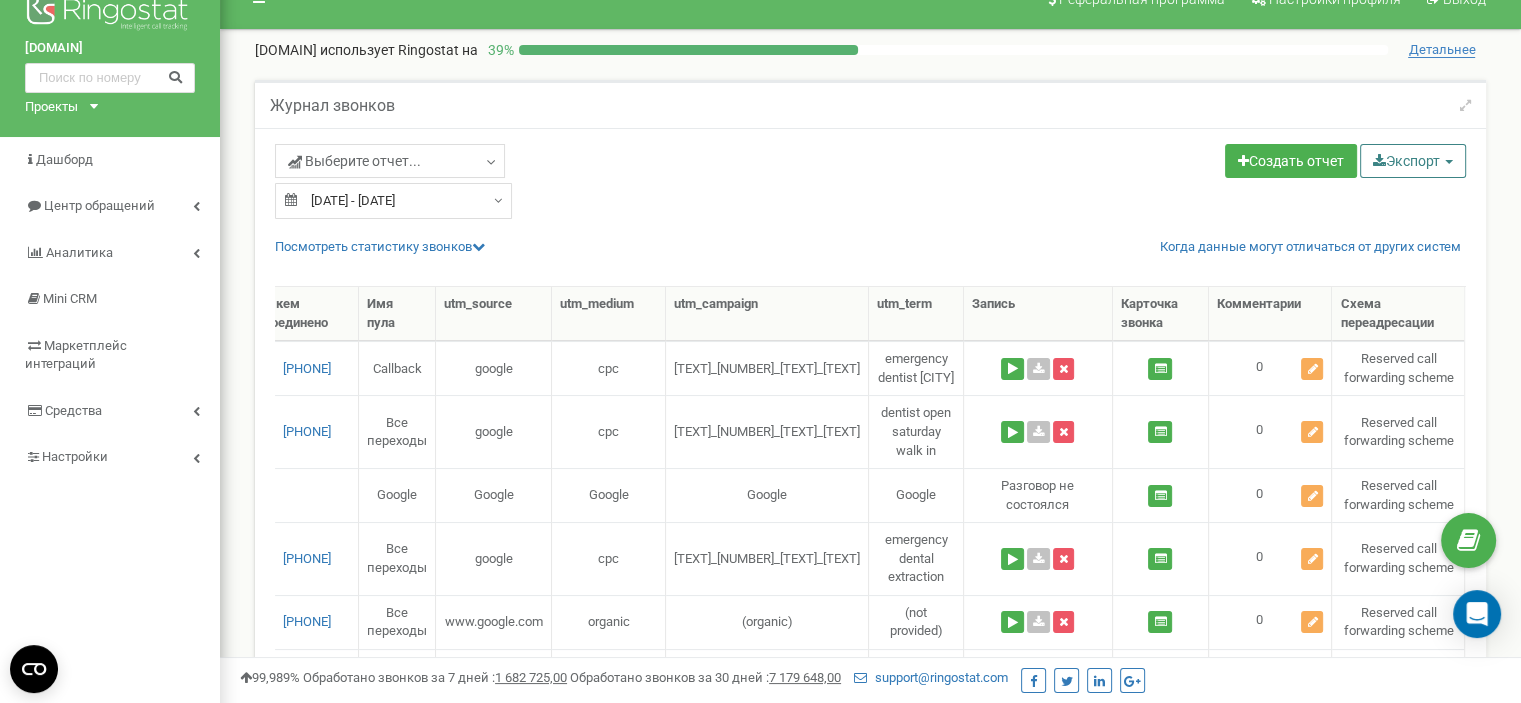 click on "Экспорт" at bounding box center (1413, 161) 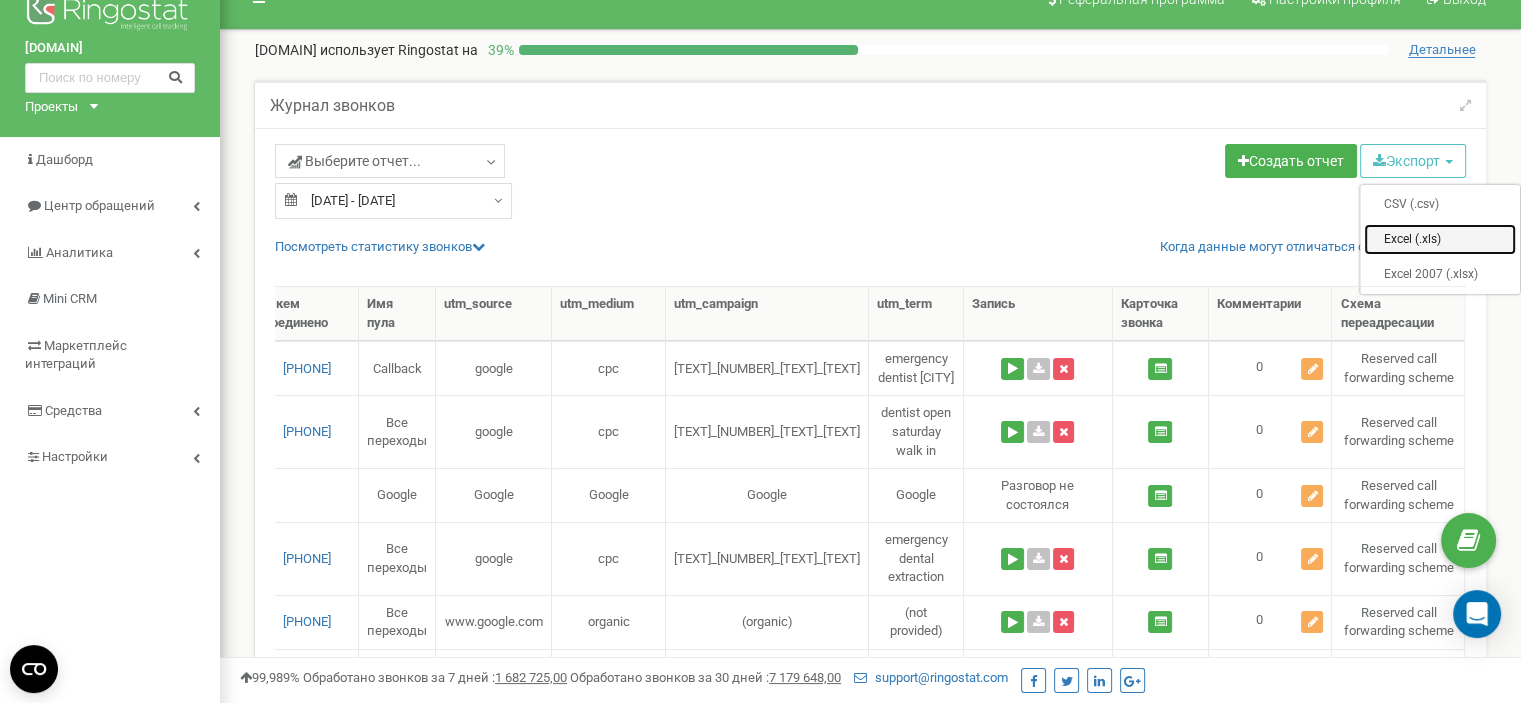 click on "Excel (.xls)" at bounding box center (1440, 239) 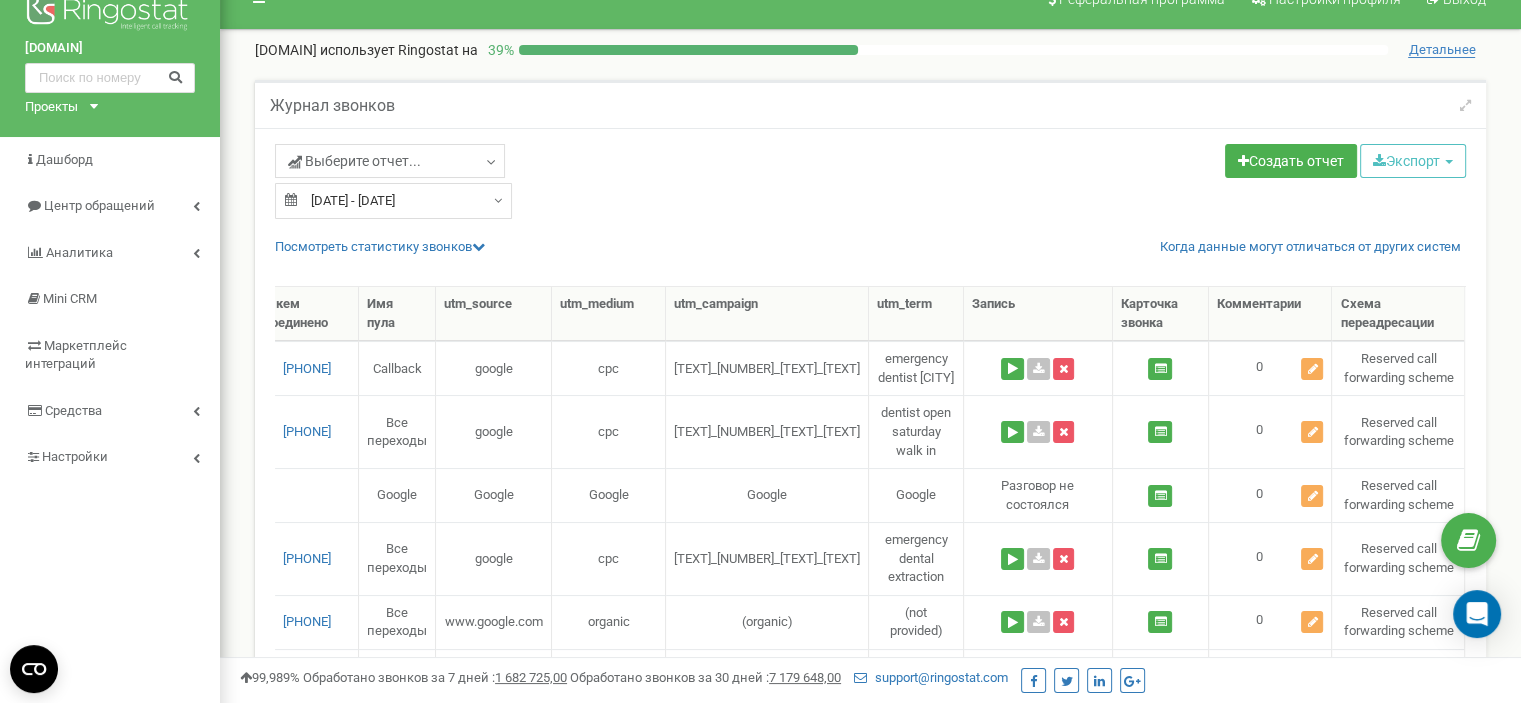 click on "Выберите отчет...
Целевые
Коллбек
Исходящие
Контекстная реклама (CPC)
Входящие
Пропущенные Motors" at bounding box center [565, 163] 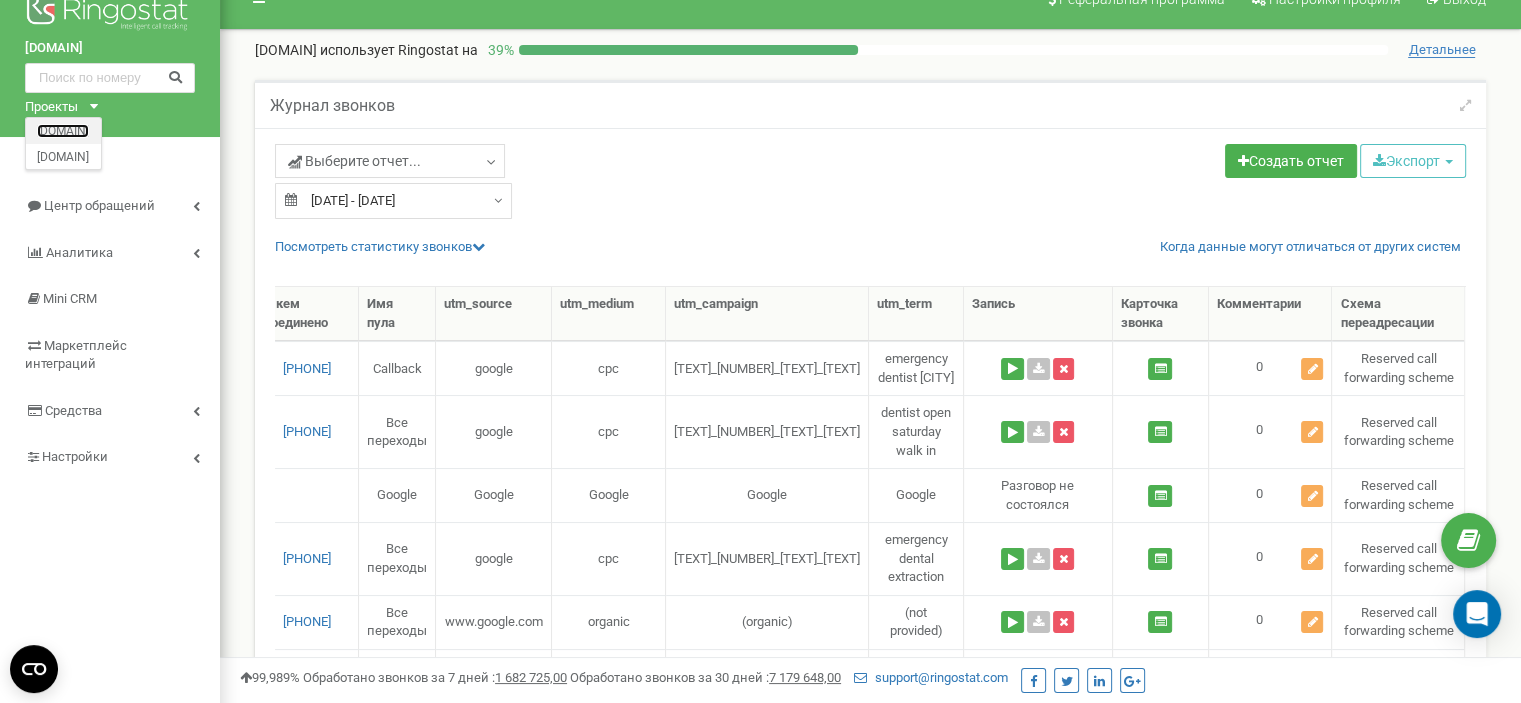 click on "sunrisefamilydentistry.com" at bounding box center [63, 130] 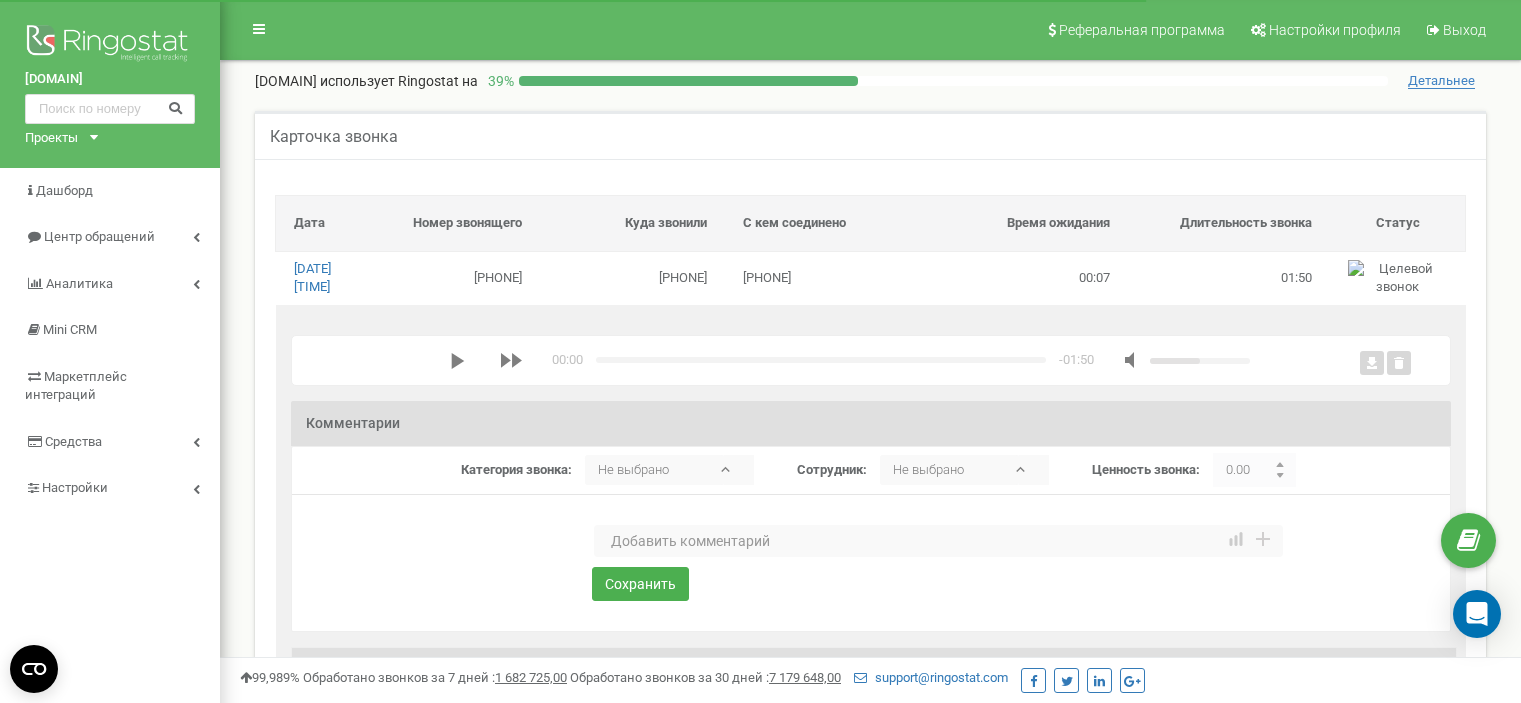 scroll, scrollTop: 0, scrollLeft: 0, axis: both 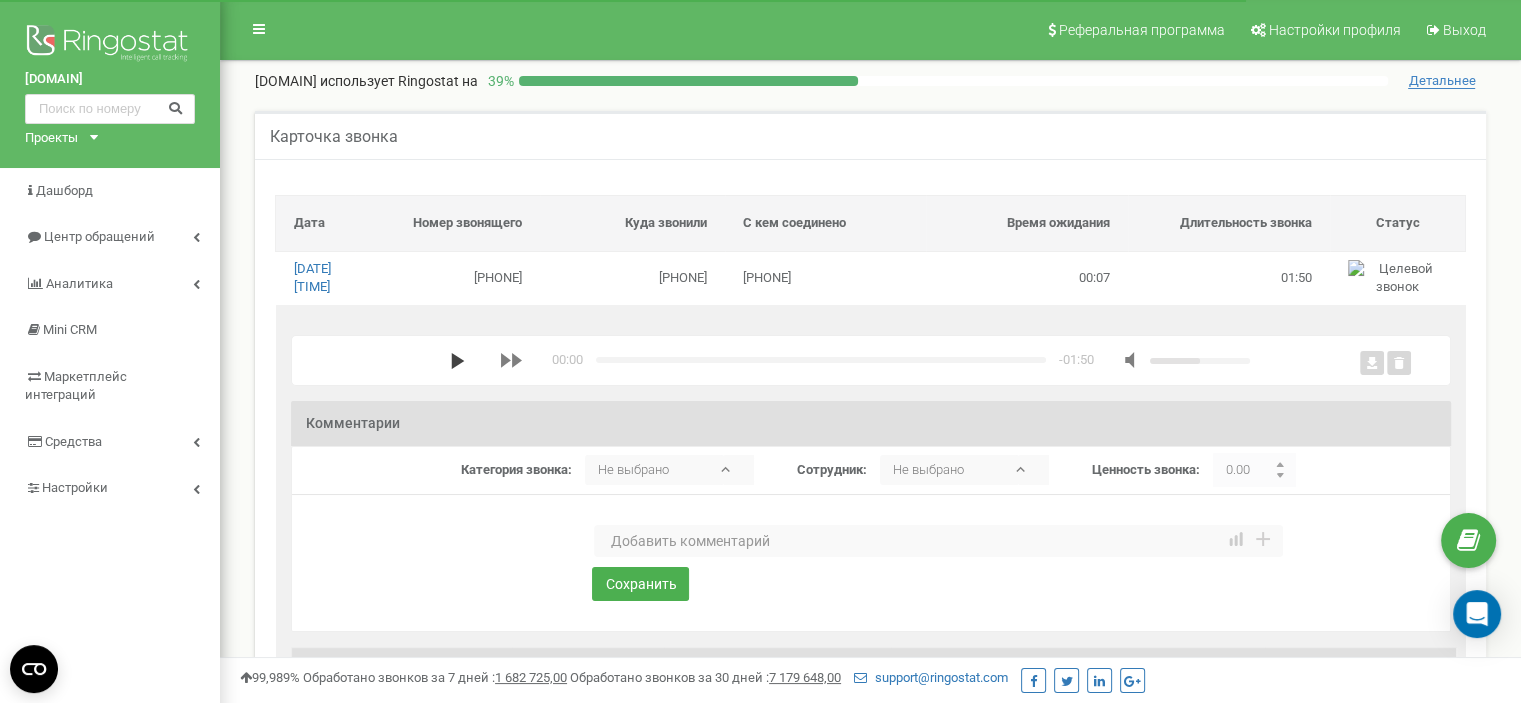 click 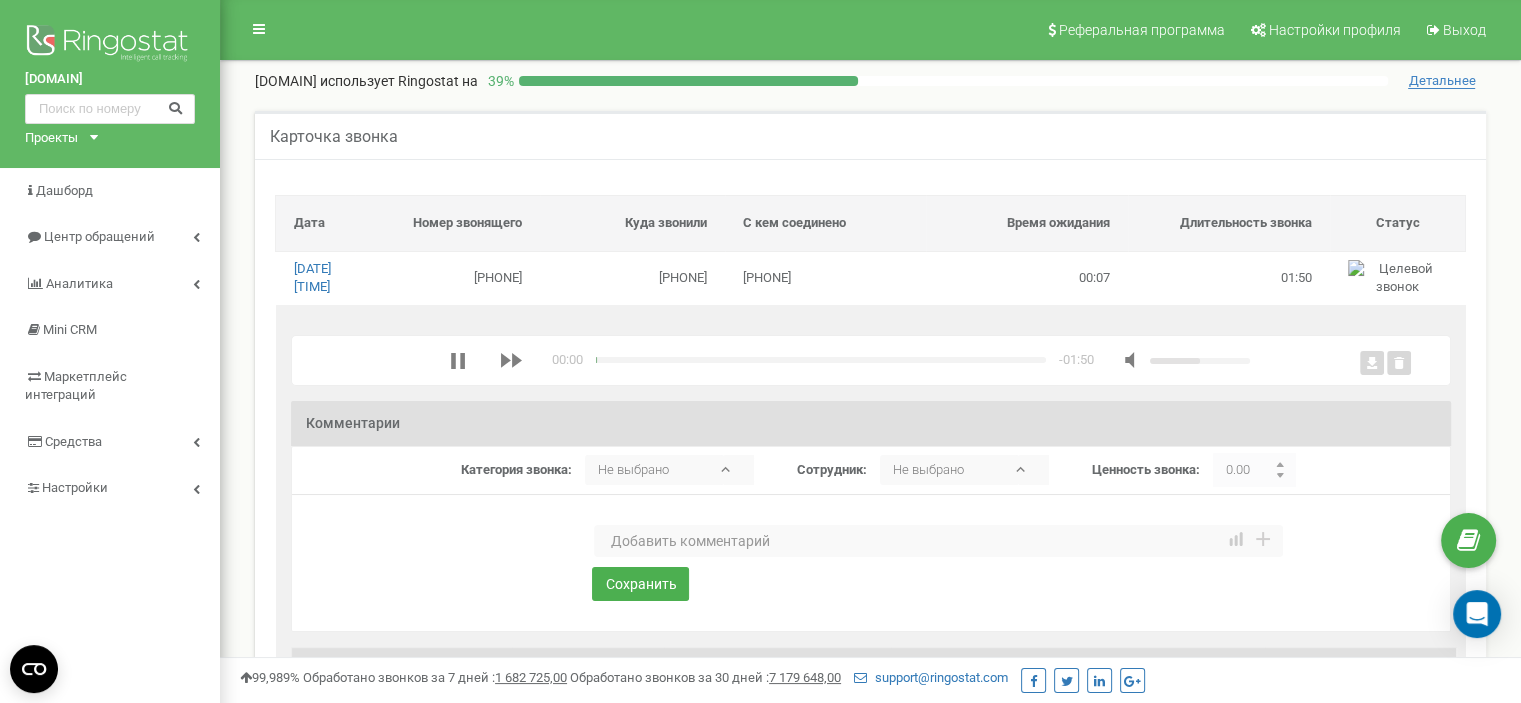 click at bounding box center (938, 541) 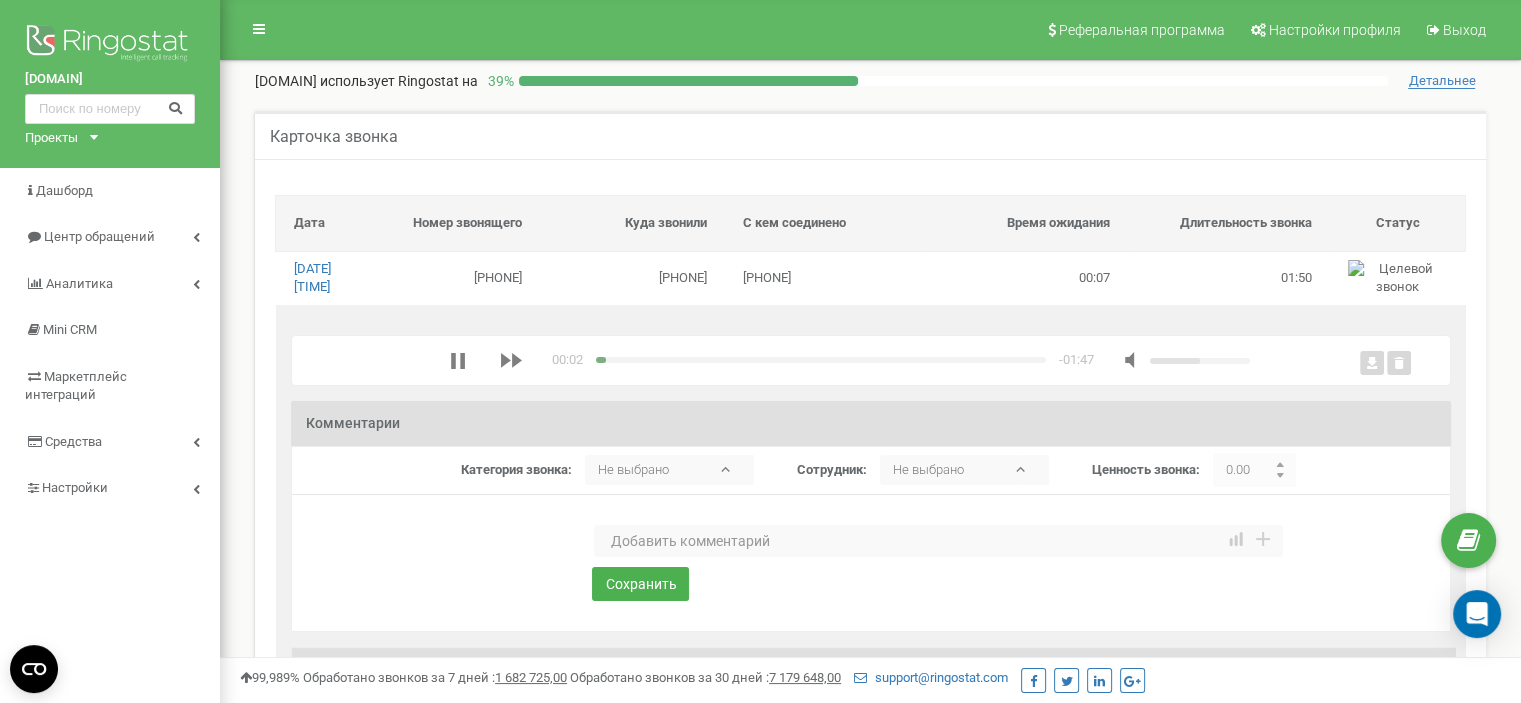 click at bounding box center [938, 541] 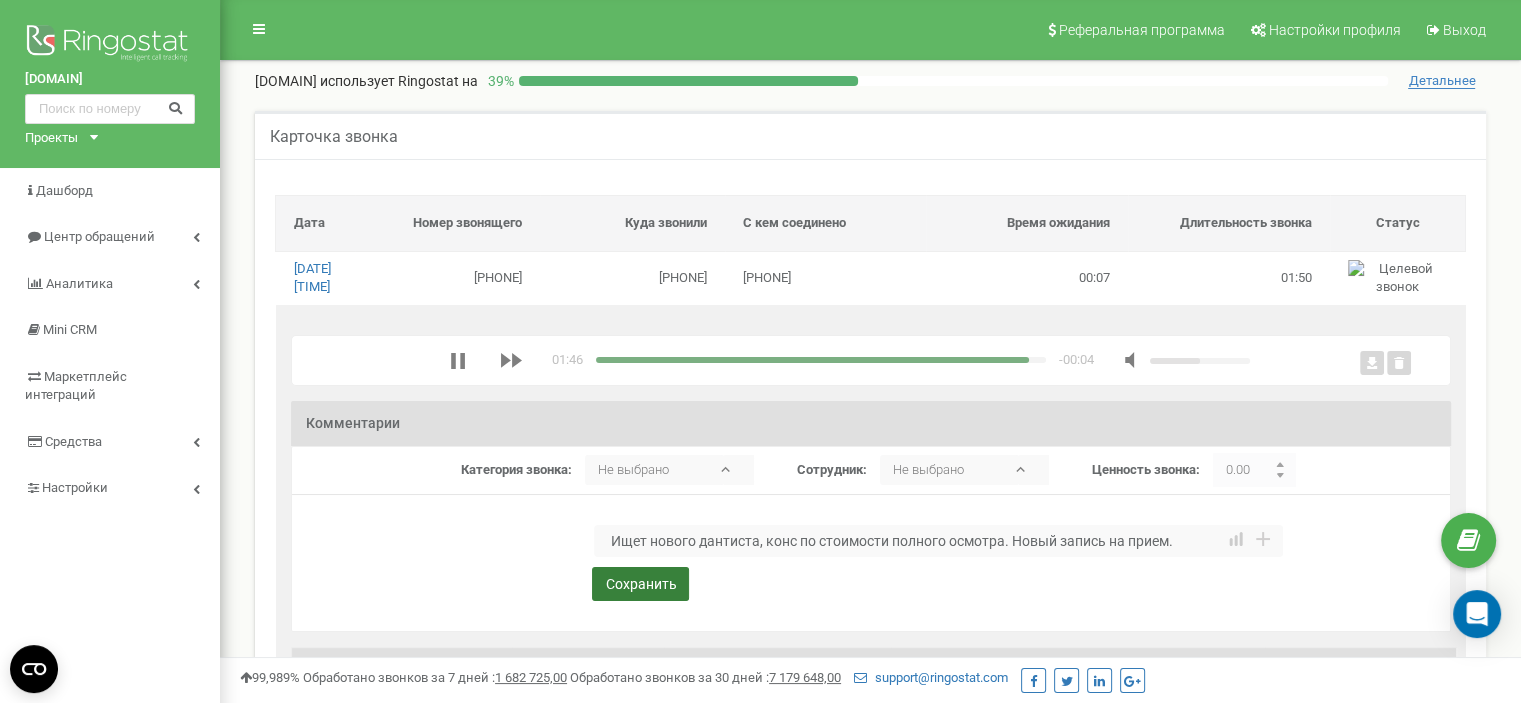 type on "Ищет нового дантиста, конс по стоимости полного осмотра. Новый запись на прием." 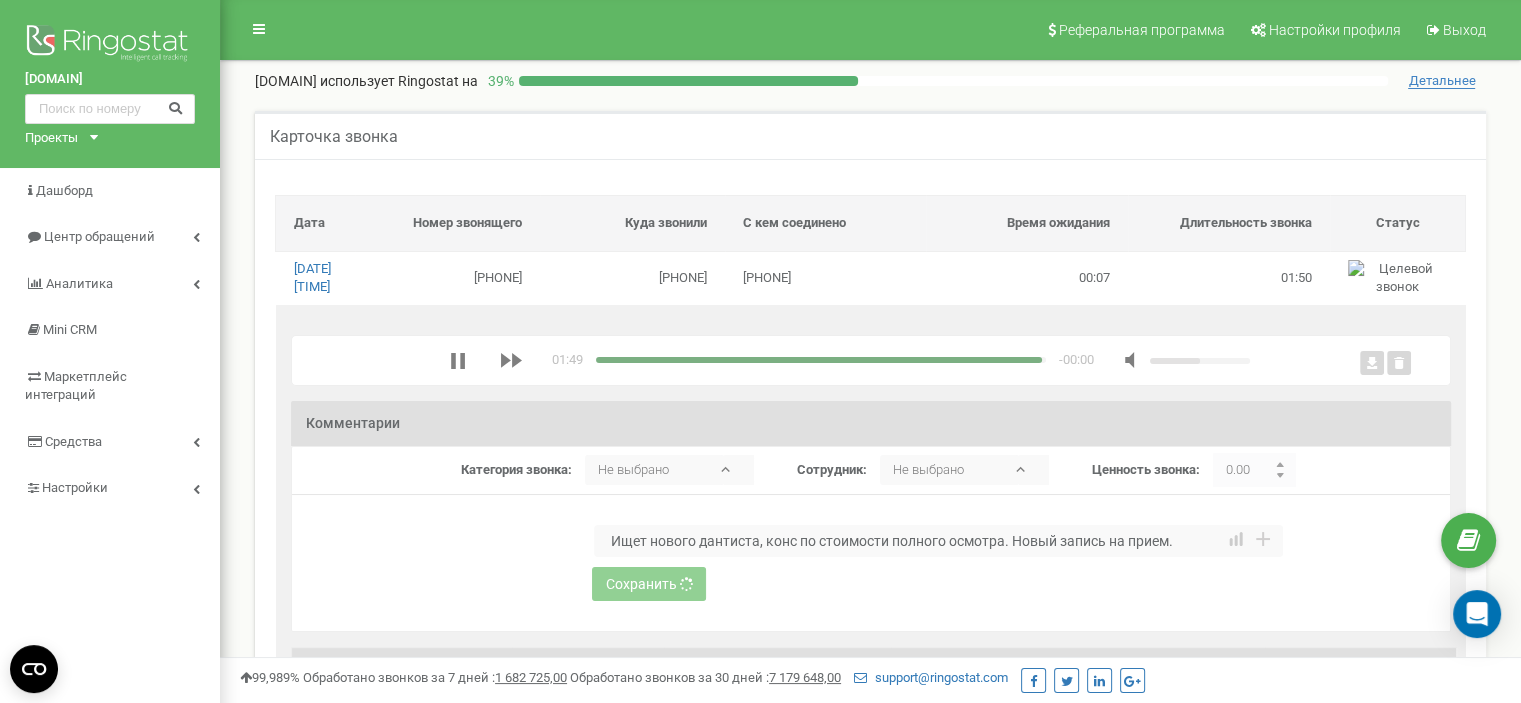 type 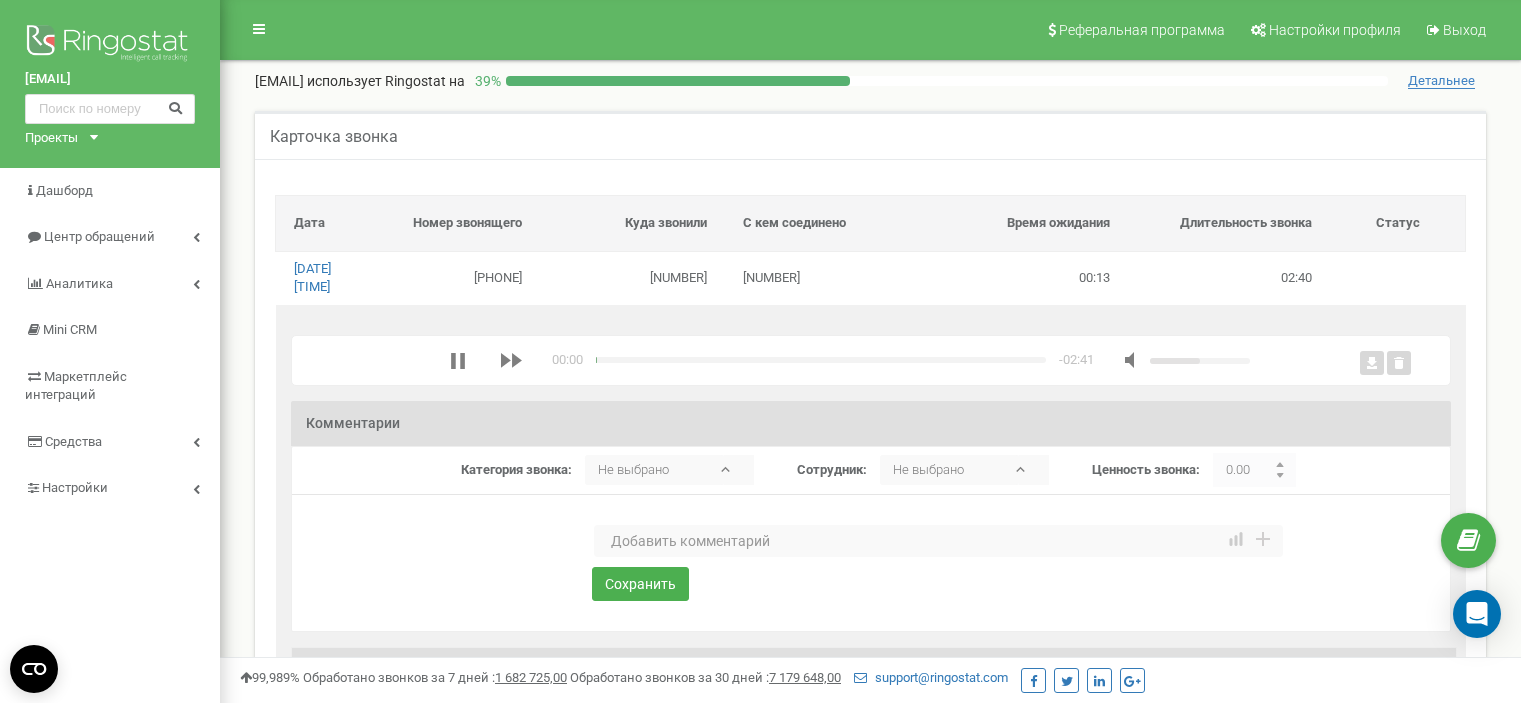 scroll, scrollTop: 0, scrollLeft: 0, axis: both 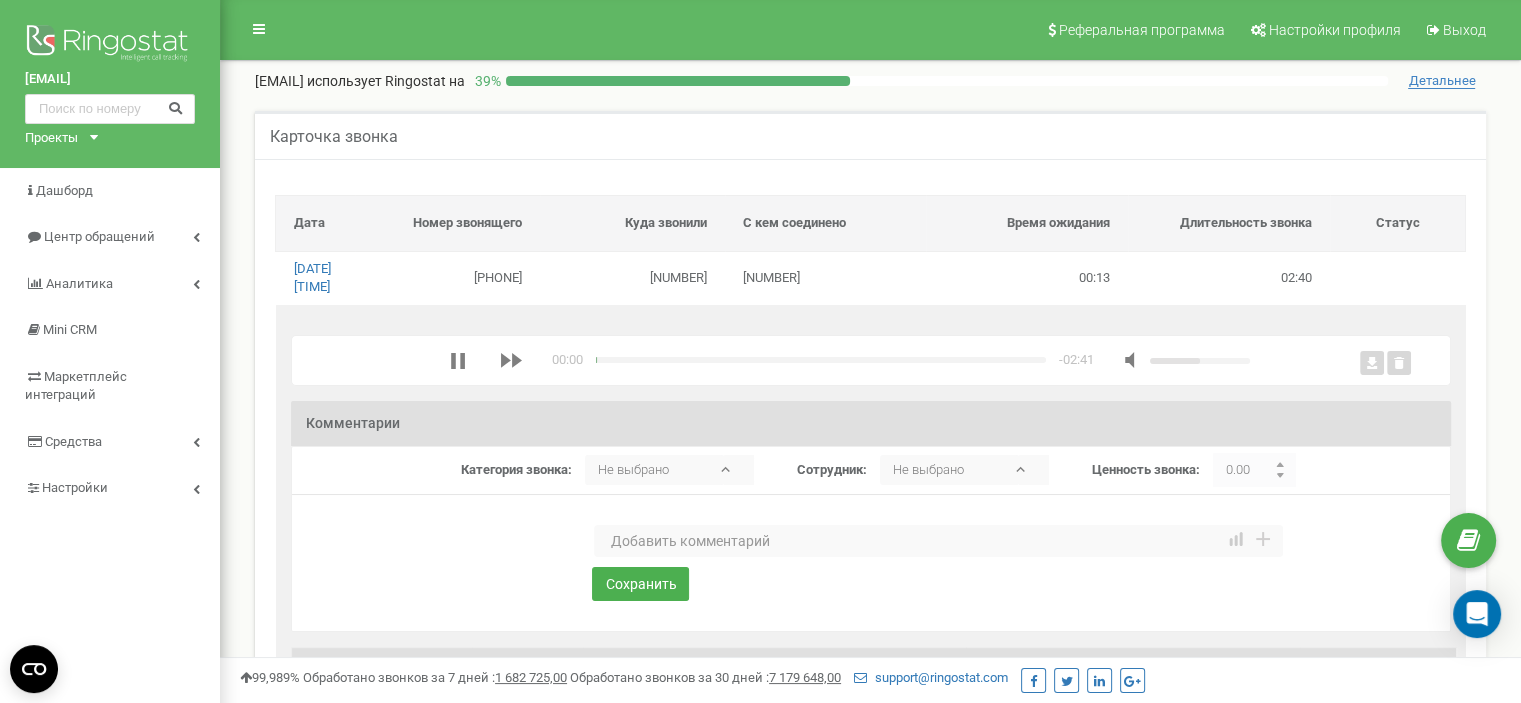 click at bounding box center (938, 541) 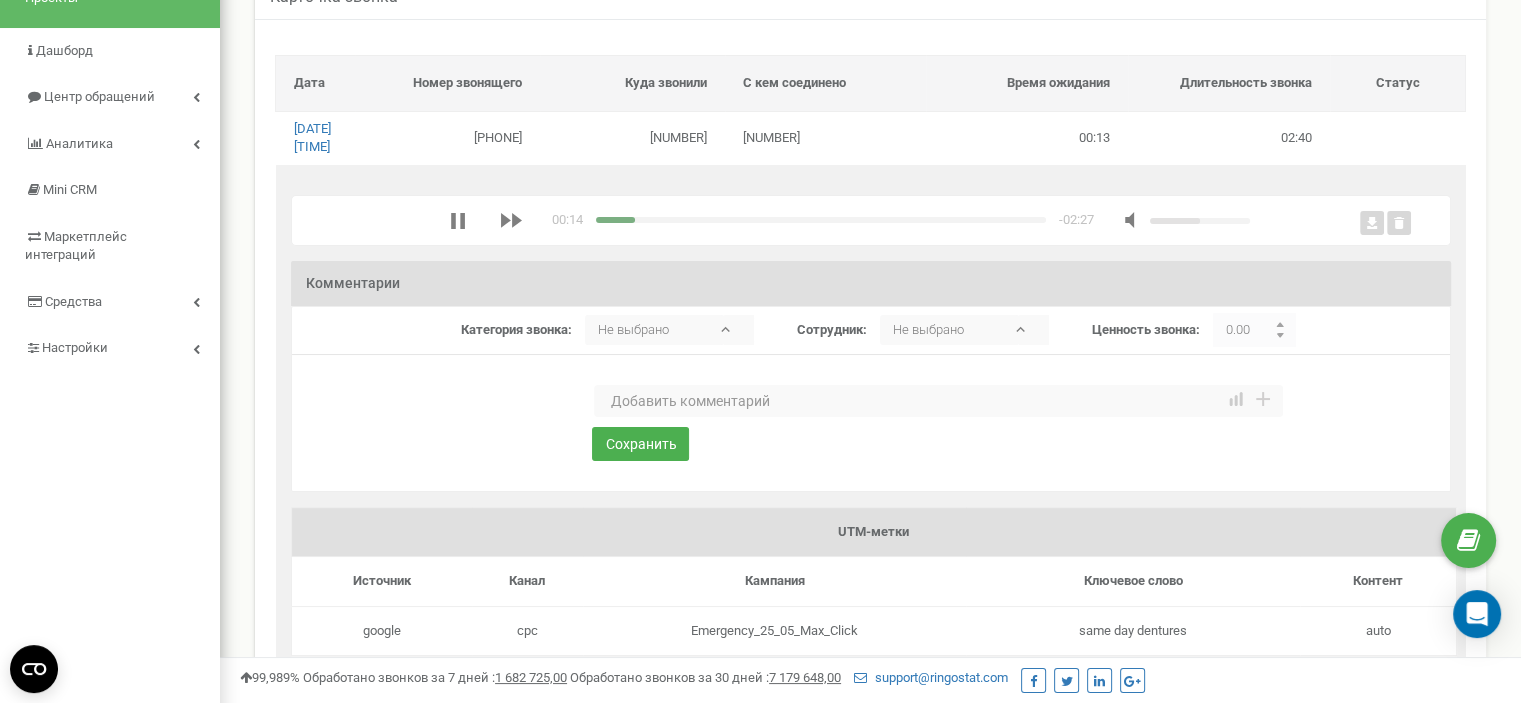 scroll, scrollTop: 100, scrollLeft: 0, axis: vertical 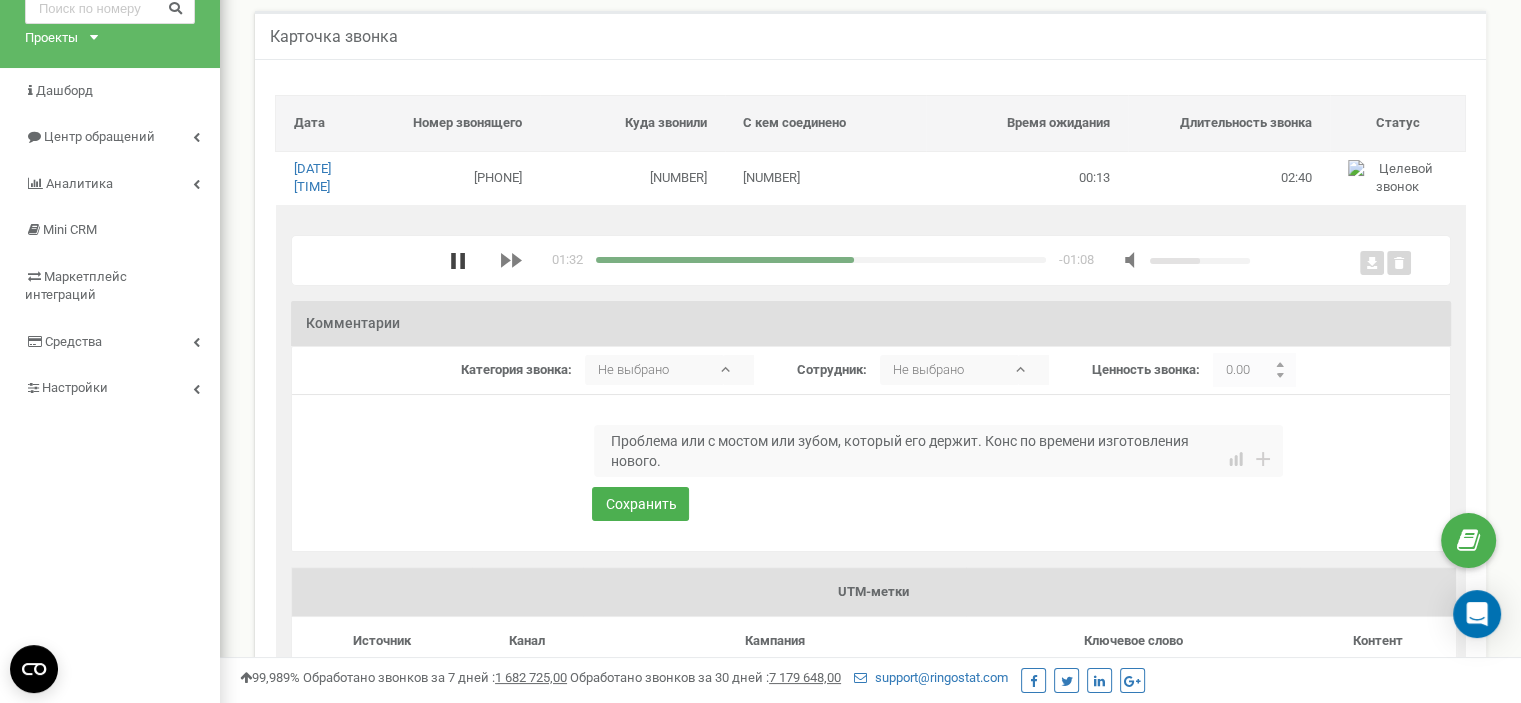 click 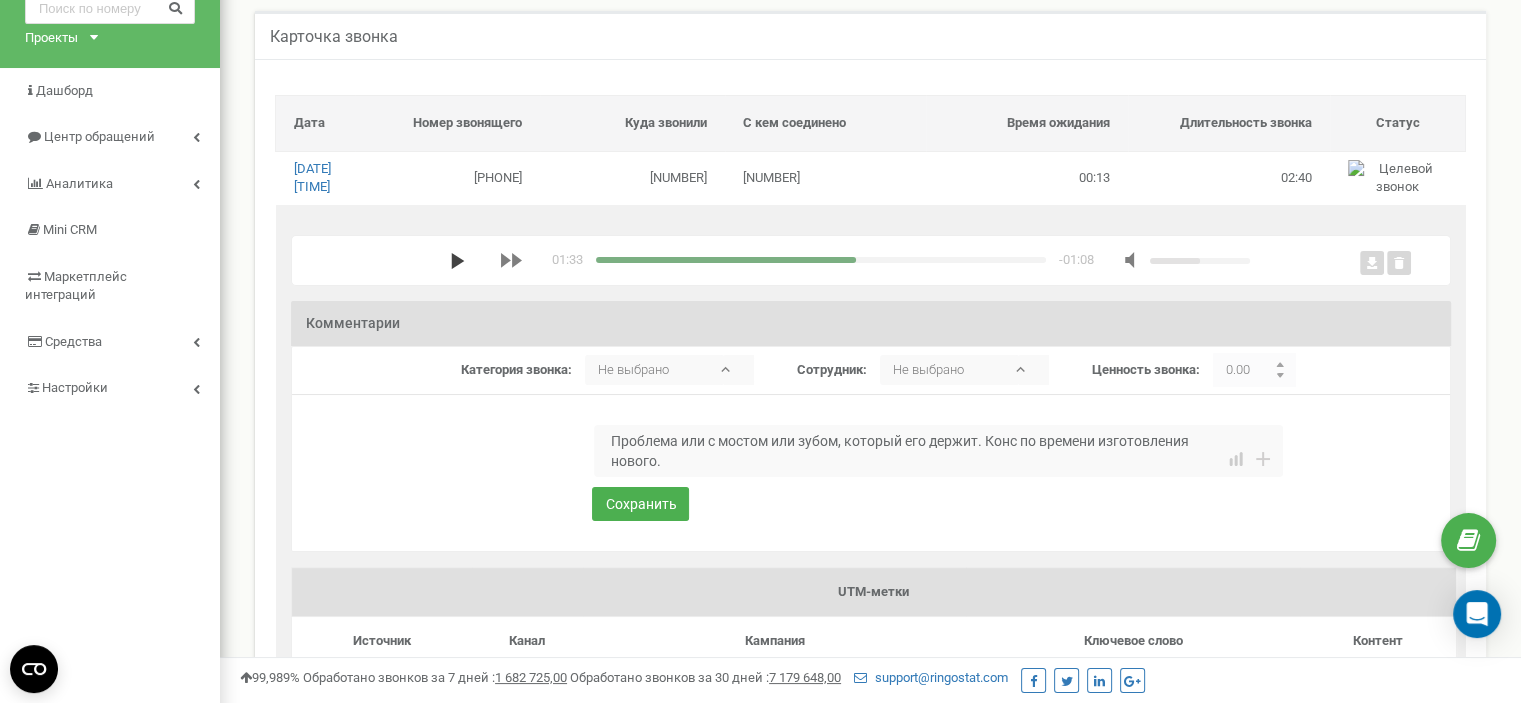 click 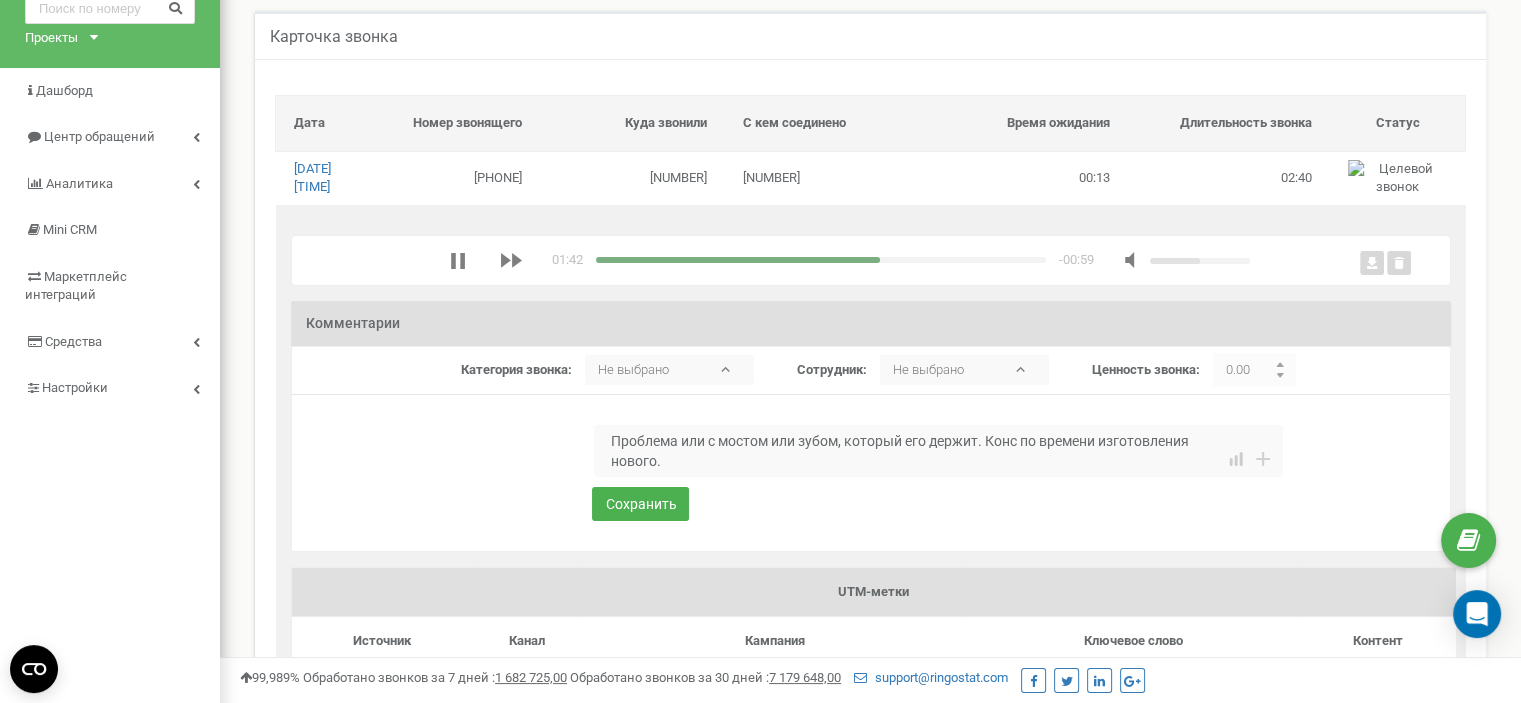 click on "Проблема или с мостом или зубом, который его держит. Конс по времени изготовления нового." at bounding box center (938, 451) 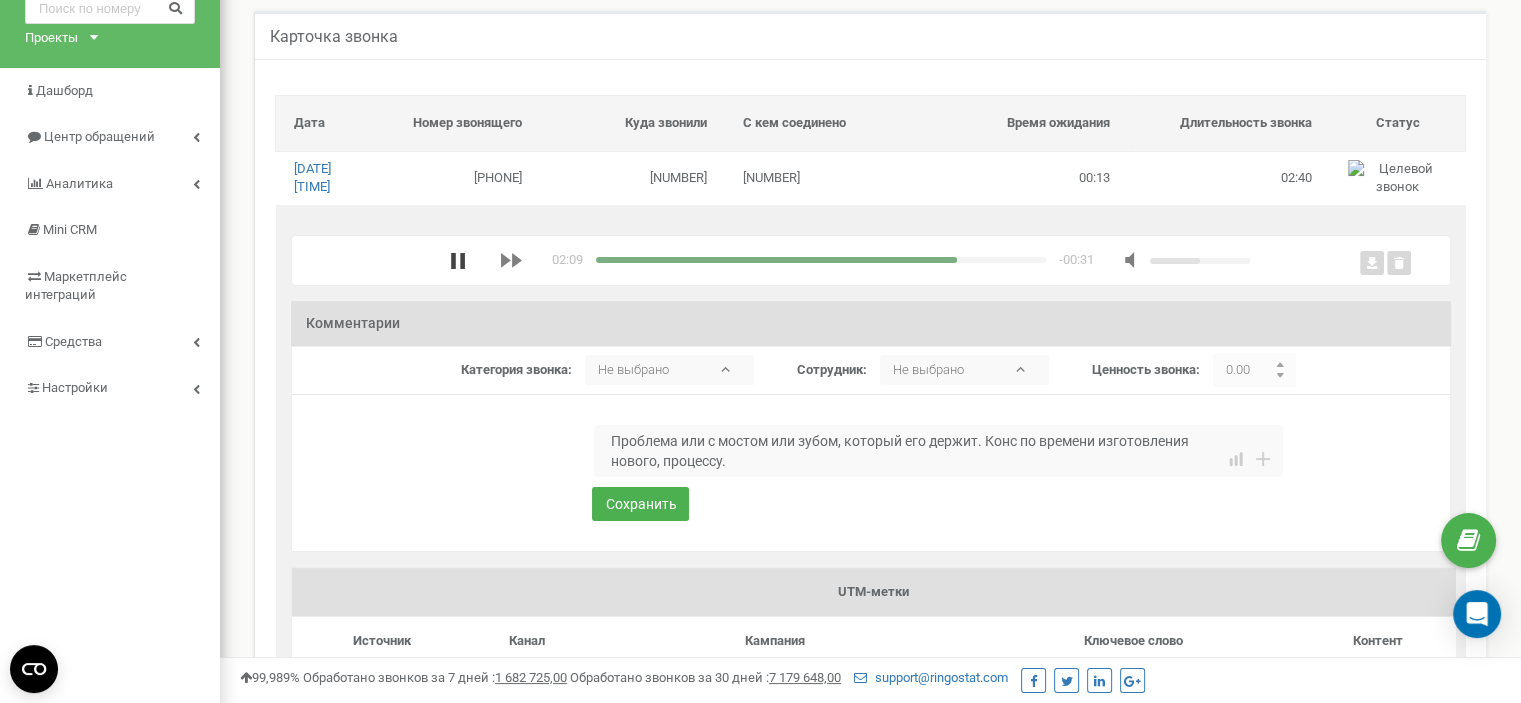 click 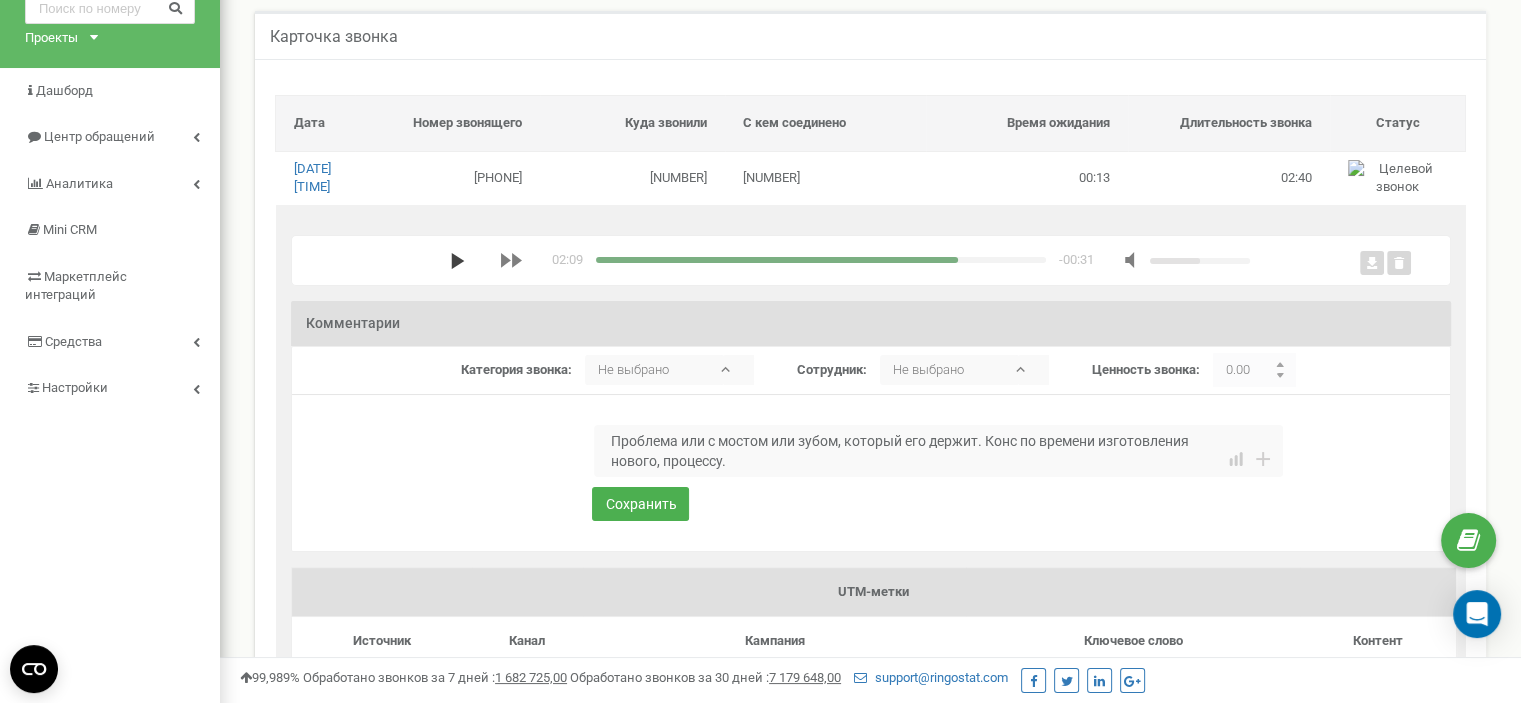 click 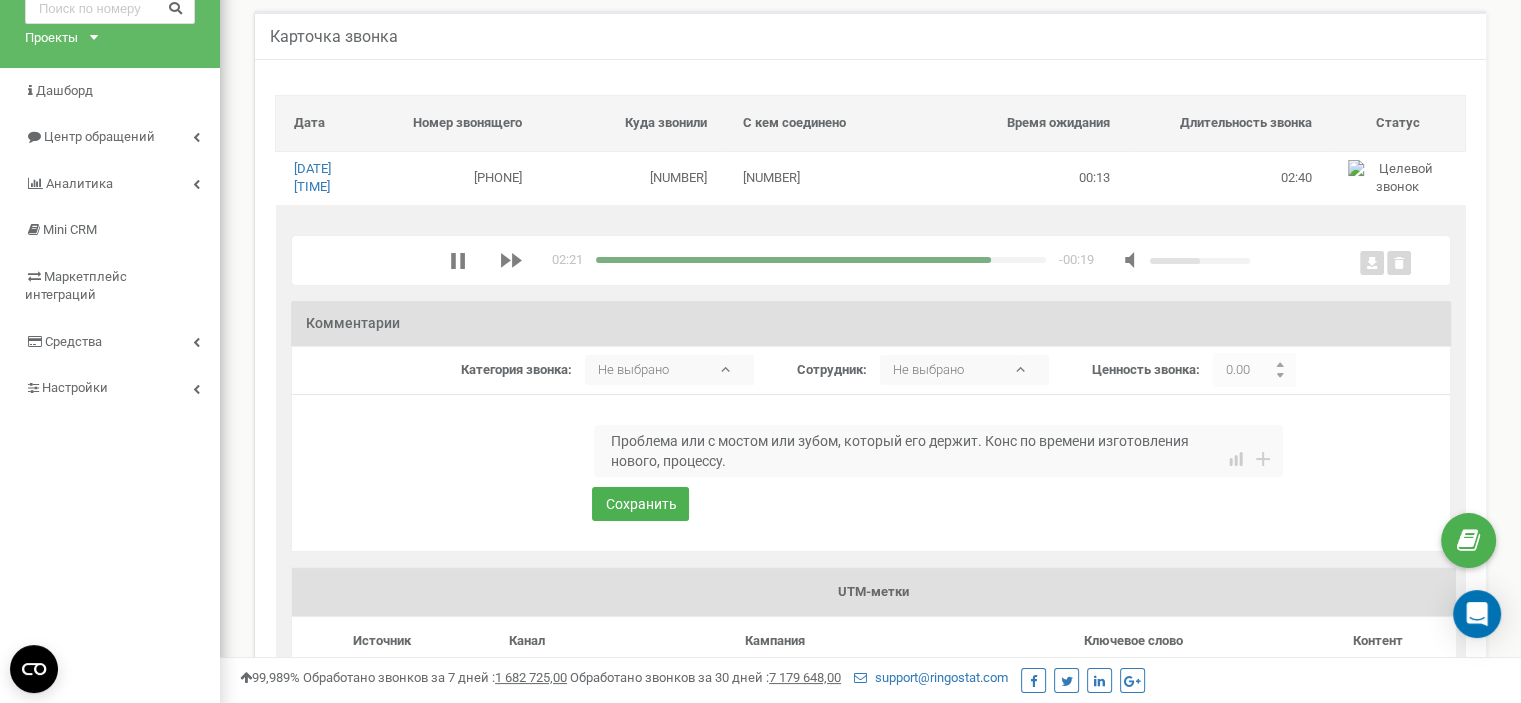 drag, startPoint x: 659, startPoint y: 499, endPoint x: 727, endPoint y: 495, distance: 68.117546 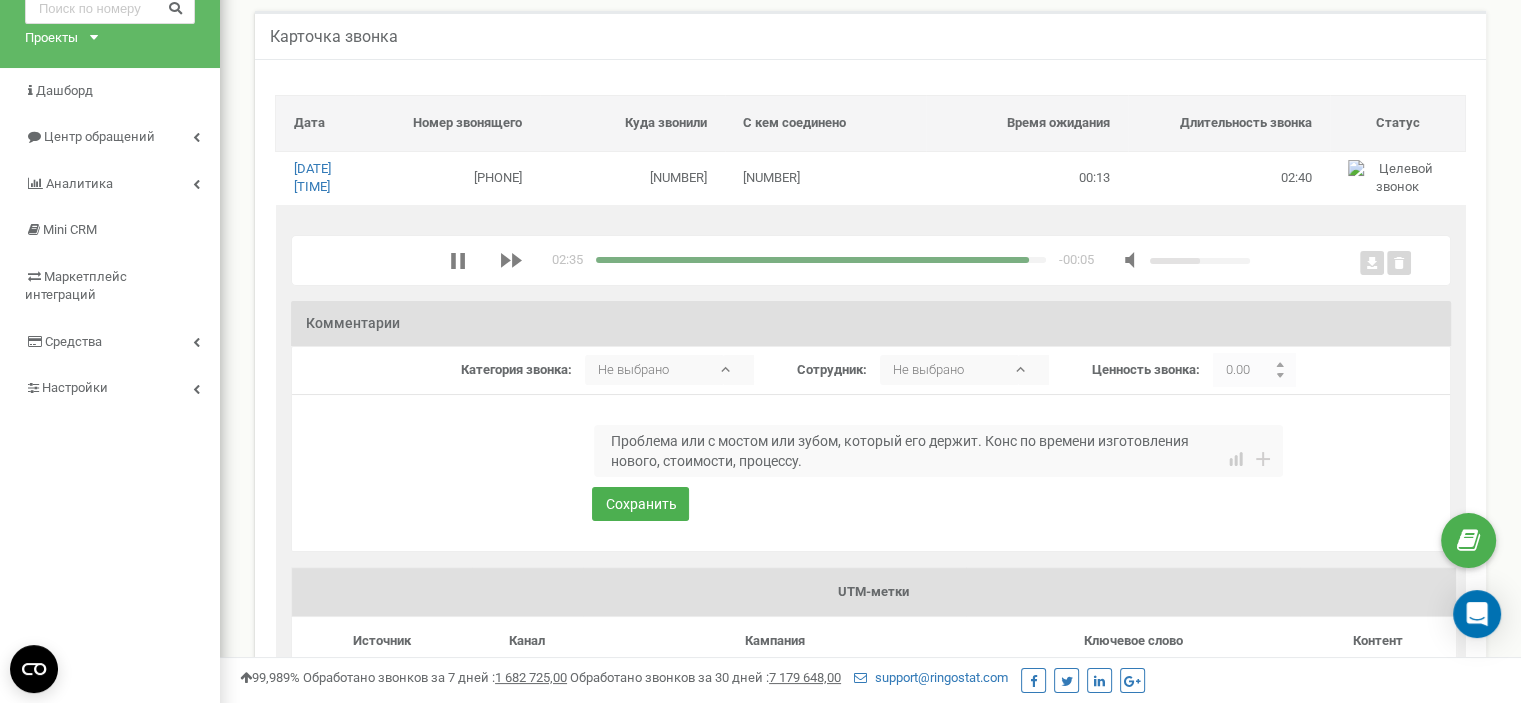 click at bounding box center [812, 260] 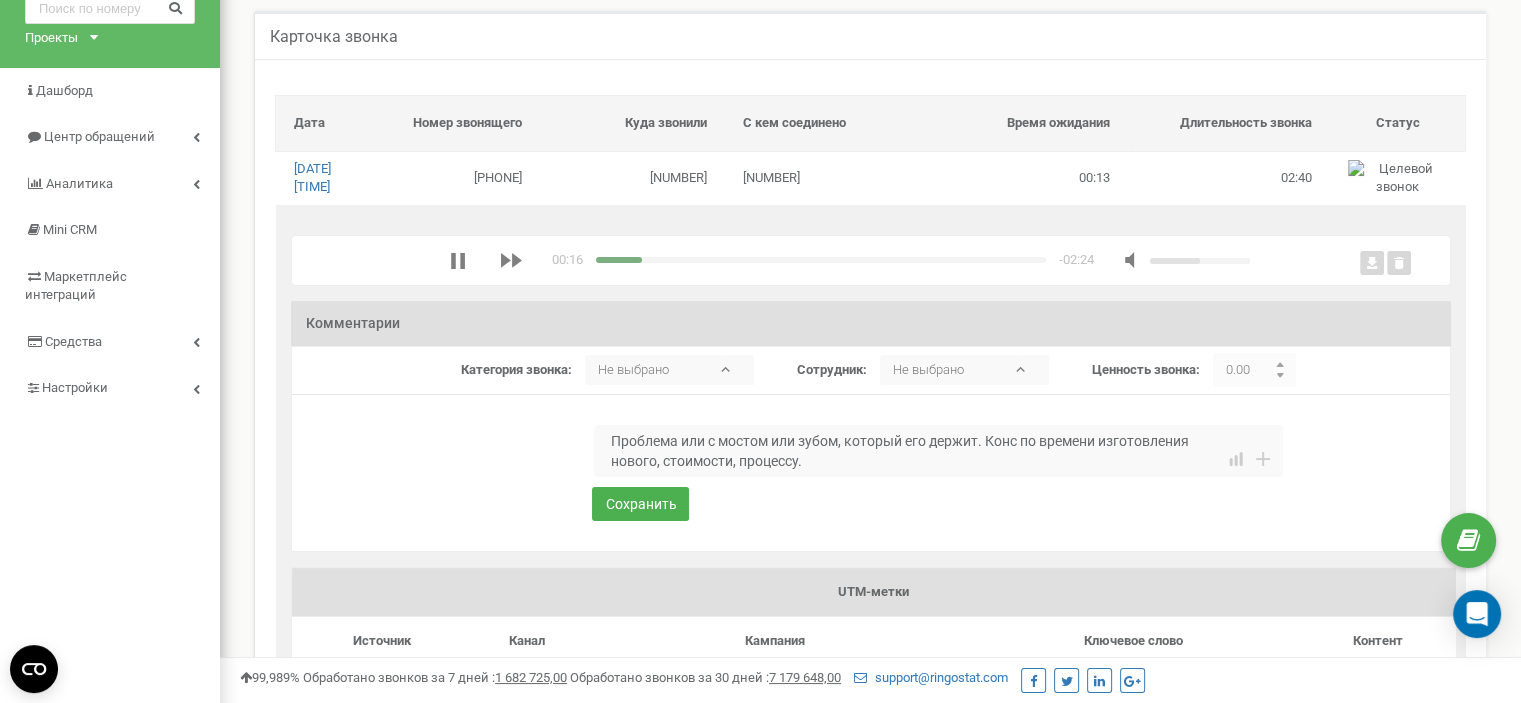 drag, startPoint x: 822, startPoint y: 477, endPoint x: 840, endPoint y: 479, distance: 18.110771 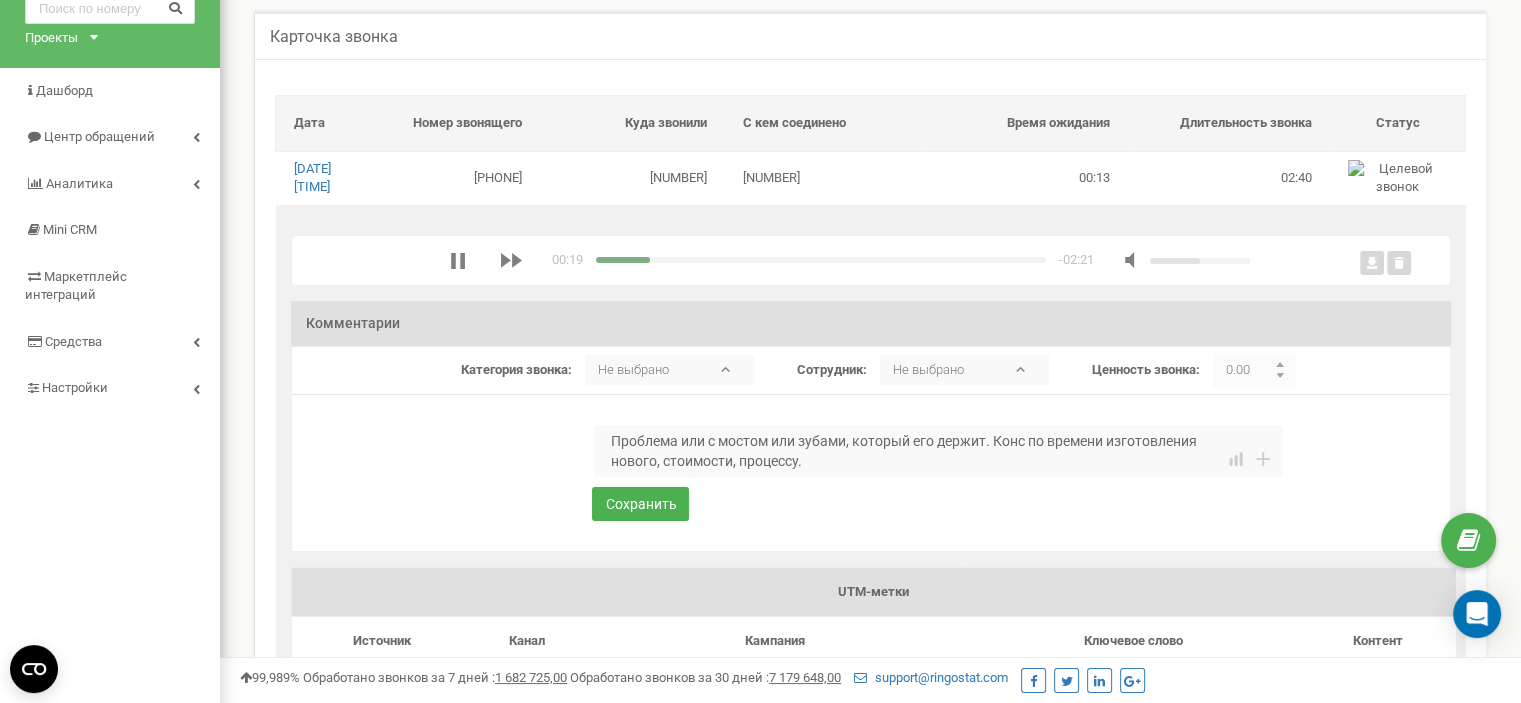 click on "Проблема или с мостом или зубами, который его держит. Конс по времени изготовления нового, стоимости, процессу." at bounding box center [938, 451] 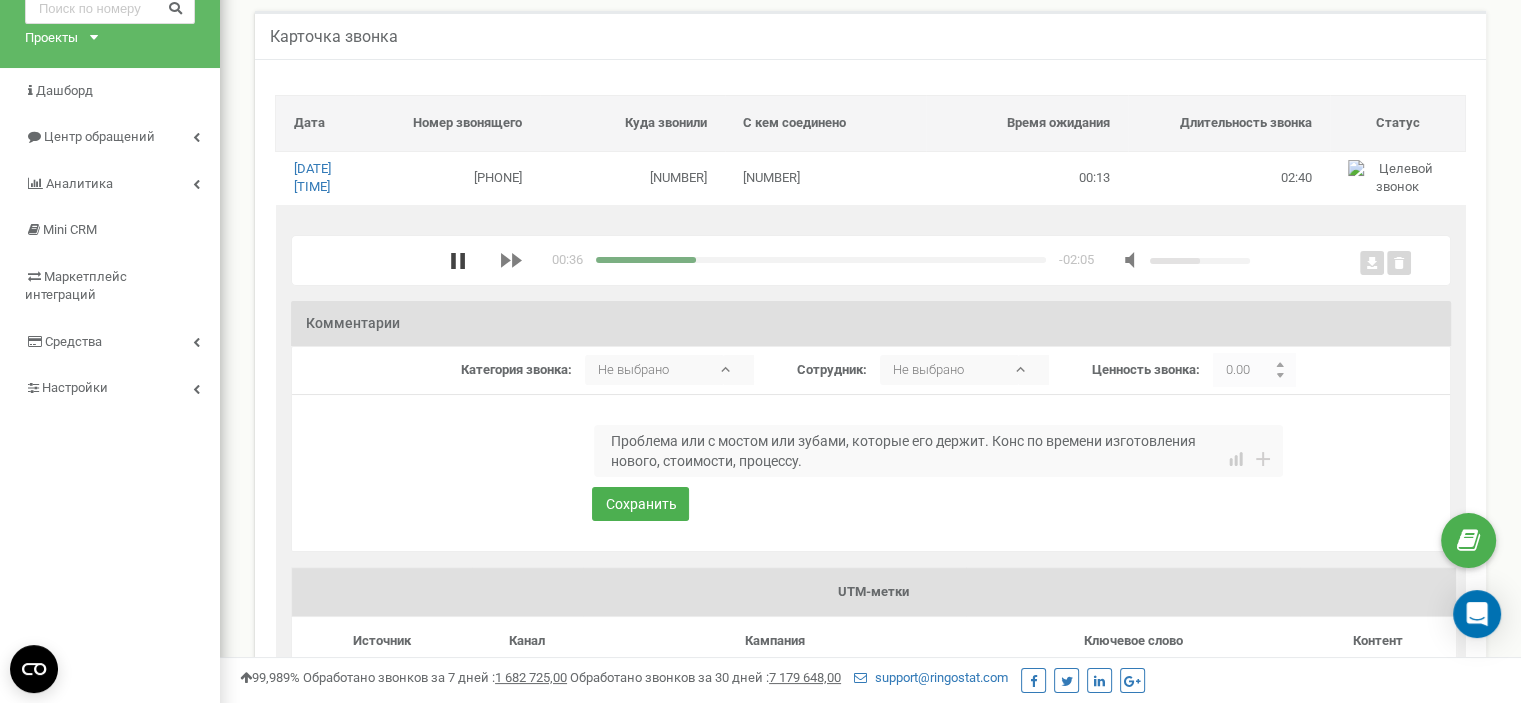 type on "Проблема или с мостом или зубами, которые его держит. Конс по времени изготовления нового, стоимости, процессу." 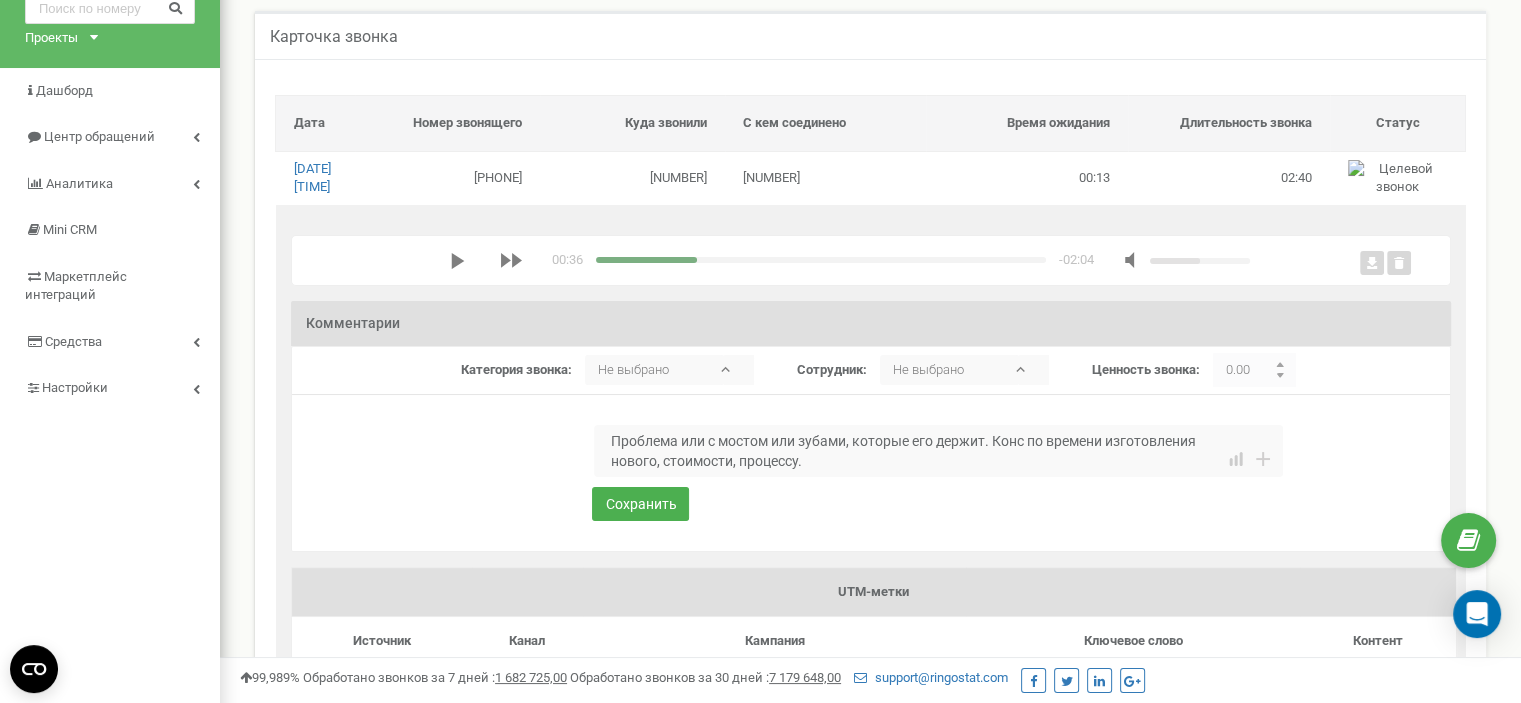 click at bounding box center [821, 260] 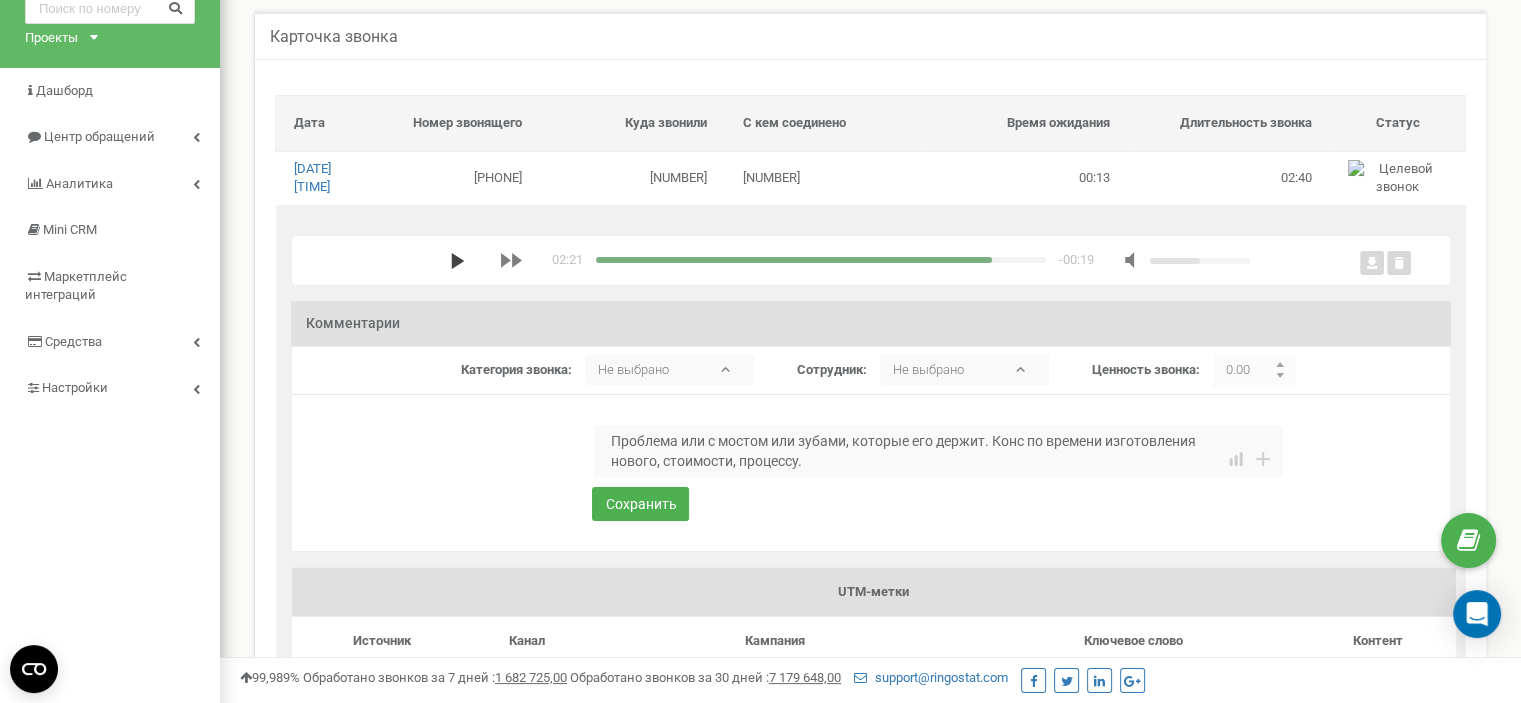 click 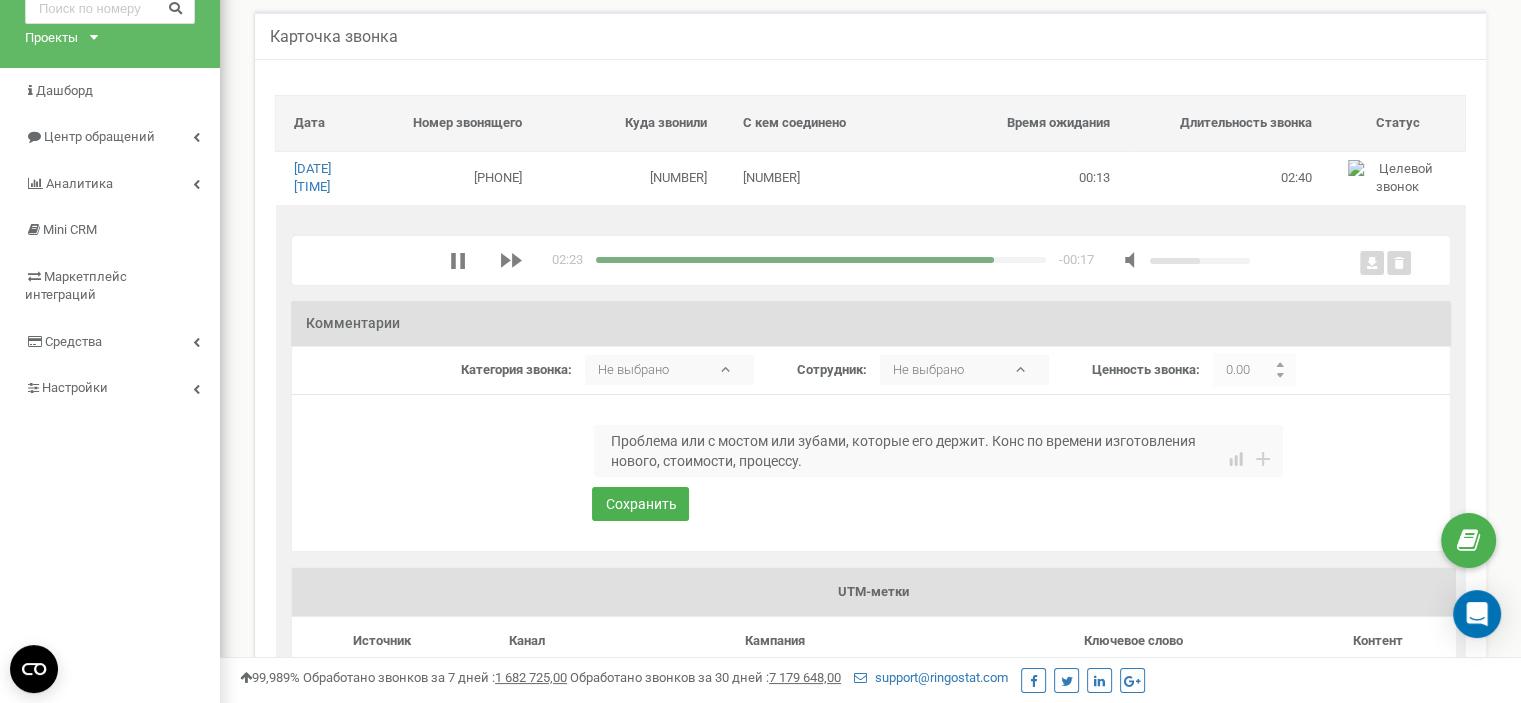 click on "Проблема или с мостом или зубами, которые его держит. Конс по времени изготовления нового, стоимости, процессу." at bounding box center [938, 451] 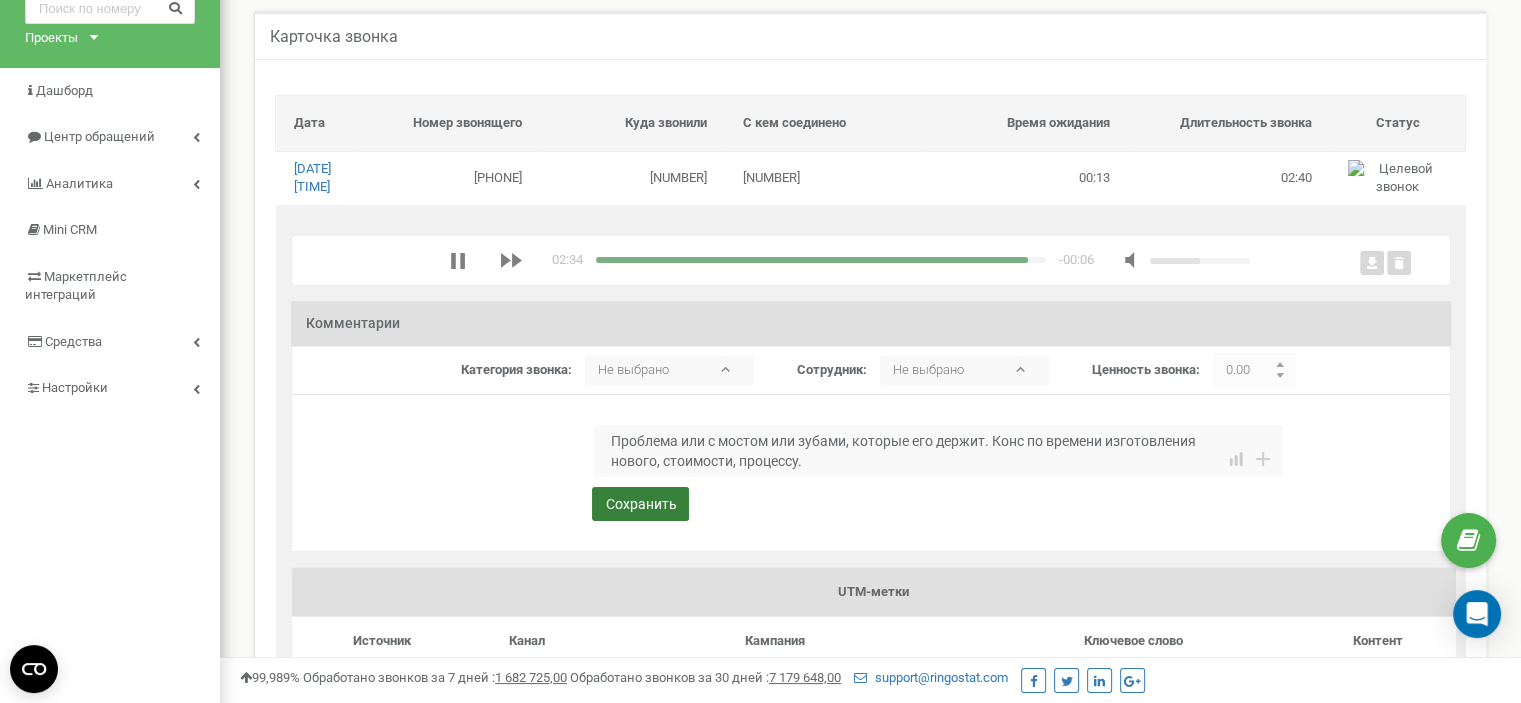 click on "Сохранить" at bounding box center [640, 504] 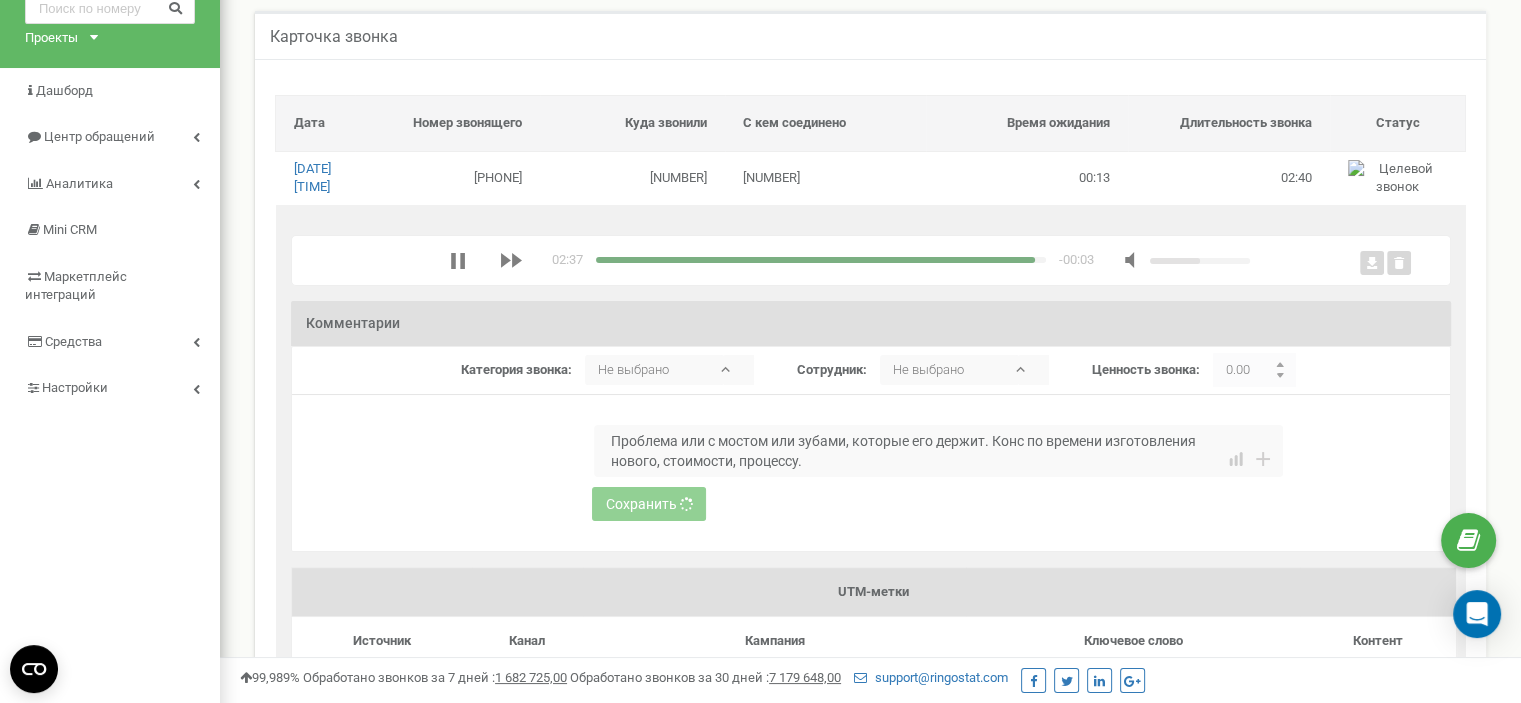 type 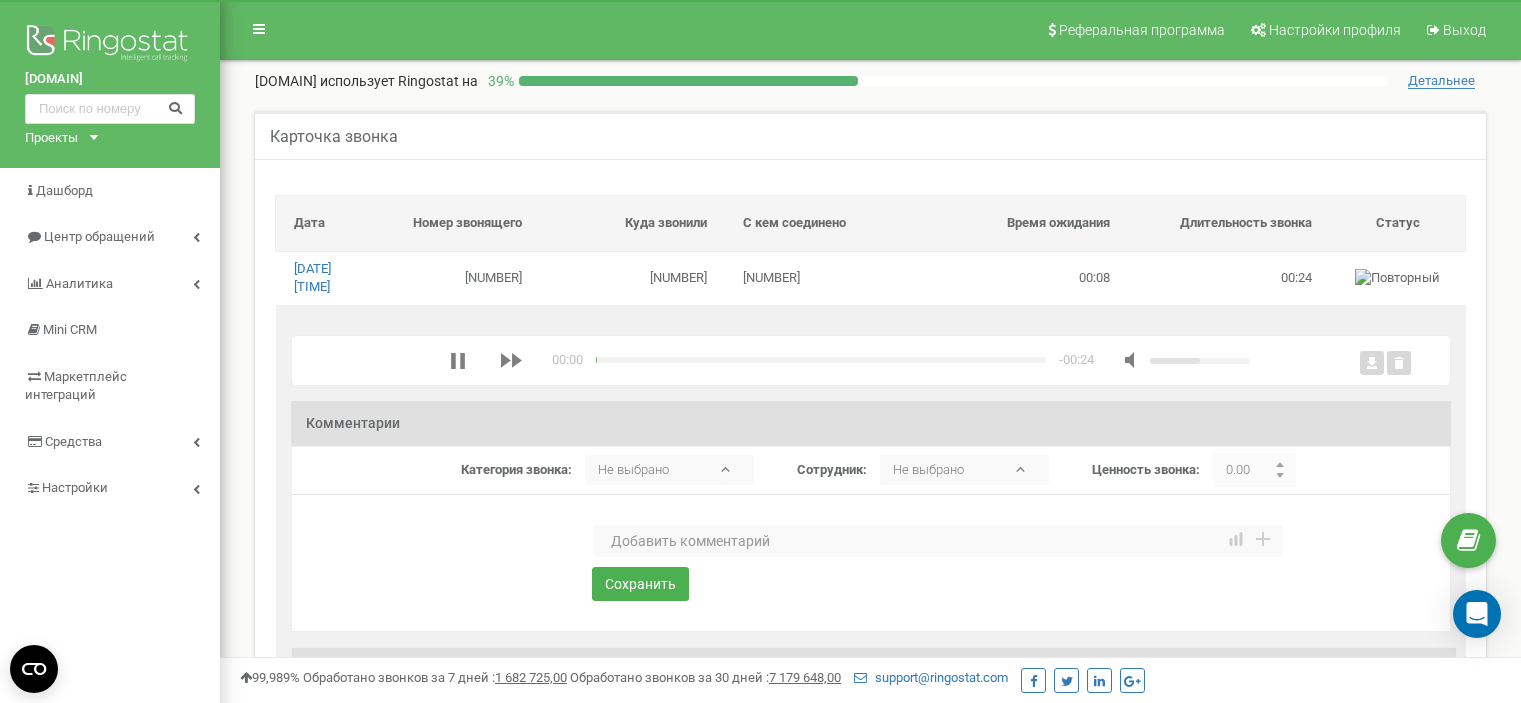 scroll, scrollTop: 0, scrollLeft: 0, axis: both 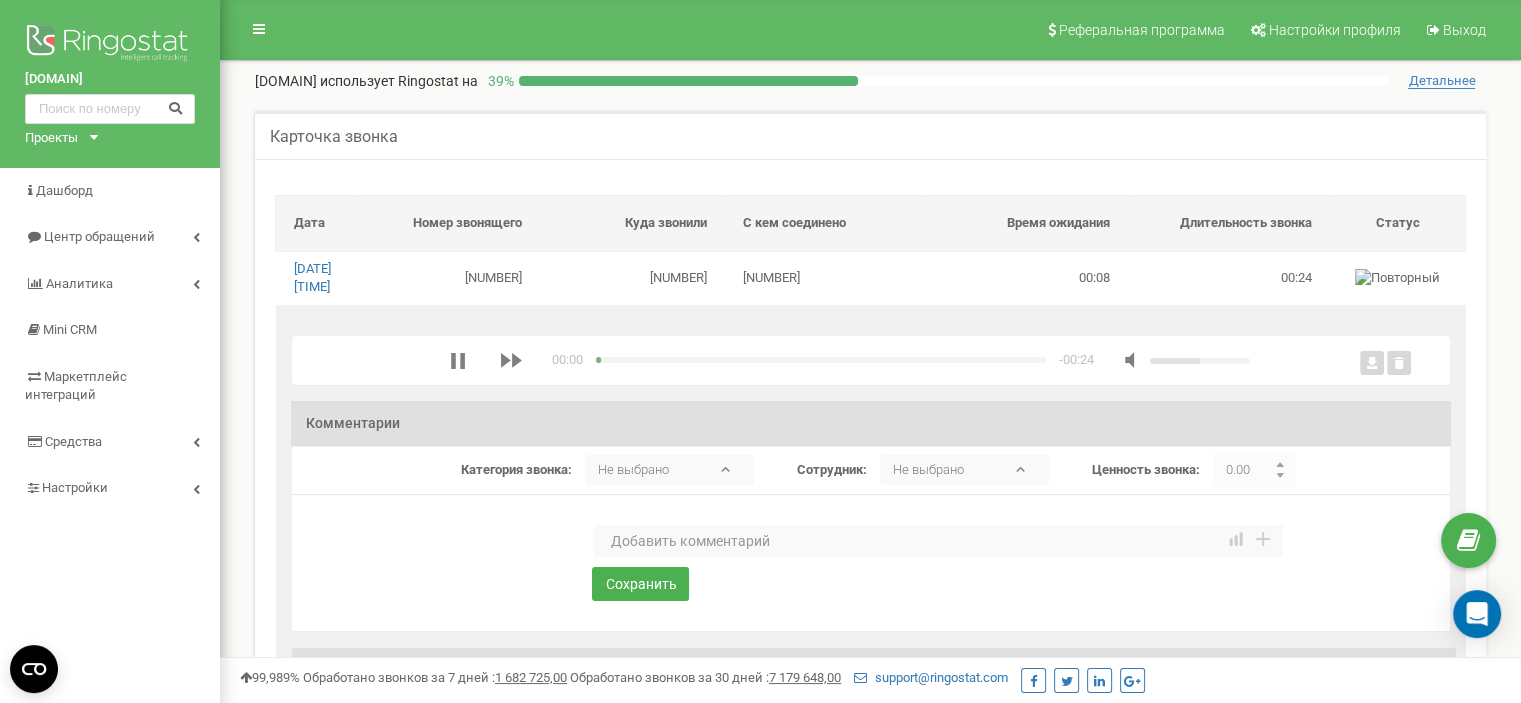 click at bounding box center (938, 541) 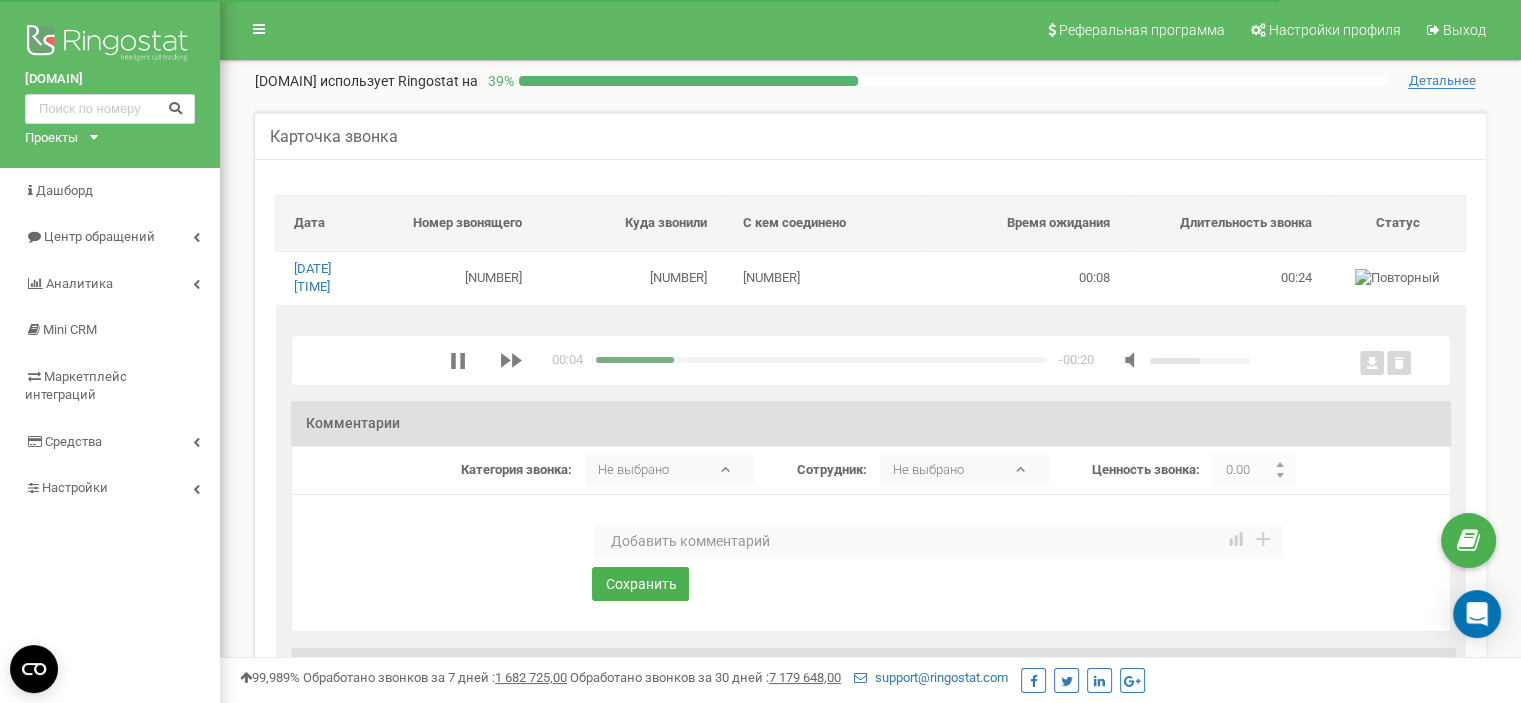 scroll, scrollTop: 0, scrollLeft: 0, axis: both 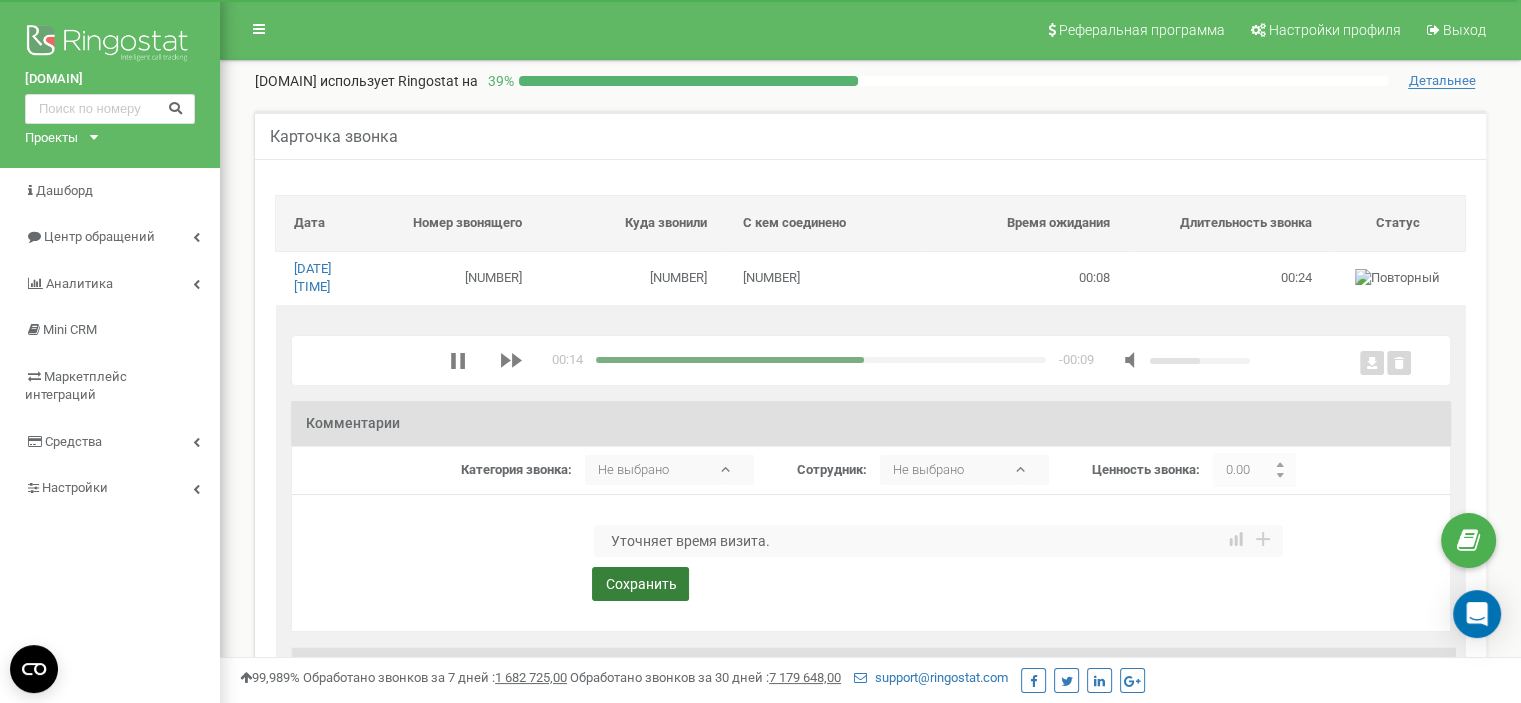 type on "Уточняет время визита." 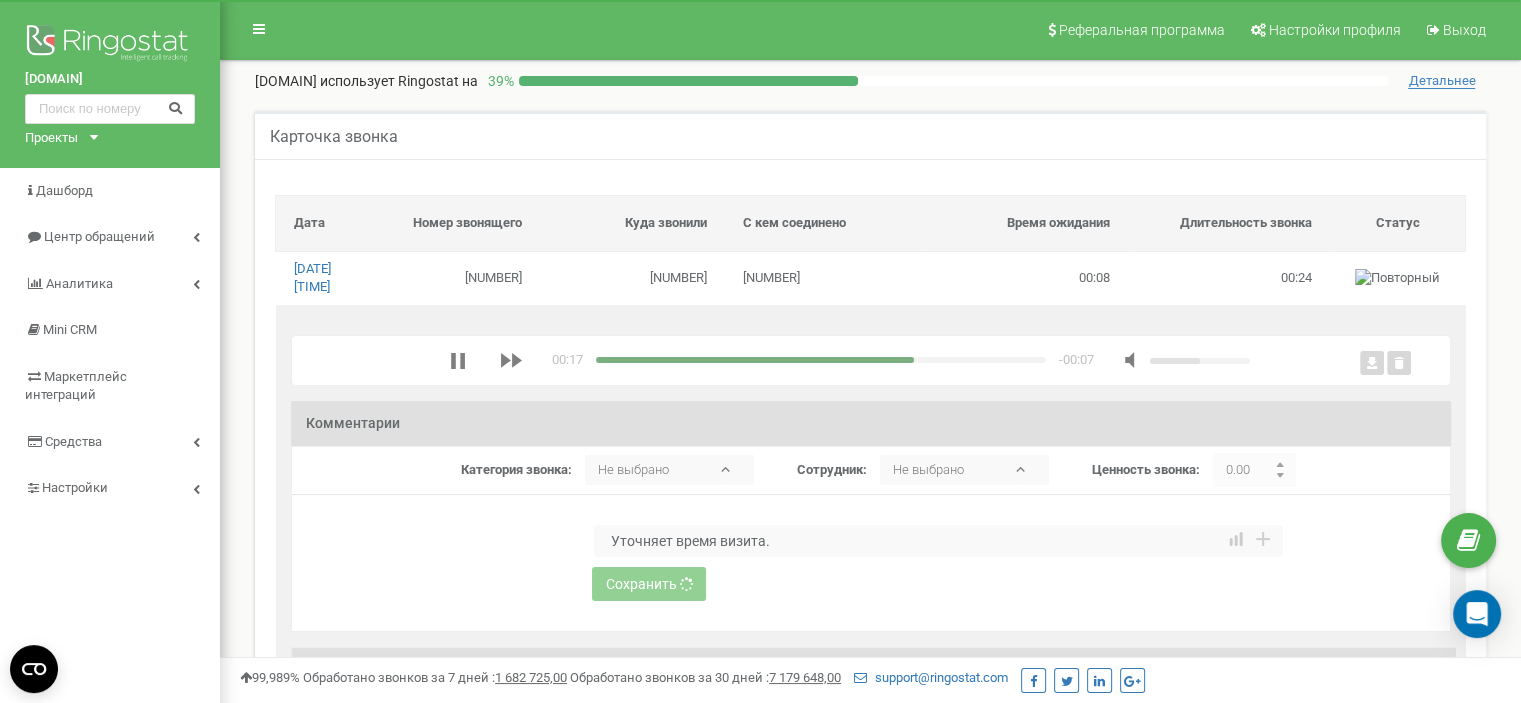 type 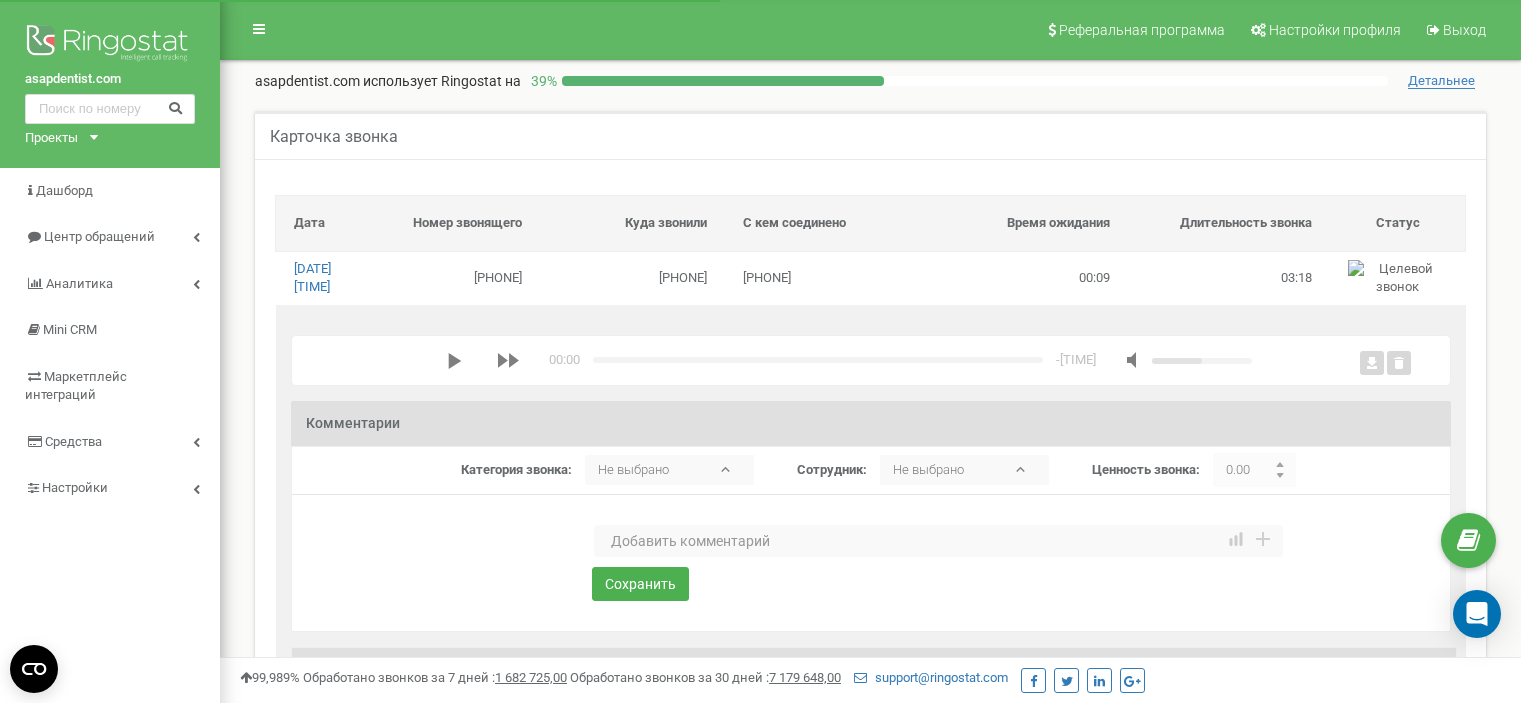 scroll, scrollTop: 0, scrollLeft: 0, axis: both 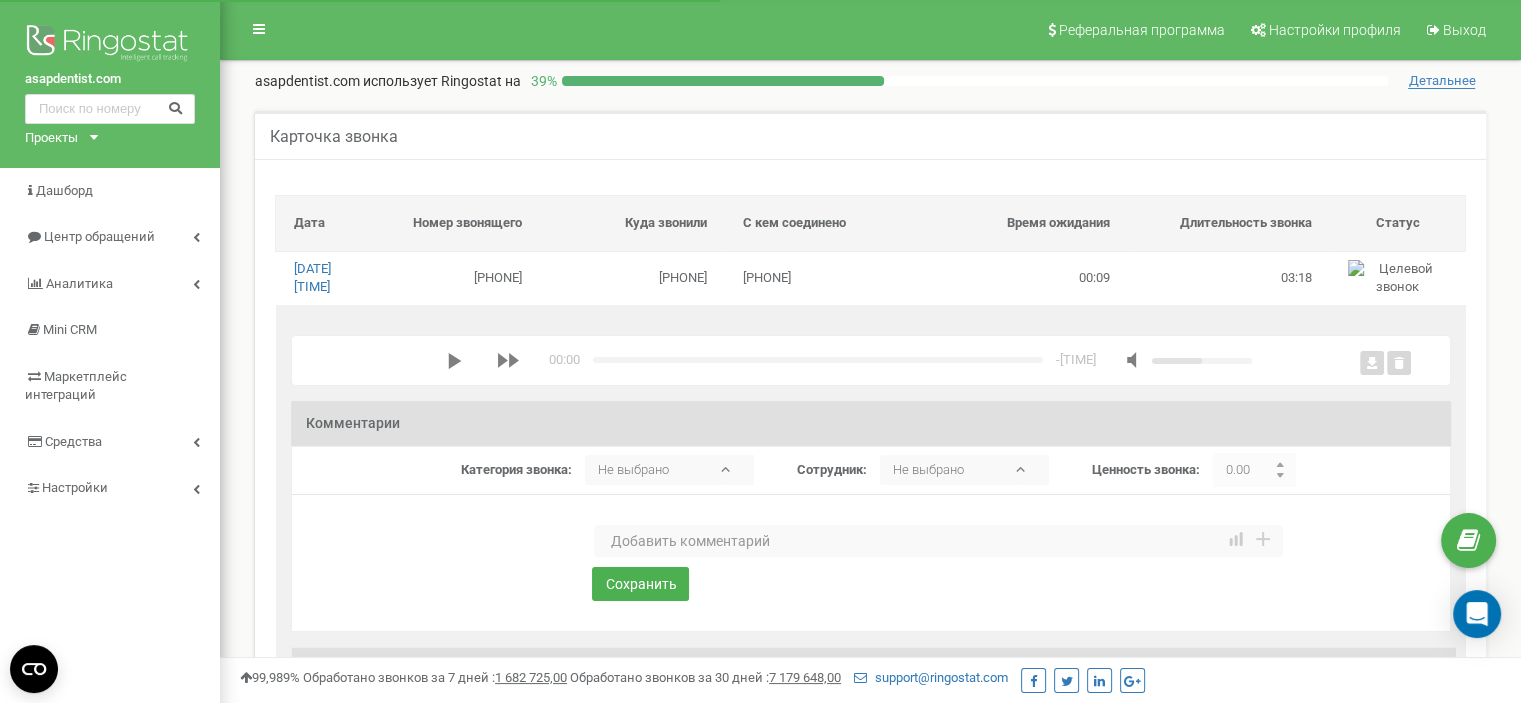 click 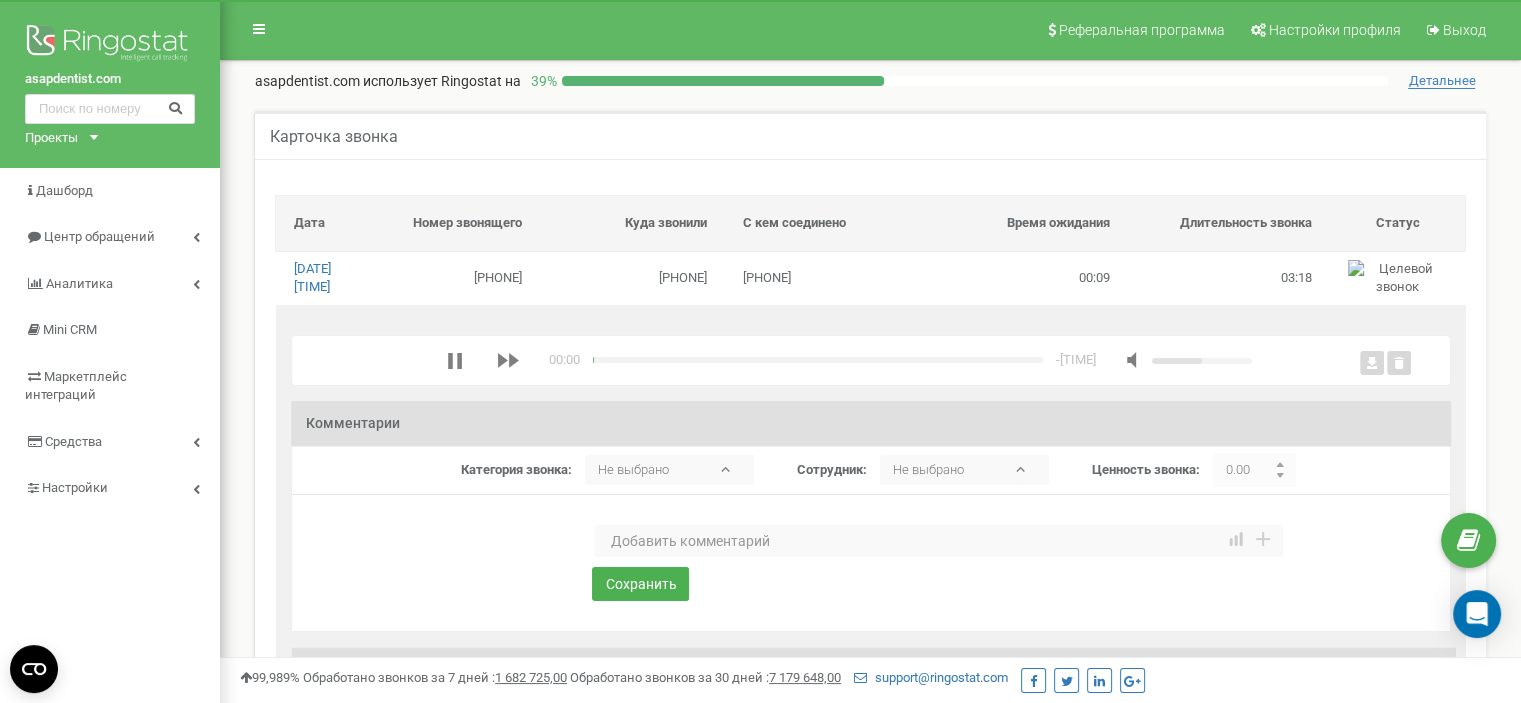 click at bounding box center [938, 541] 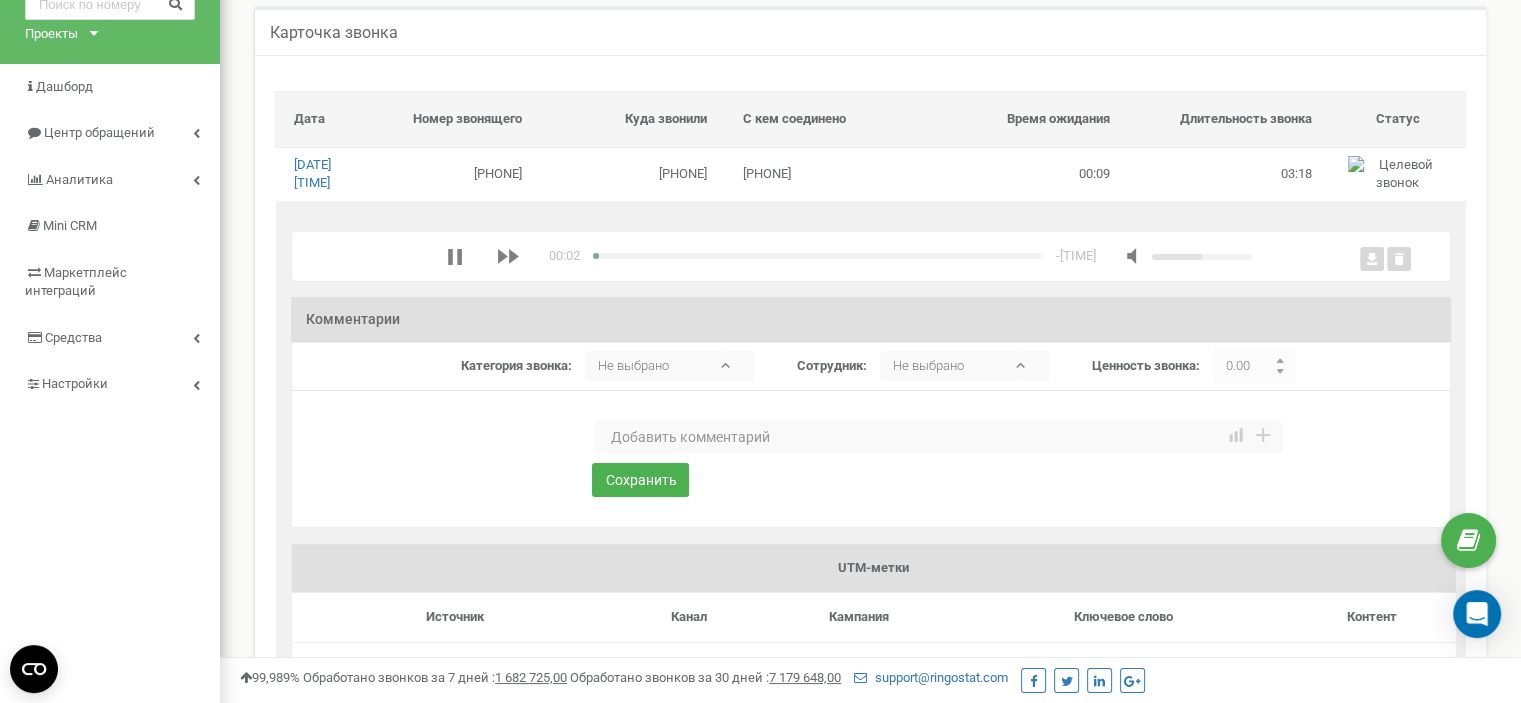 scroll, scrollTop: 100, scrollLeft: 0, axis: vertical 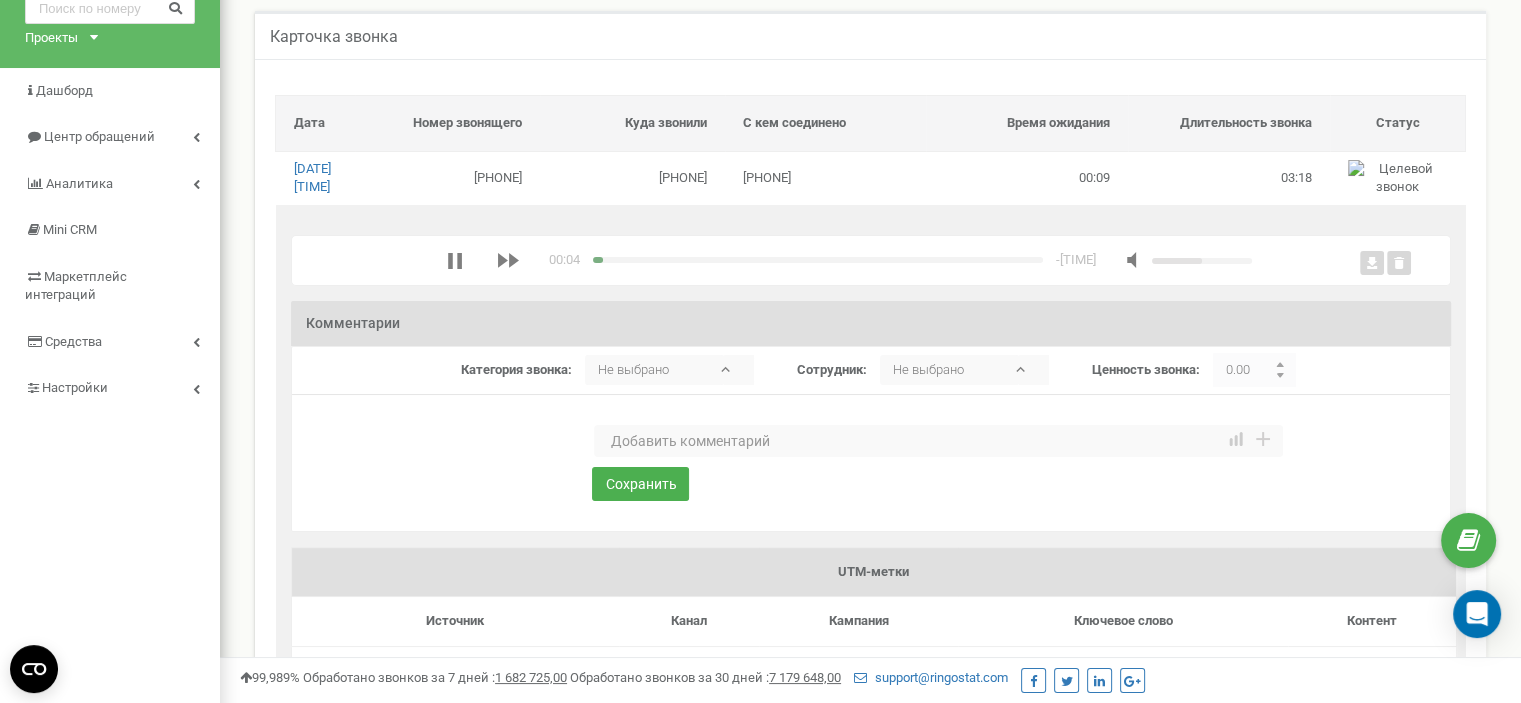 click at bounding box center [818, 260] 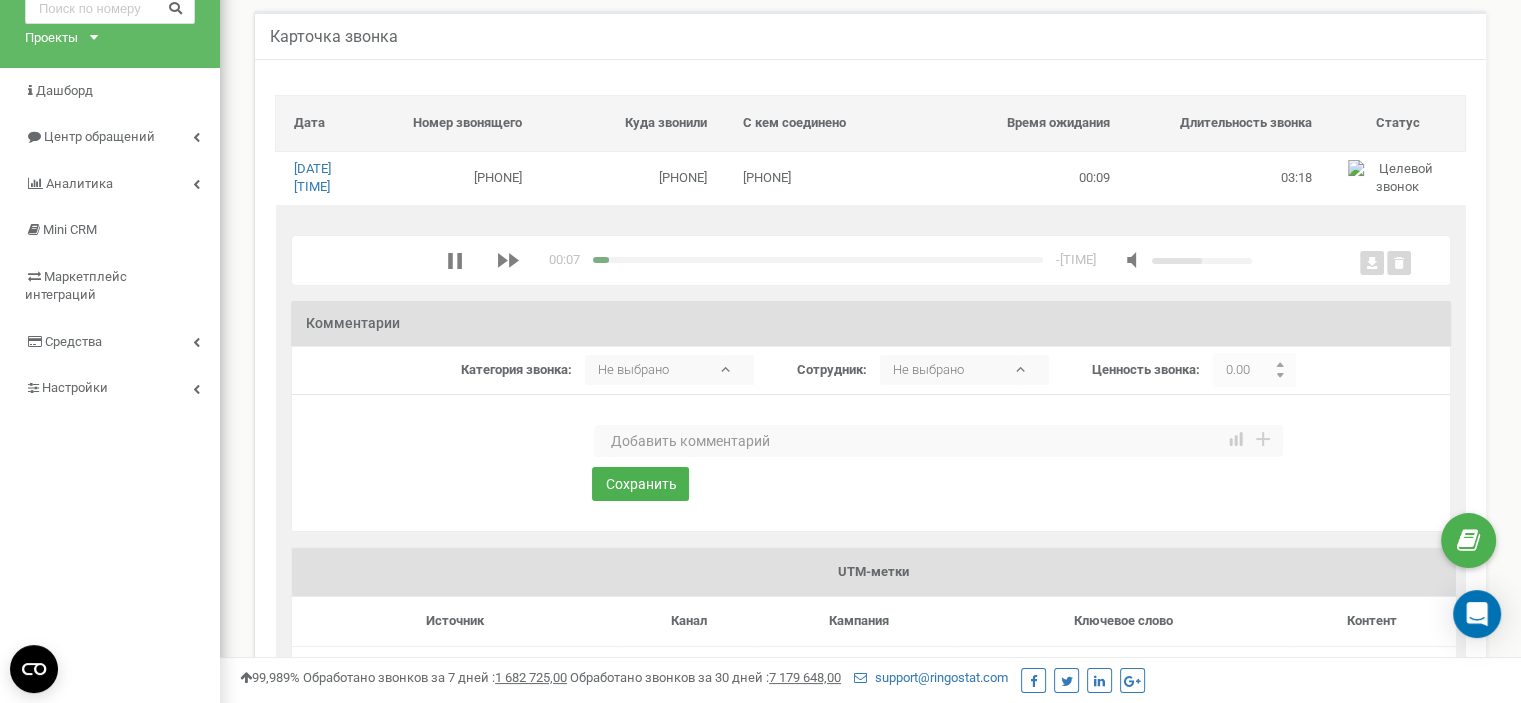 click at bounding box center [818, 260] 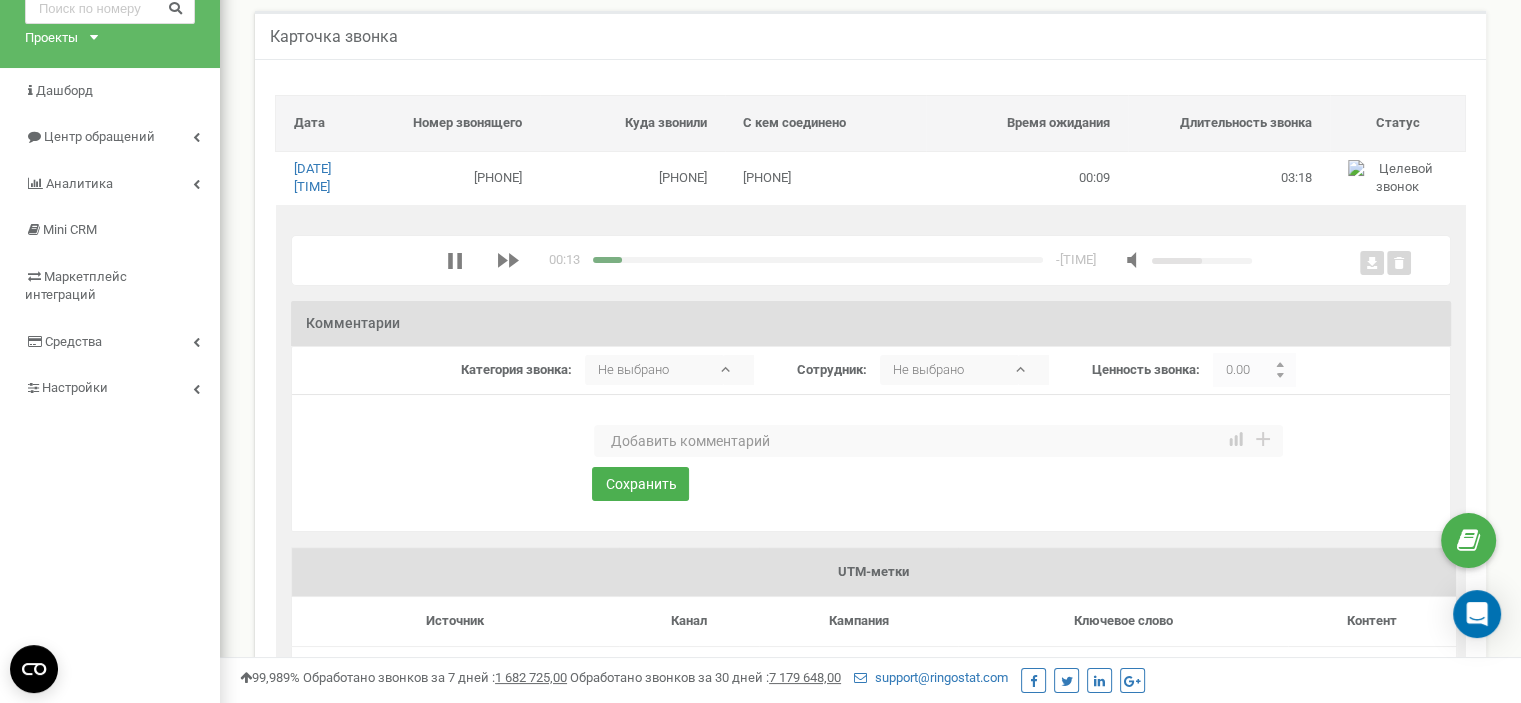 click at bounding box center (818, 260) 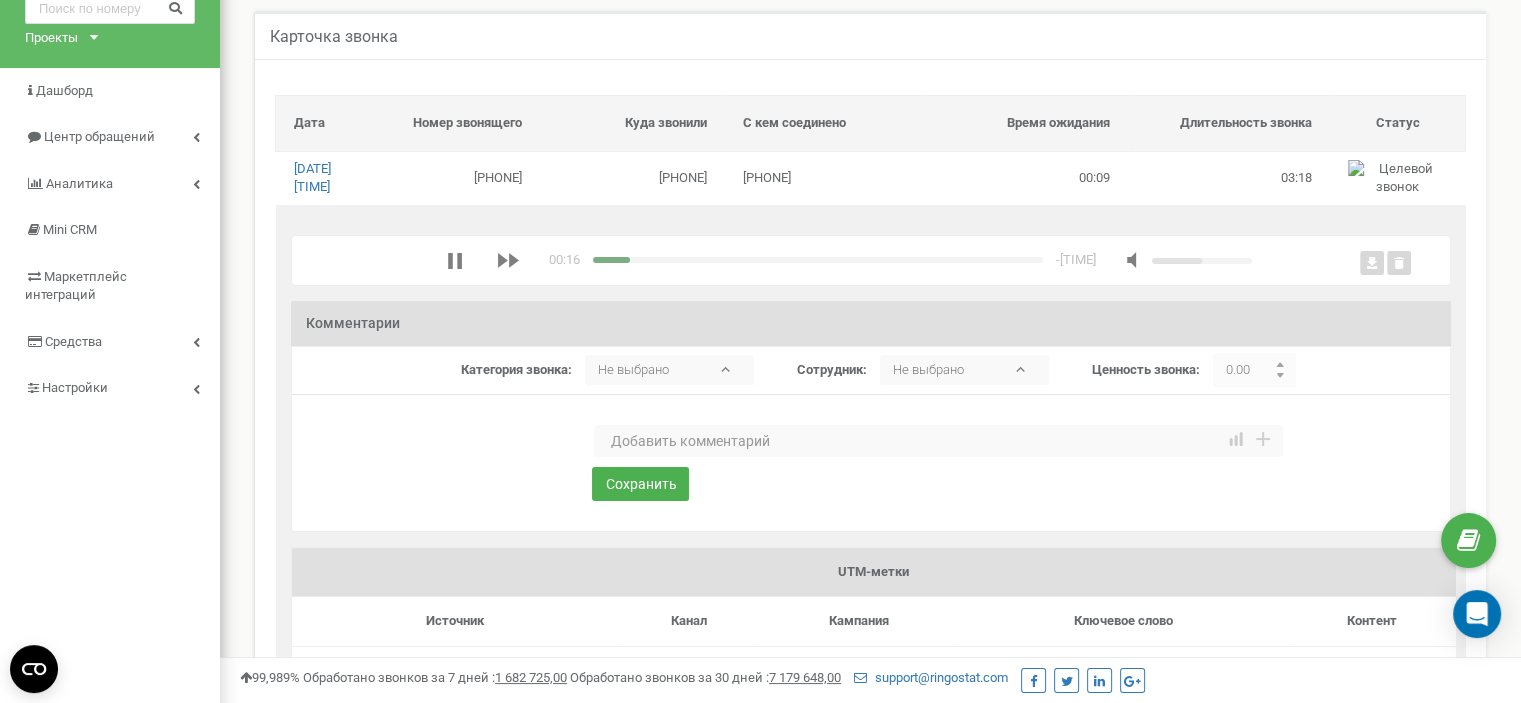 click at bounding box center (818, 260) 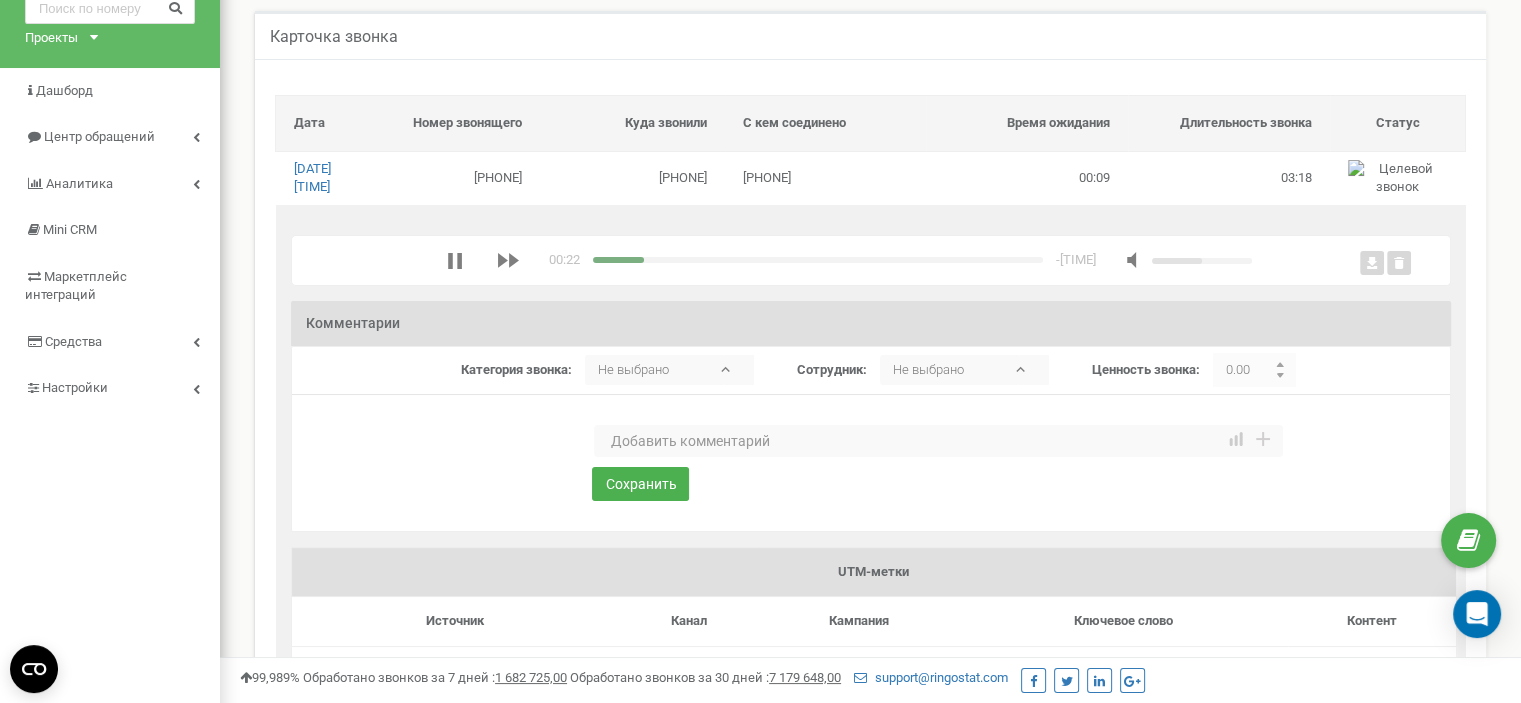 click at bounding box center (818, 260) 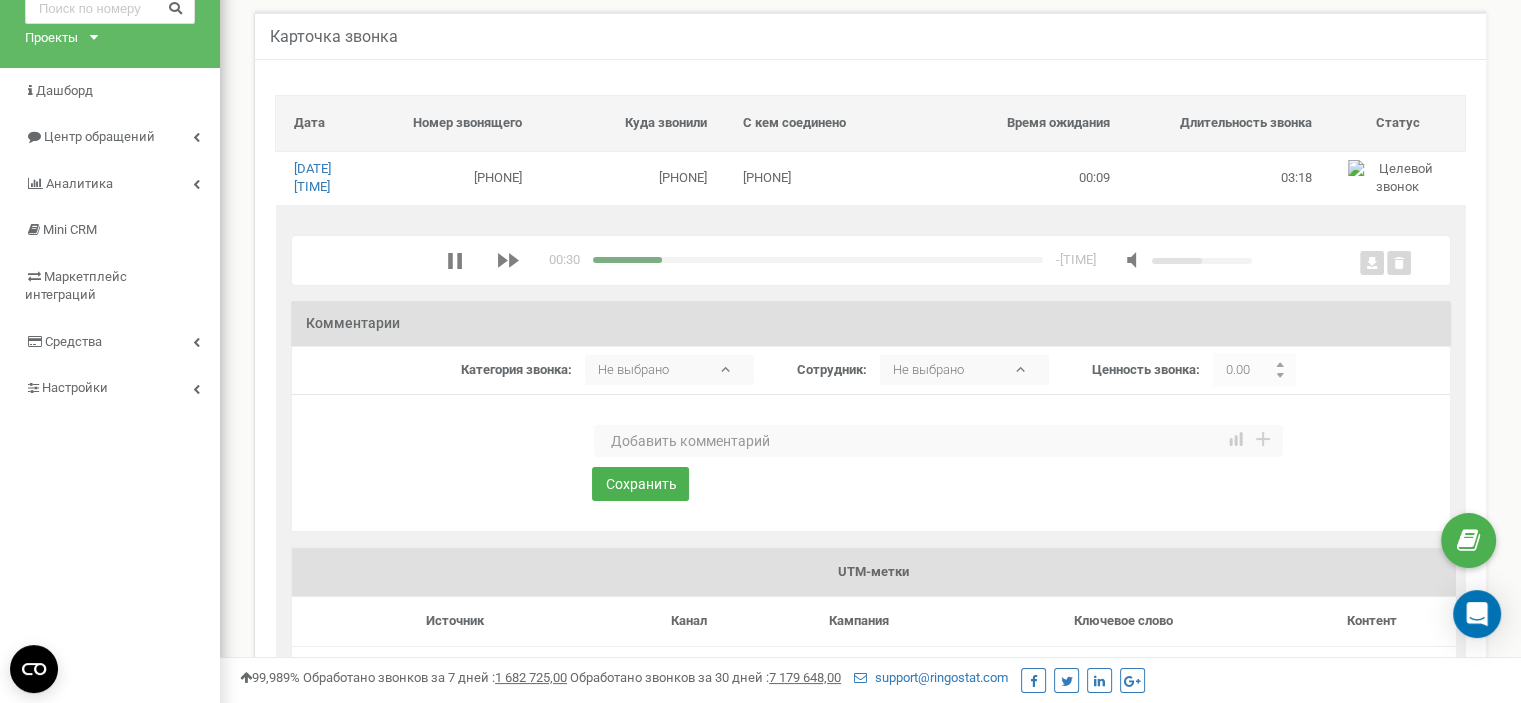 click at bounding box center [818, 260] 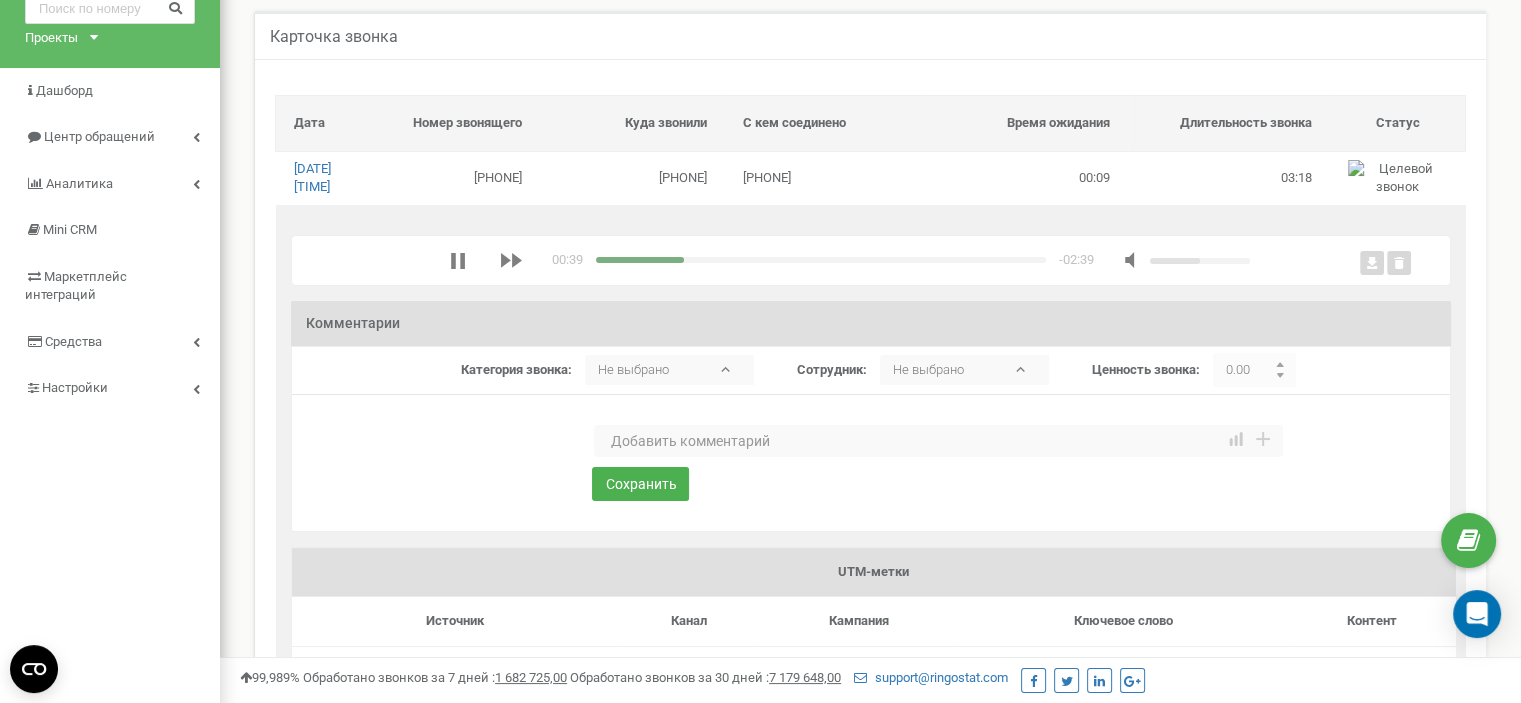drag, startPoint x: 704, startPoint y: 297, endPoint x: 722, endPoint y: 297, distance: 18 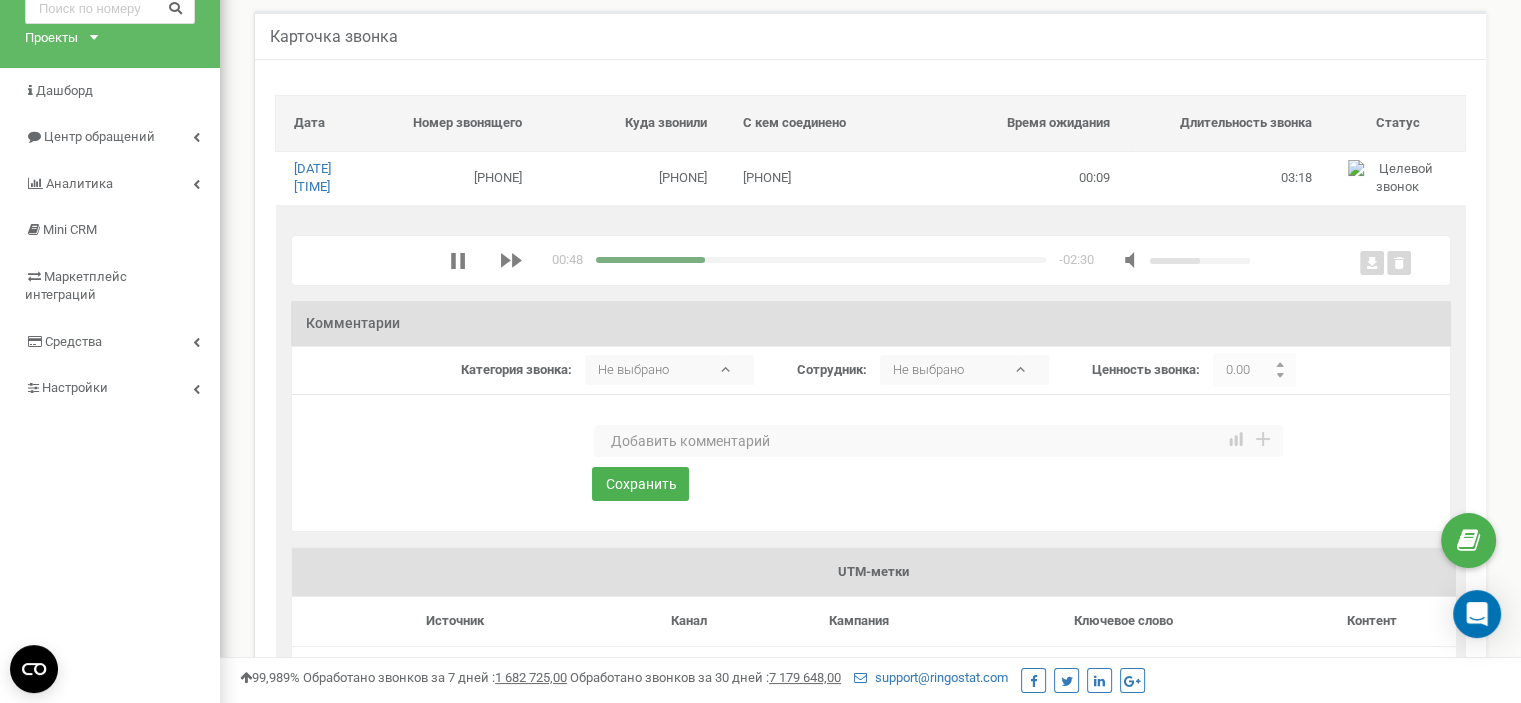 click at bounding box center (821, 260) 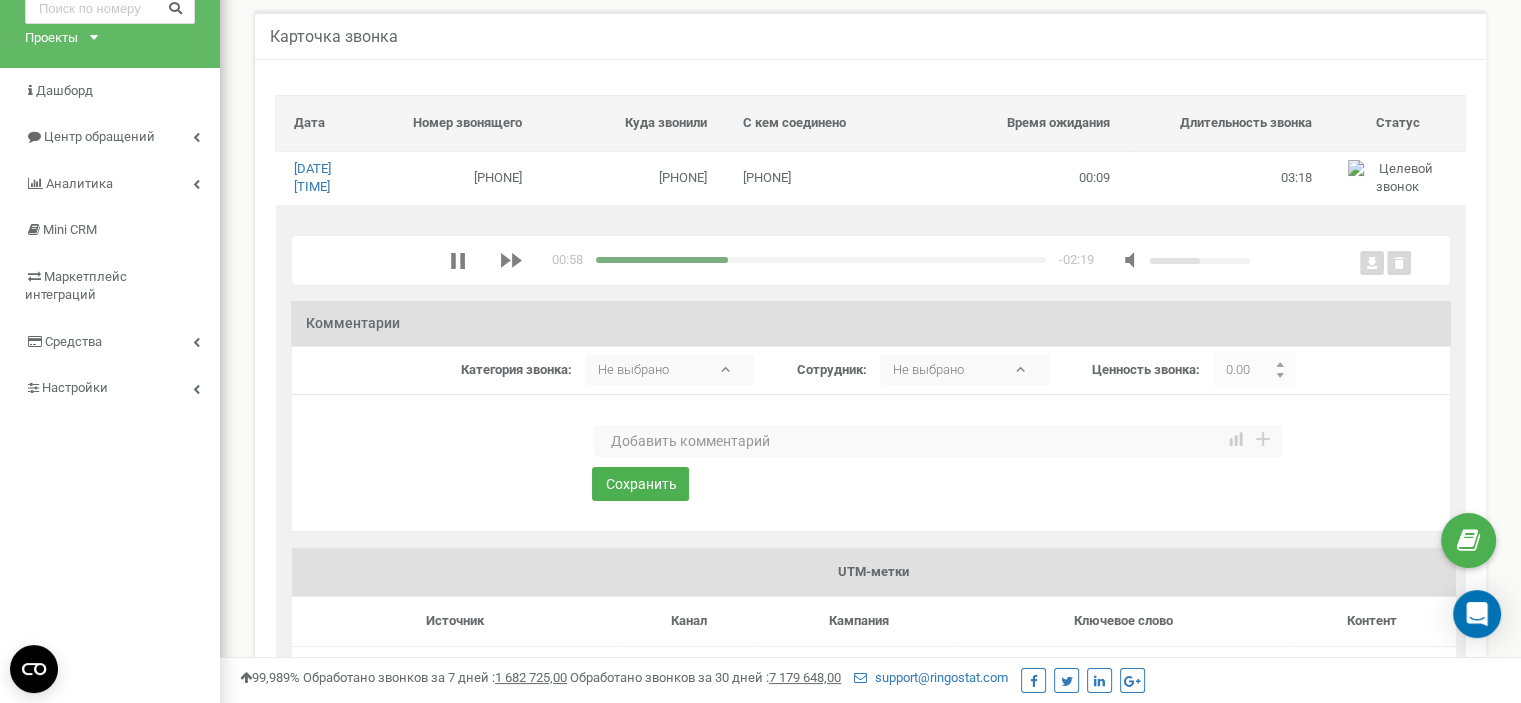 click at bounding box center [821, 260] 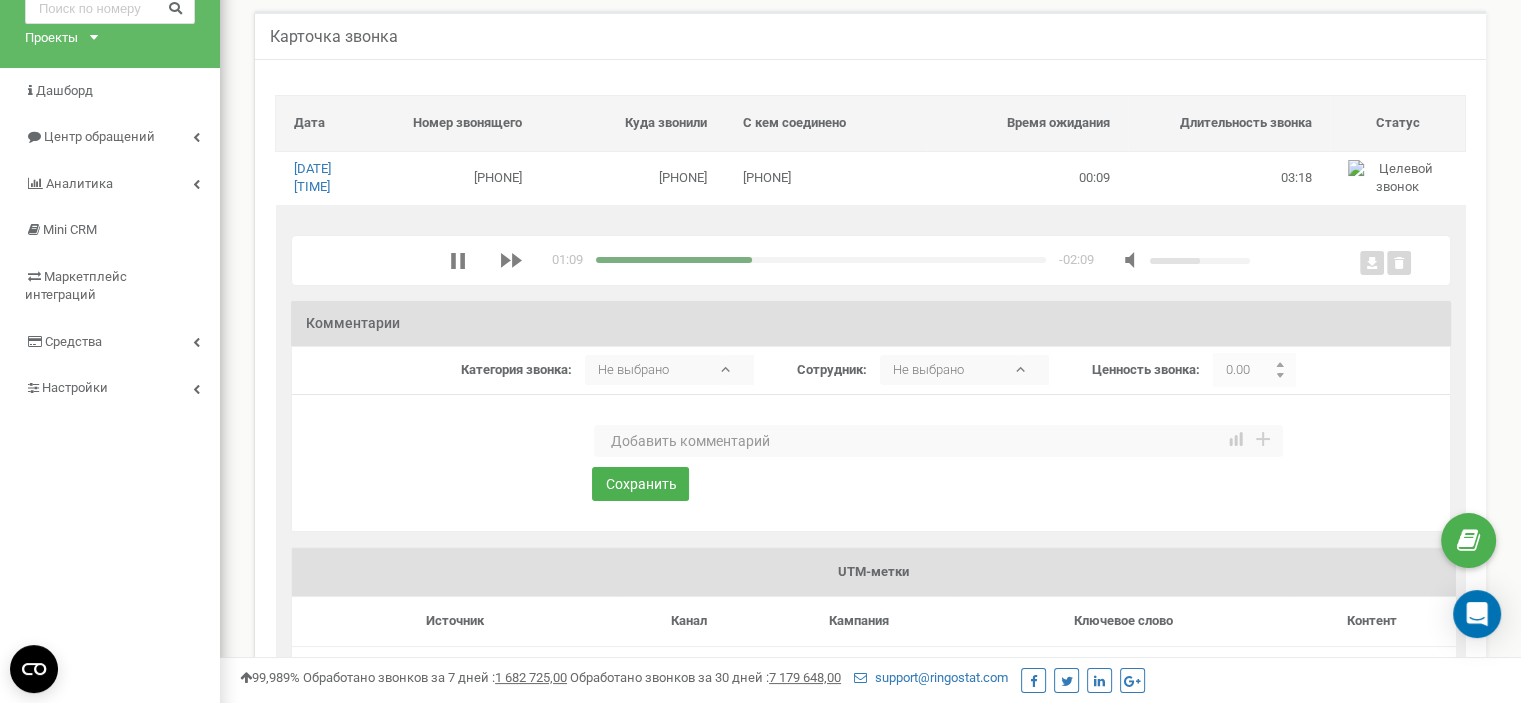 drag, startPoint x: 777, startPoint y: 297, endPoint x: 792, endPoint y: 297, distance: 15 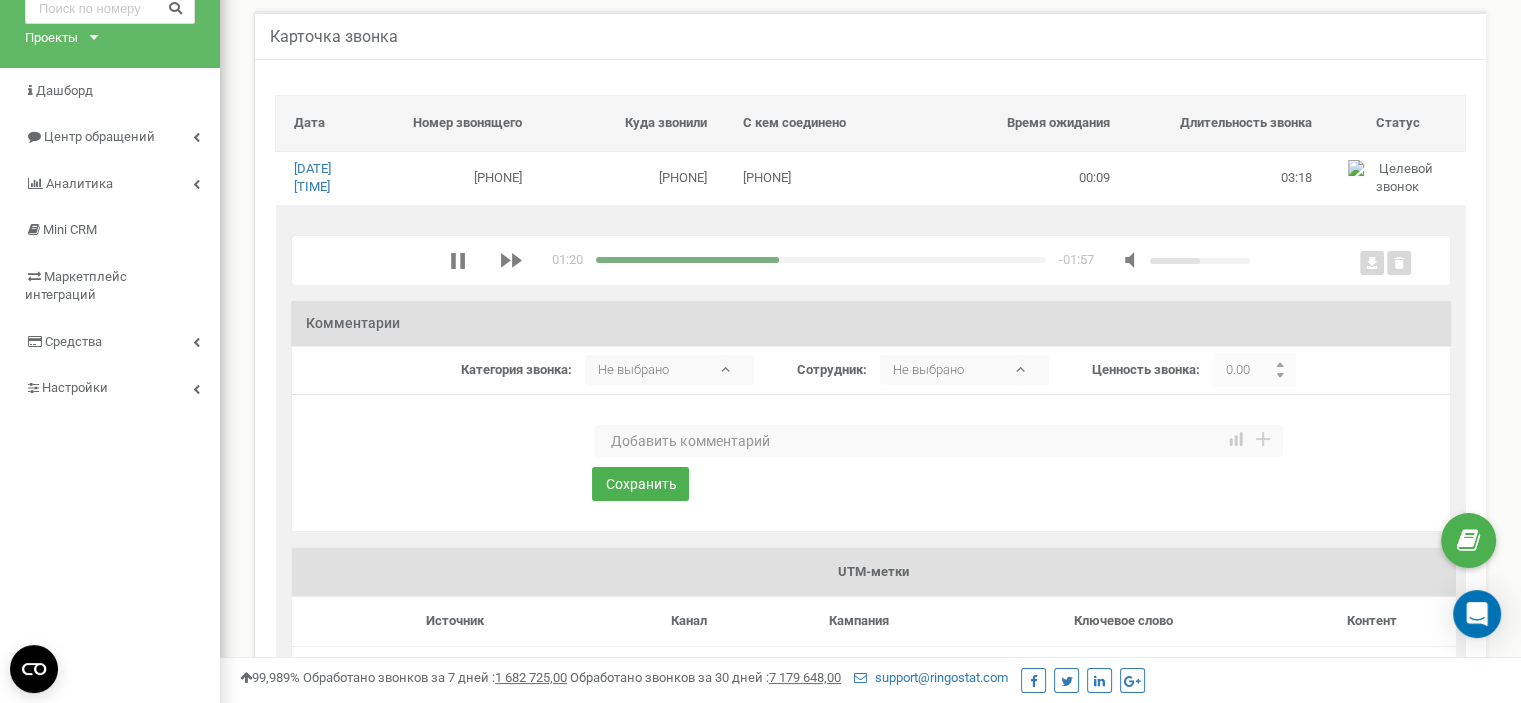 click at bounding box center (821, 260) 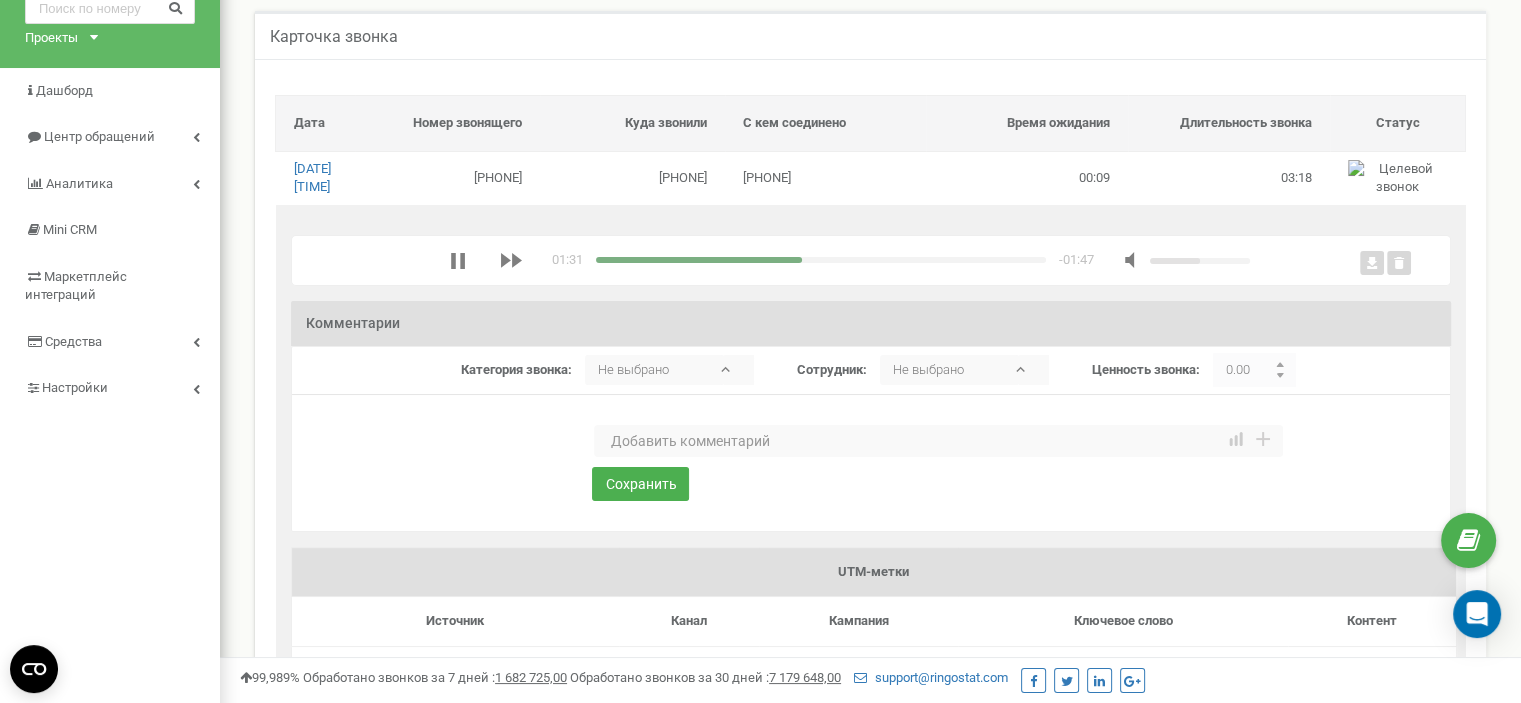 click at bounding box center (821, 260) 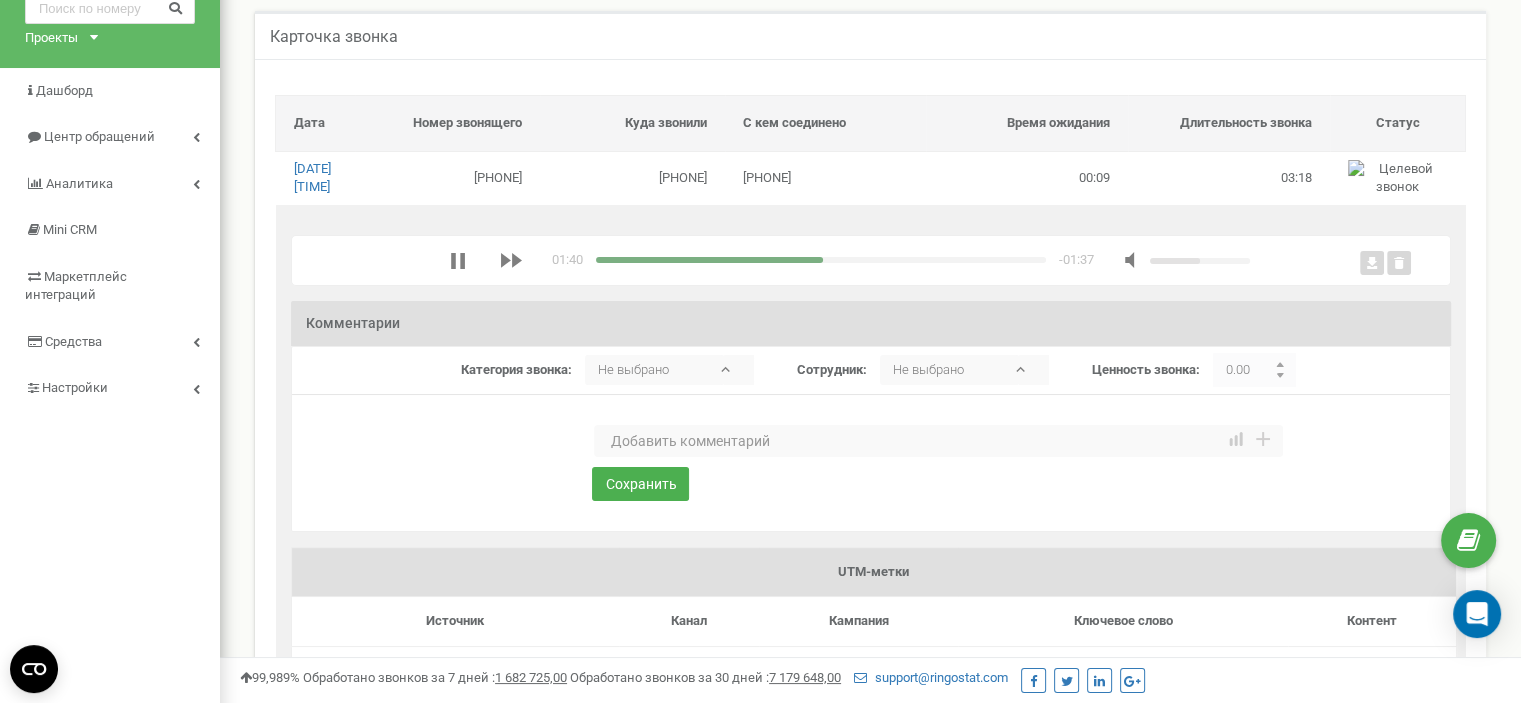 click at bounding box center [709, 260] 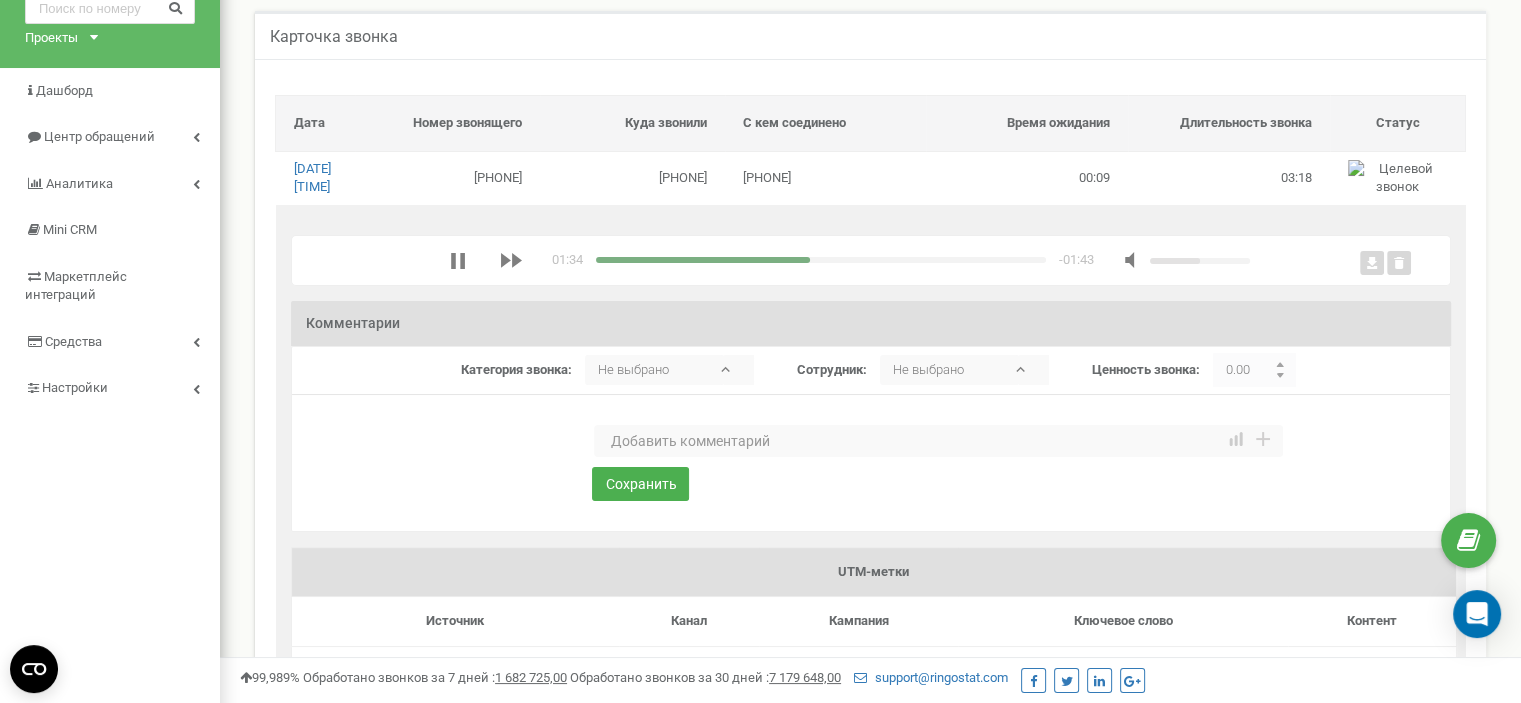 click at bounding box center [938, 441] 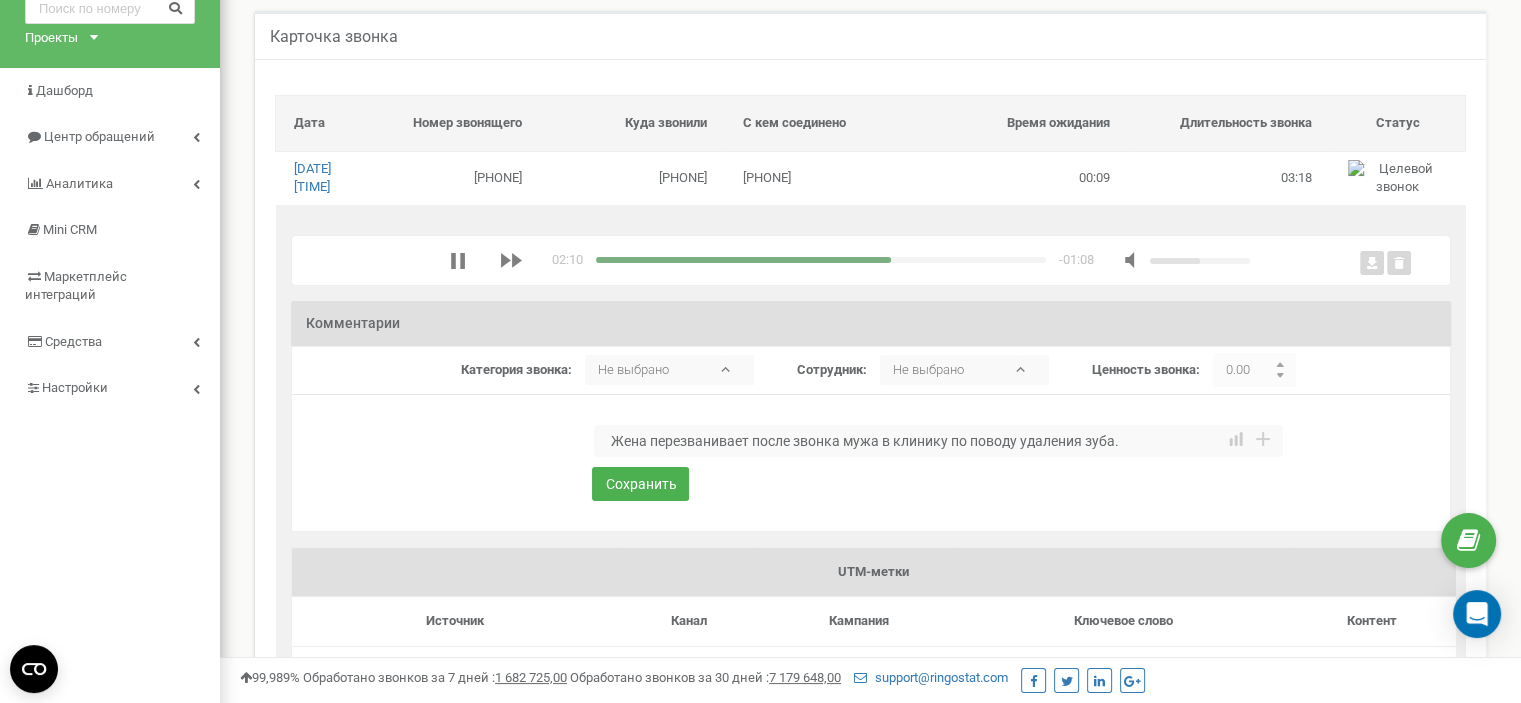 click on "Жена перезванивает после звонка мужа ч клинику по поводу удаления зуба." at bounding box center [938, 441] 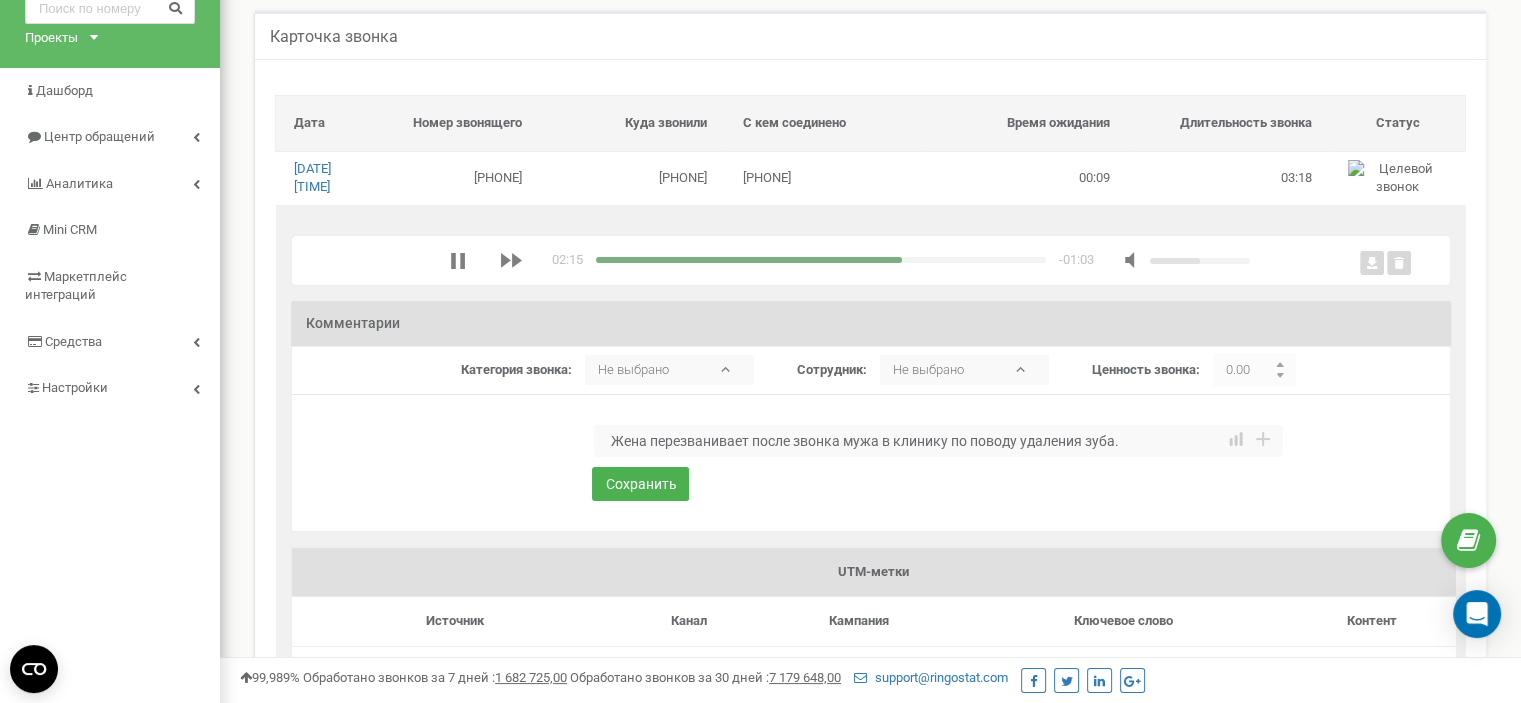 click on "Жена перезванивает после звонка мужа в клинику по поводу удаления зуба." at bounding box center [938, 441] 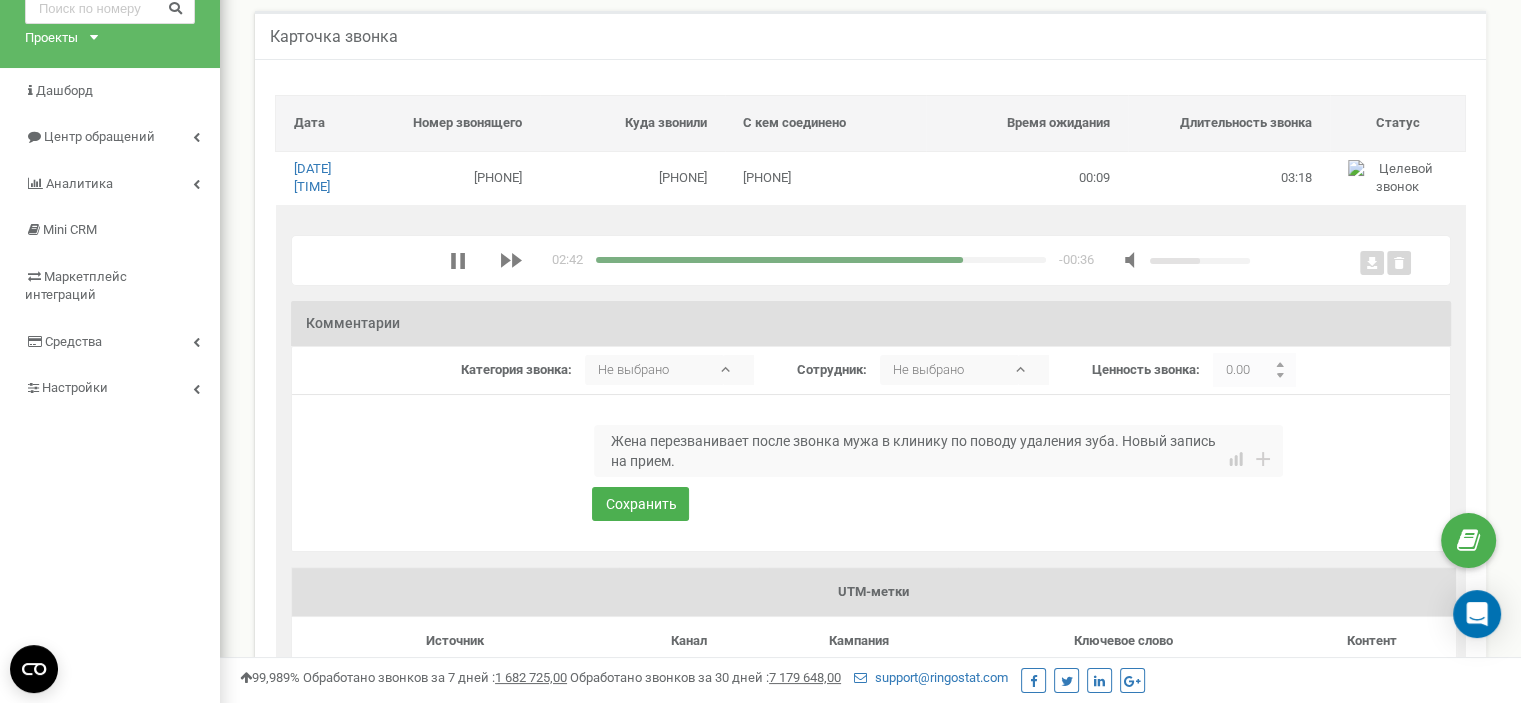 click at bounding box center (821, 260) 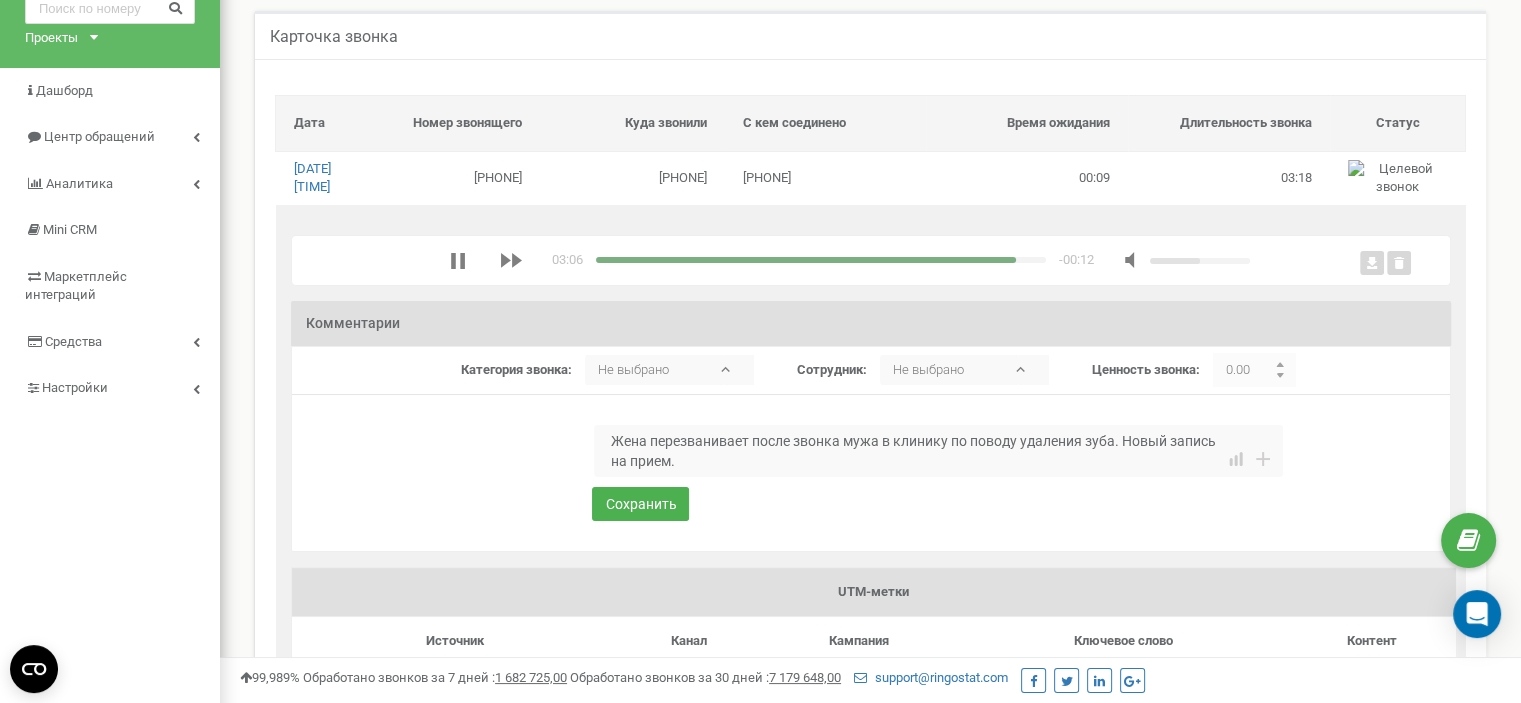 click at bounding box center (806, 260) 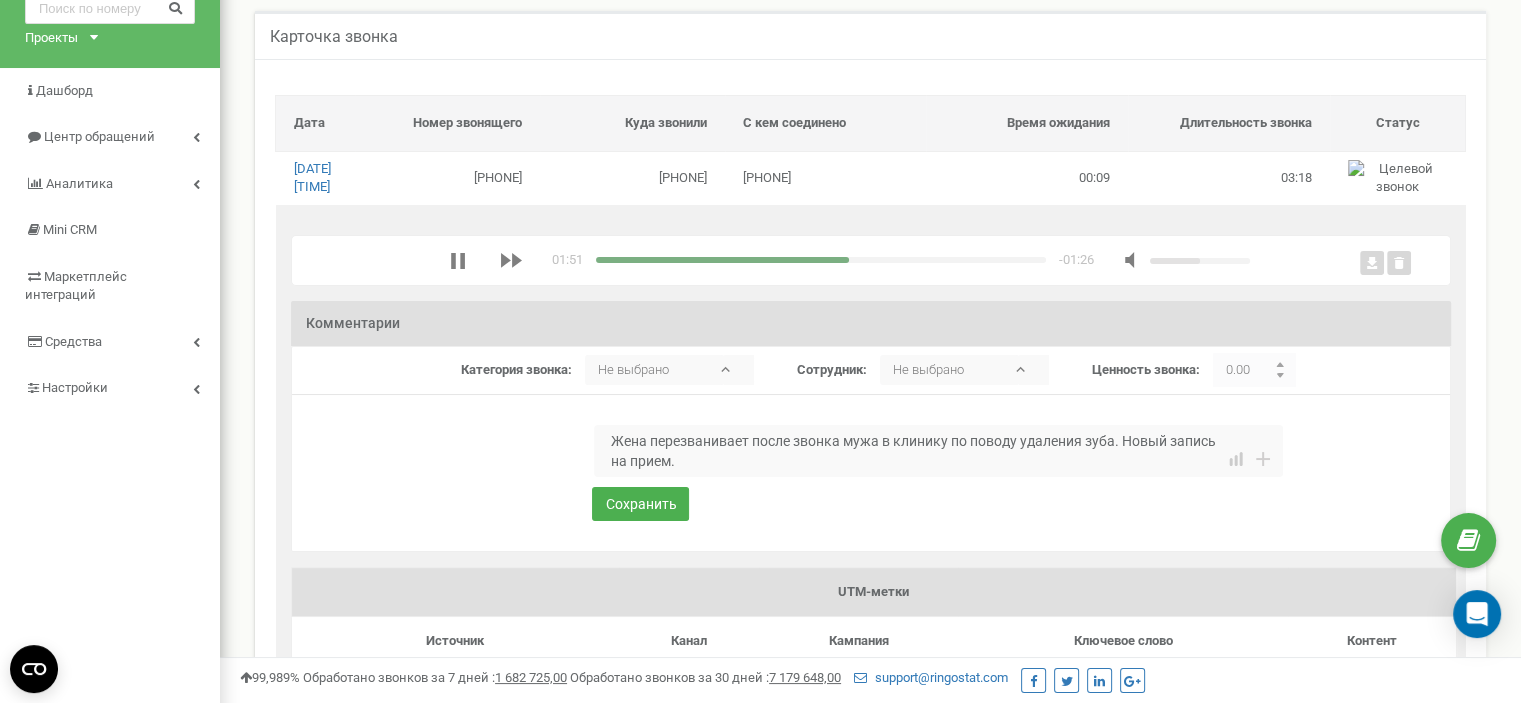 click at bounding box center (722, 260) 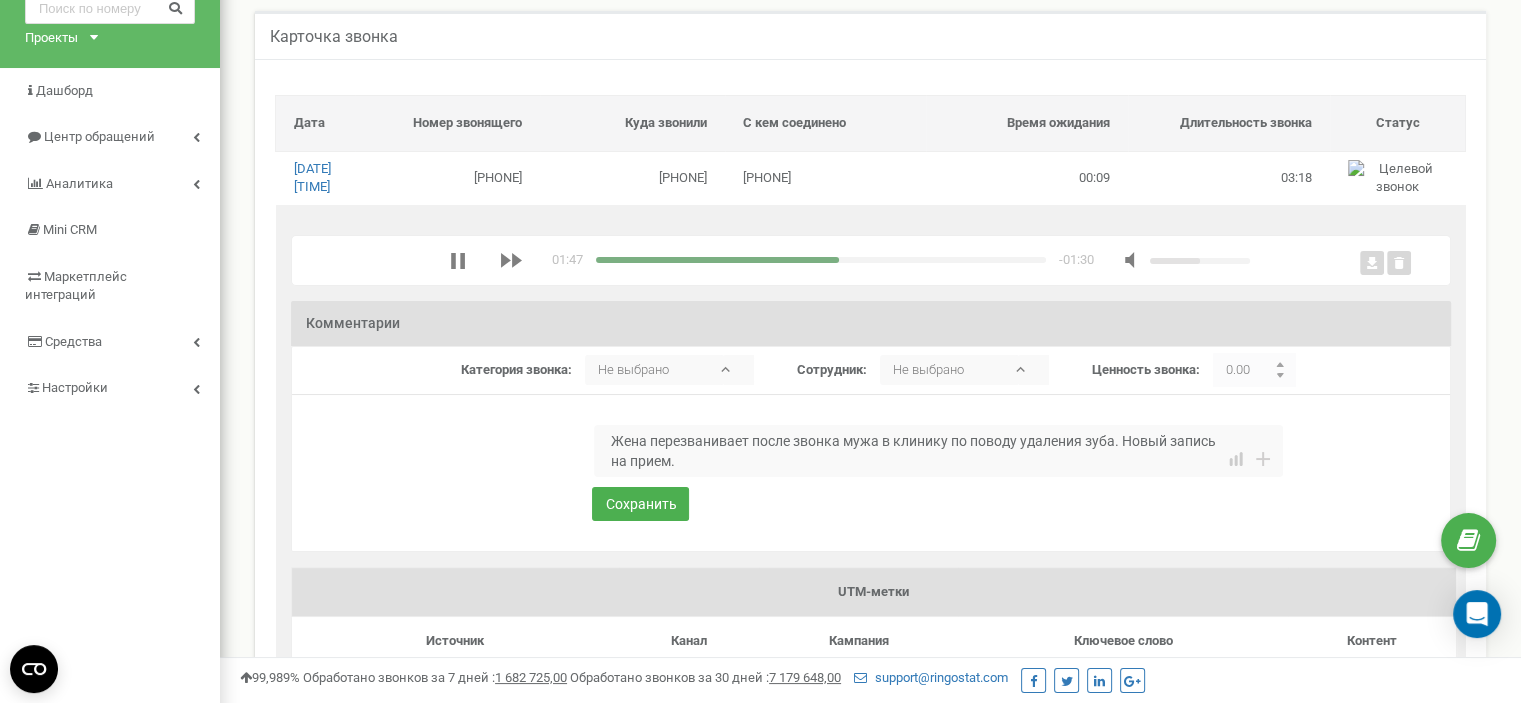 click on "Жена перезванивает после звонка мужа в клинику по поводу удаления зуба. Новый запись на прием." at bounding box center (938, 451) 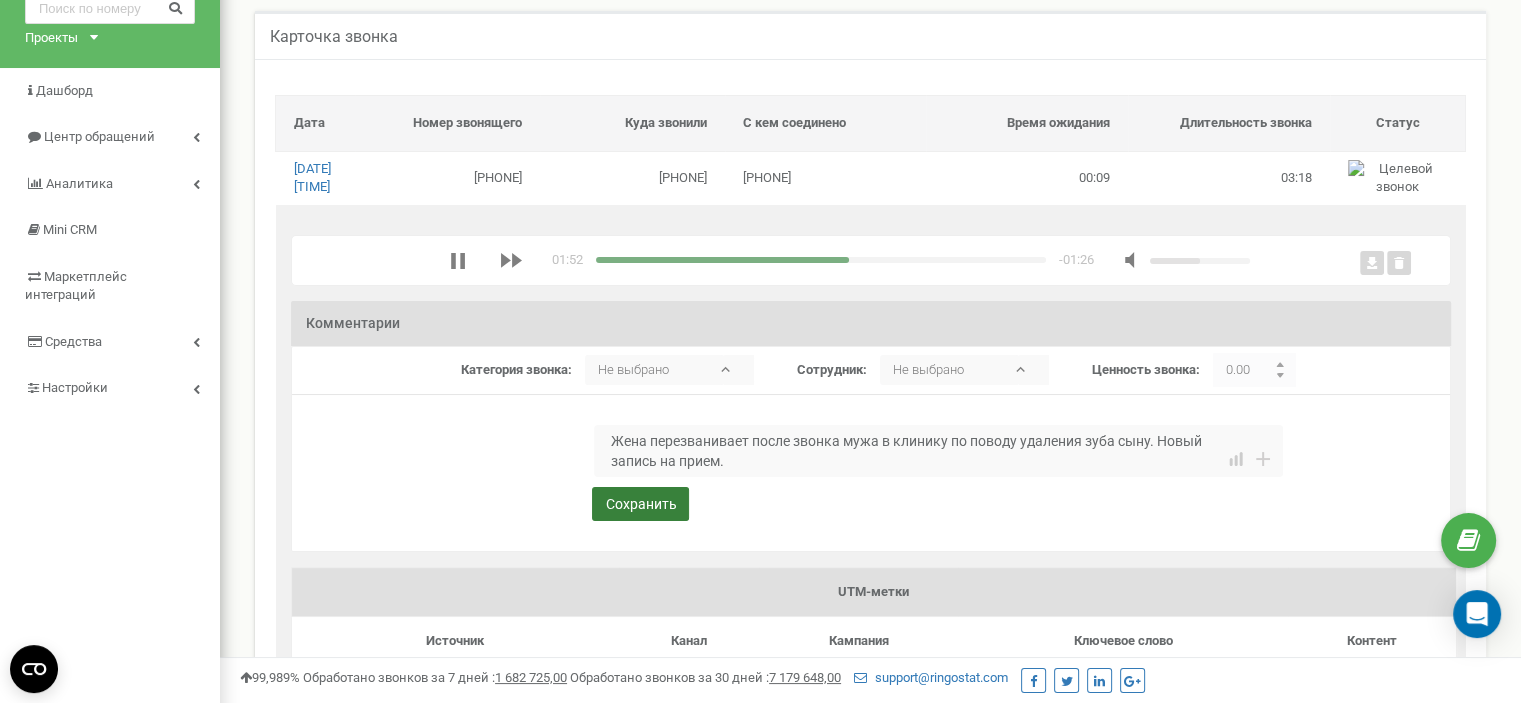 type on "Жена перезванивает после звонка мужа в клинику по поводу удаления зуба сыну. Новый запись на прием." 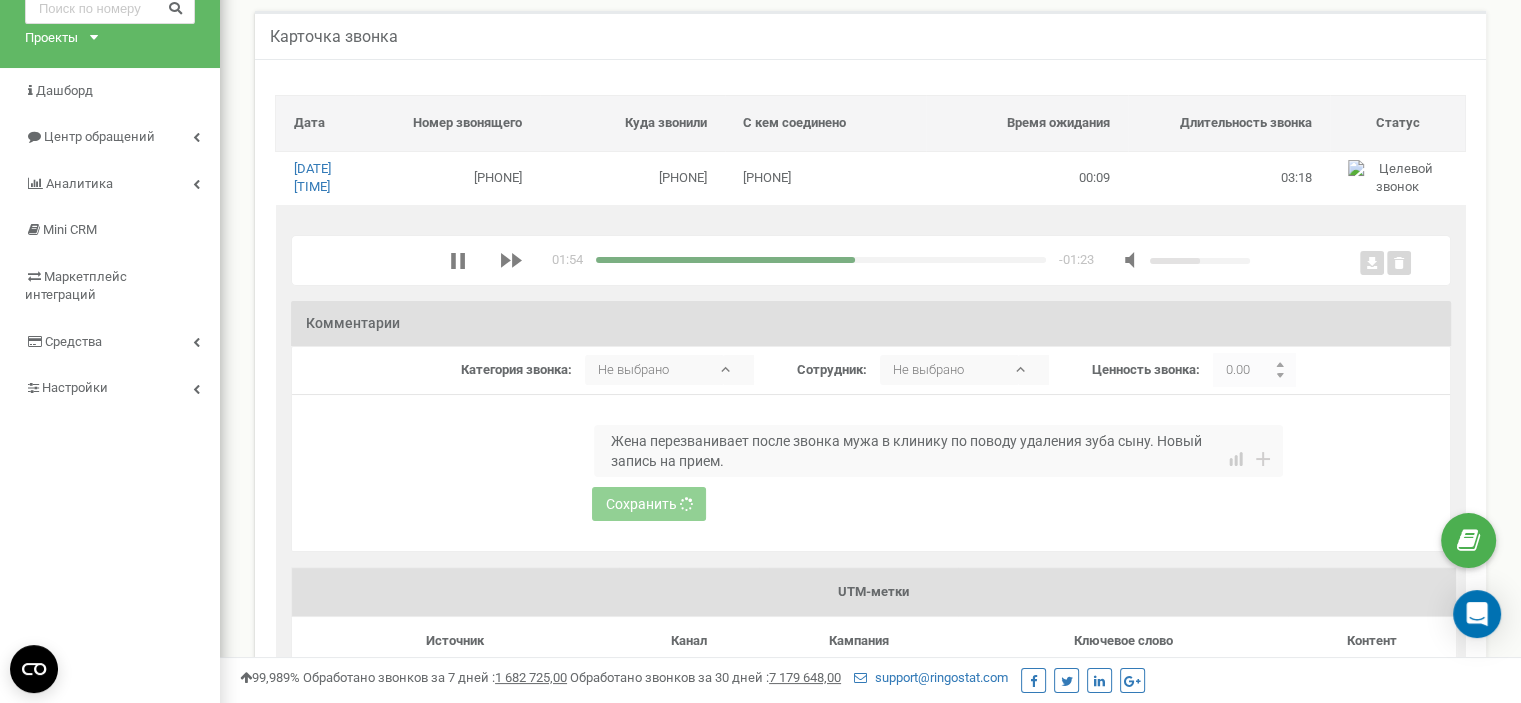 type 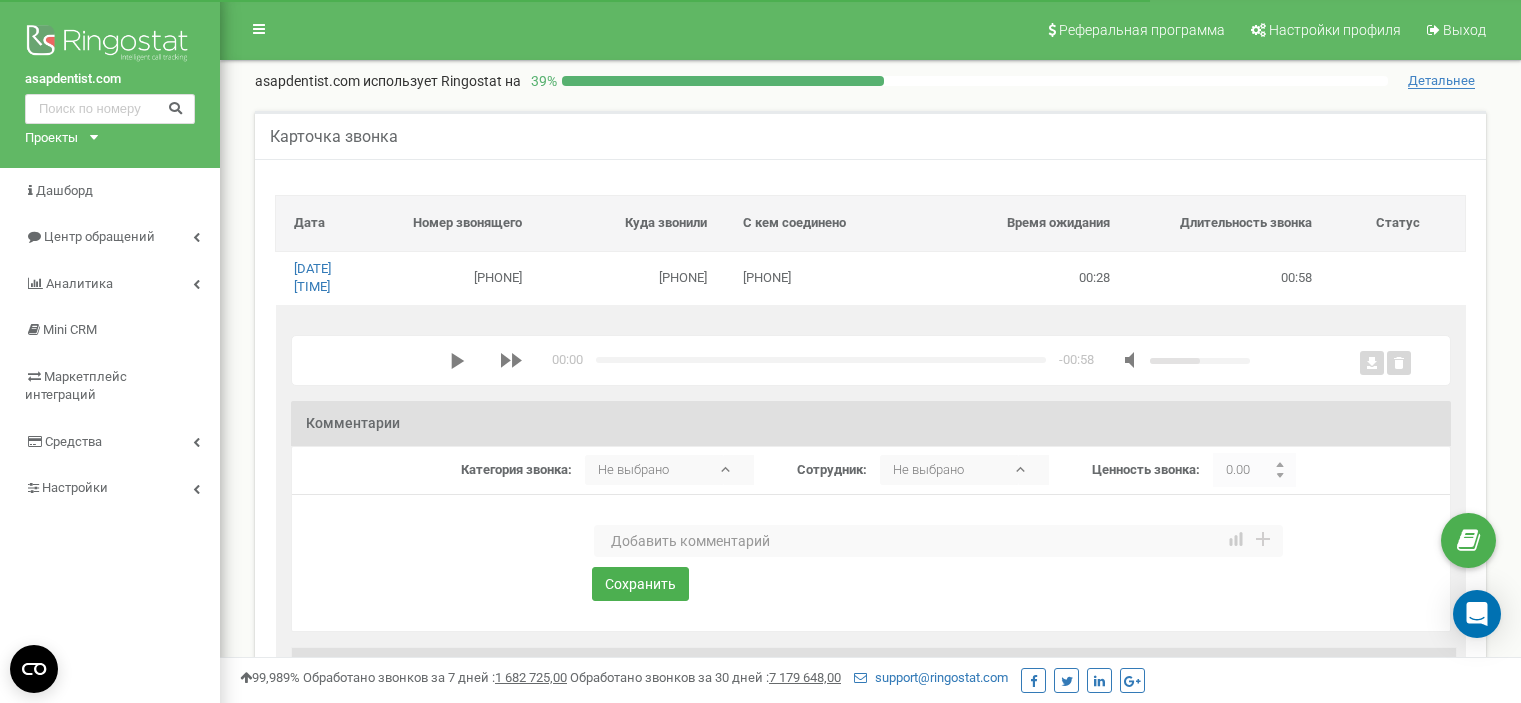 scroll, scrollTop: 0, scrollLeft: 0, axis: both 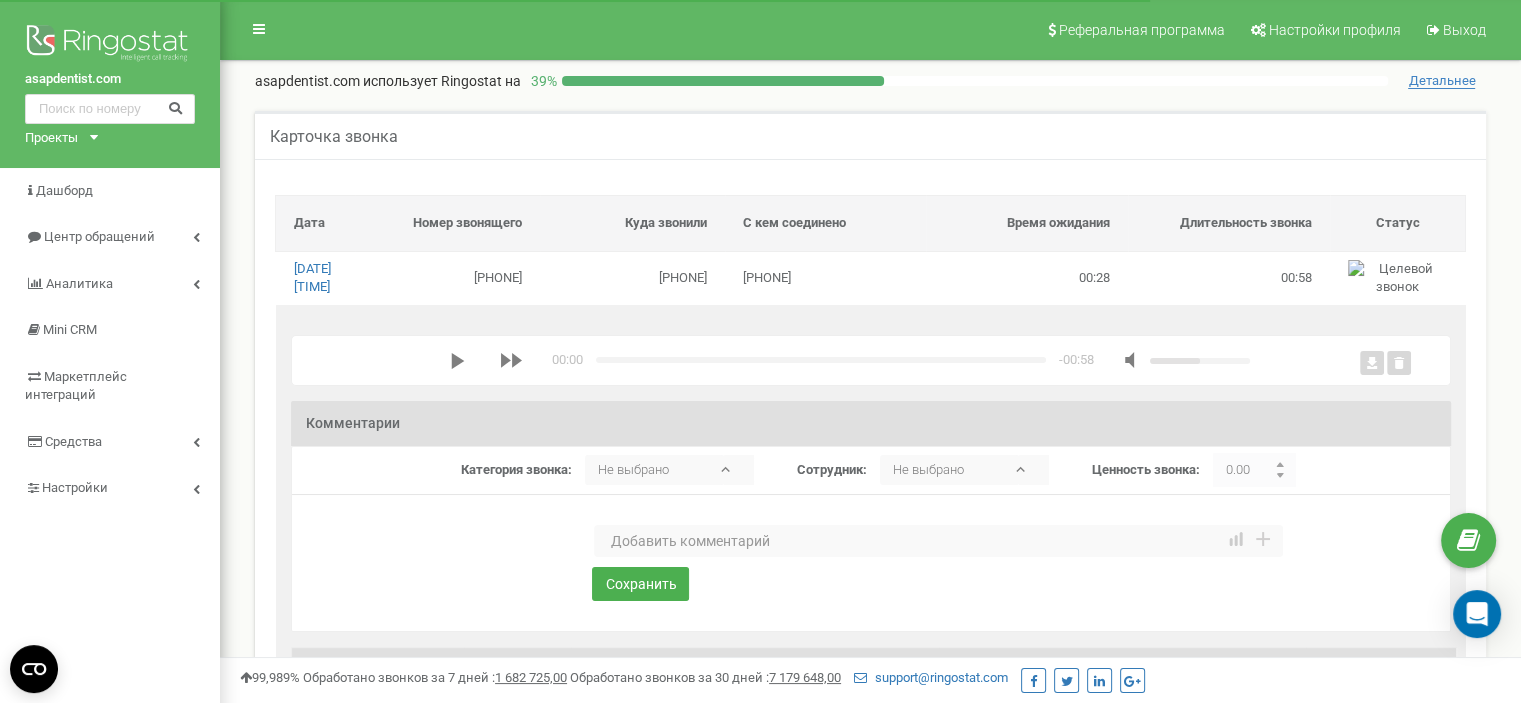 click 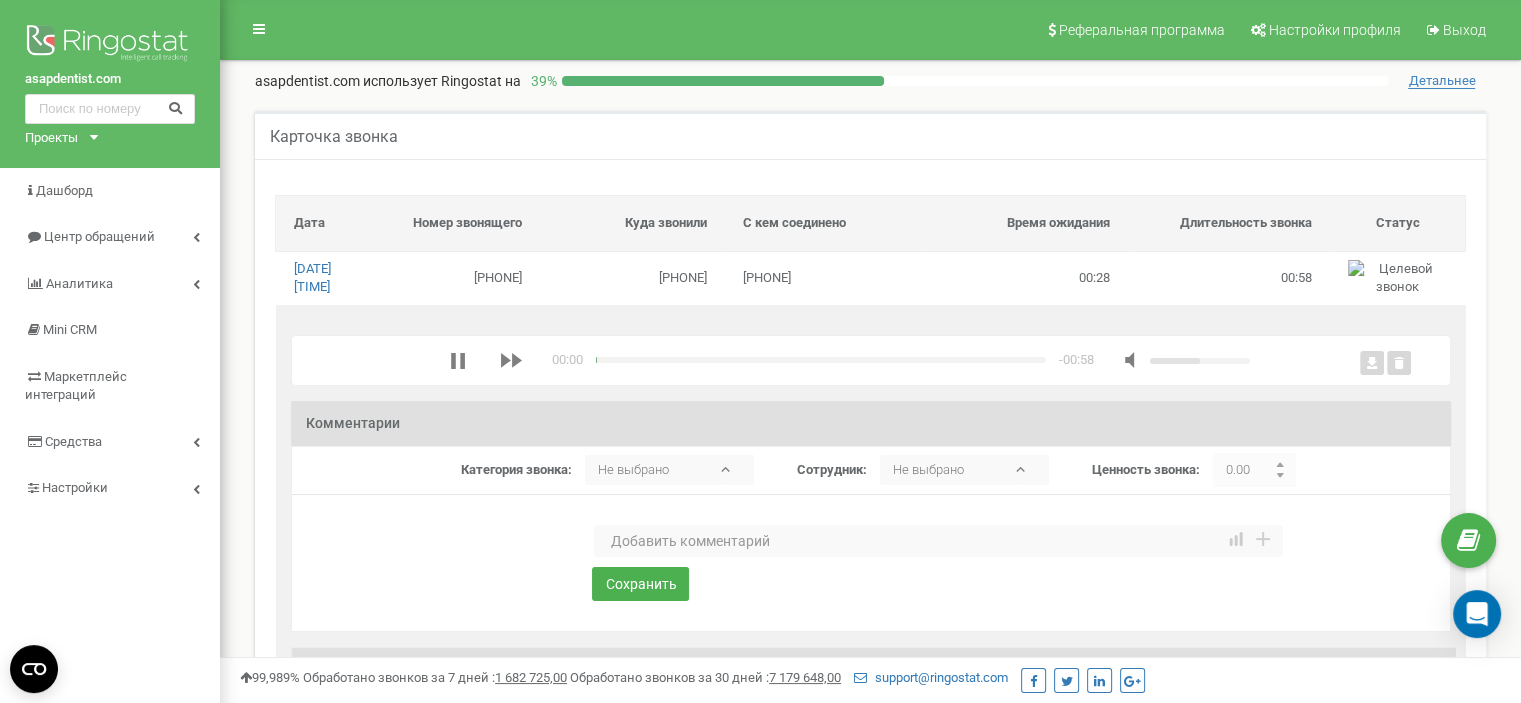click at bounding box center [938, 541] 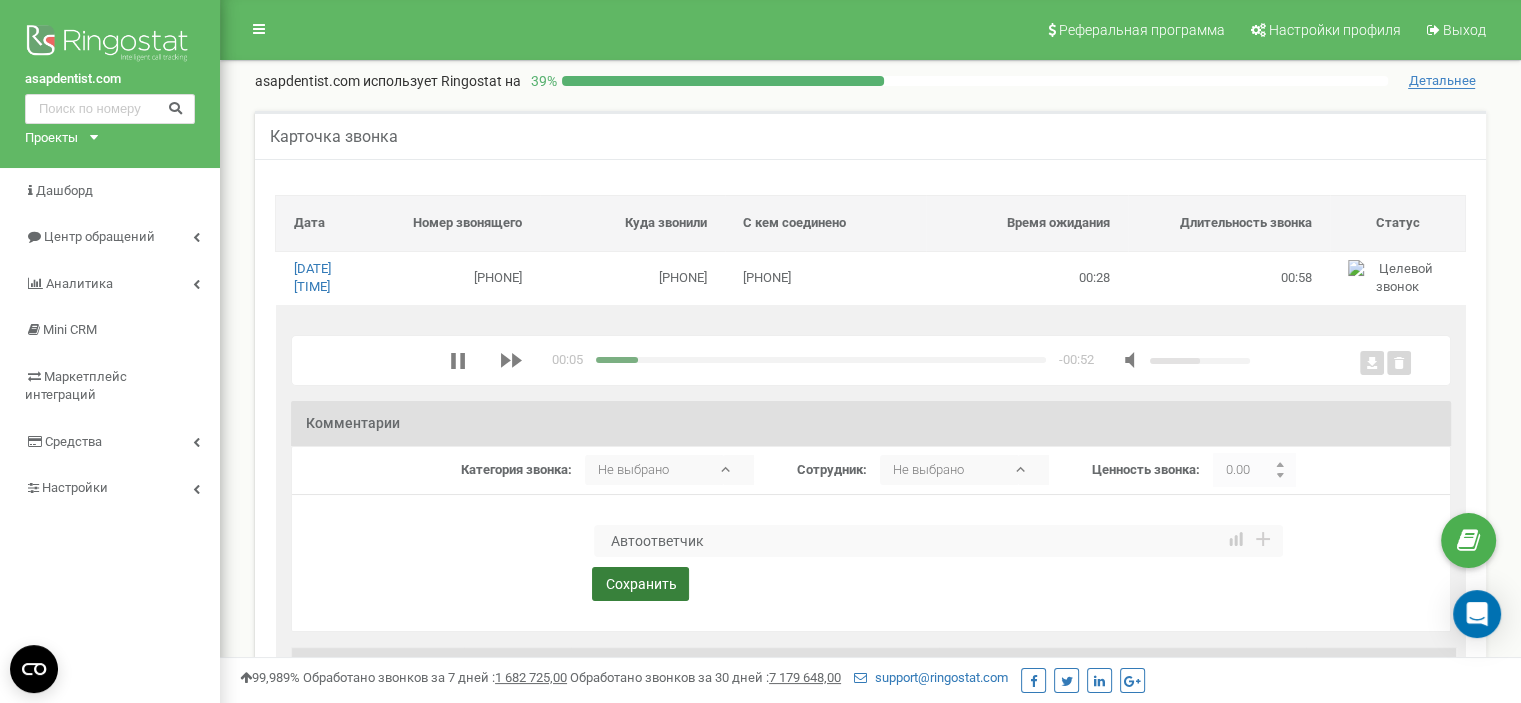 type on "Автоответчик" 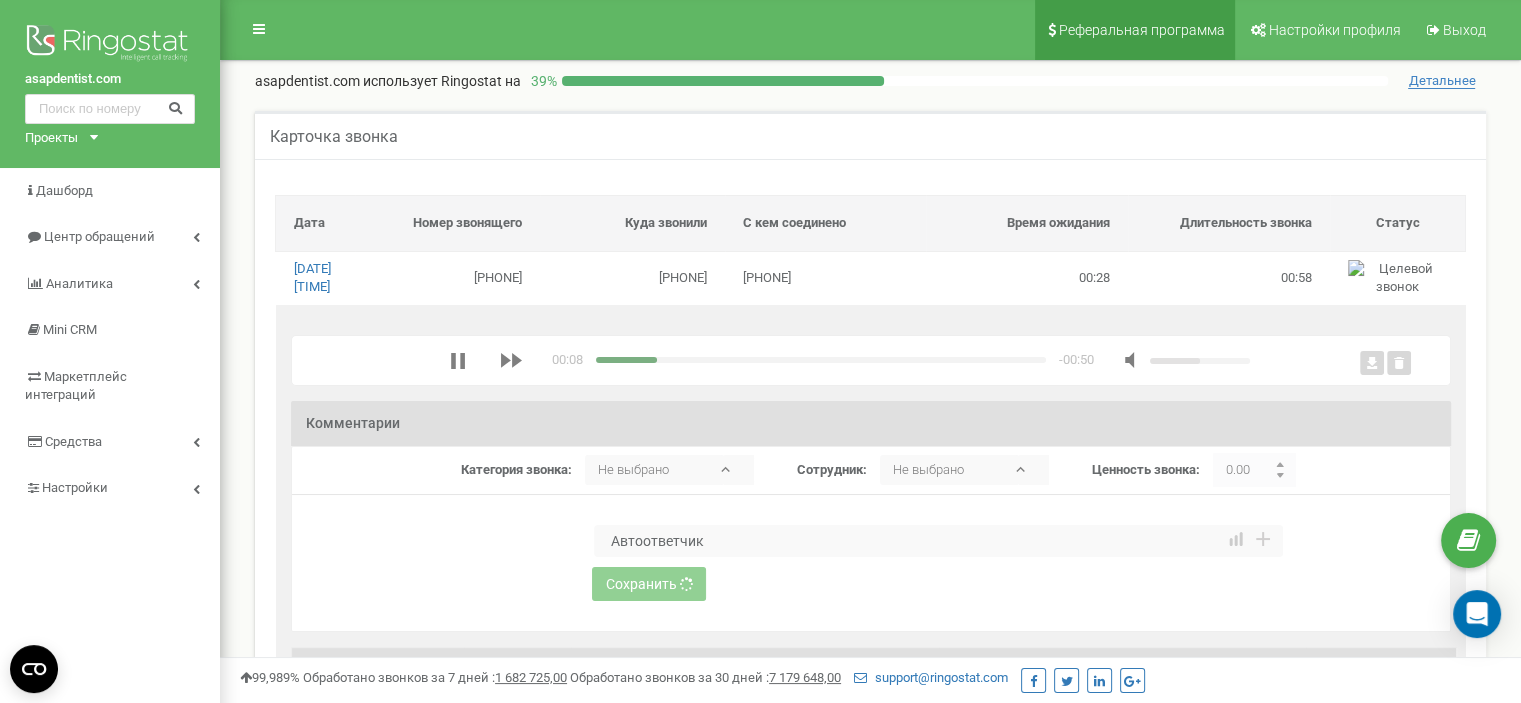 type 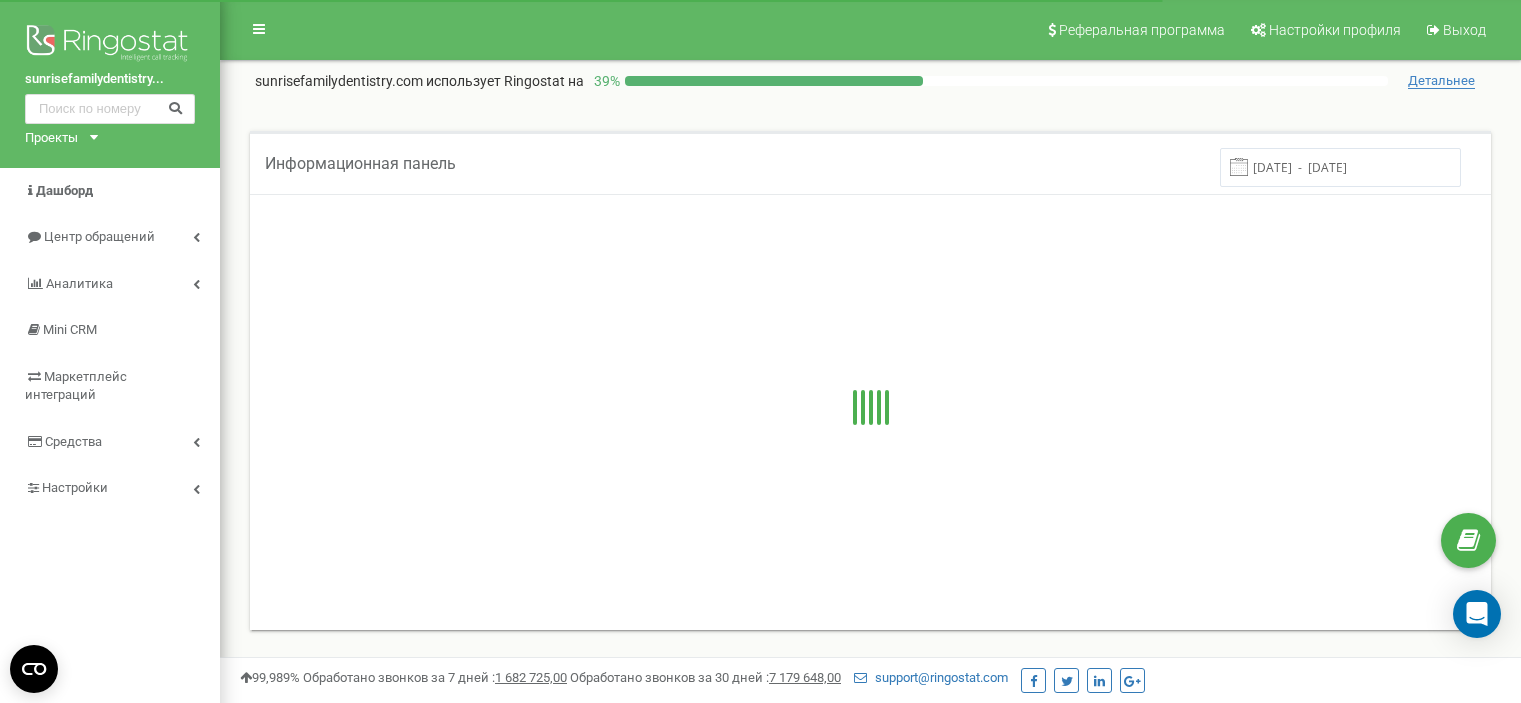 scroll, scrollTop: 0, scrollLeft: 0, axis: both 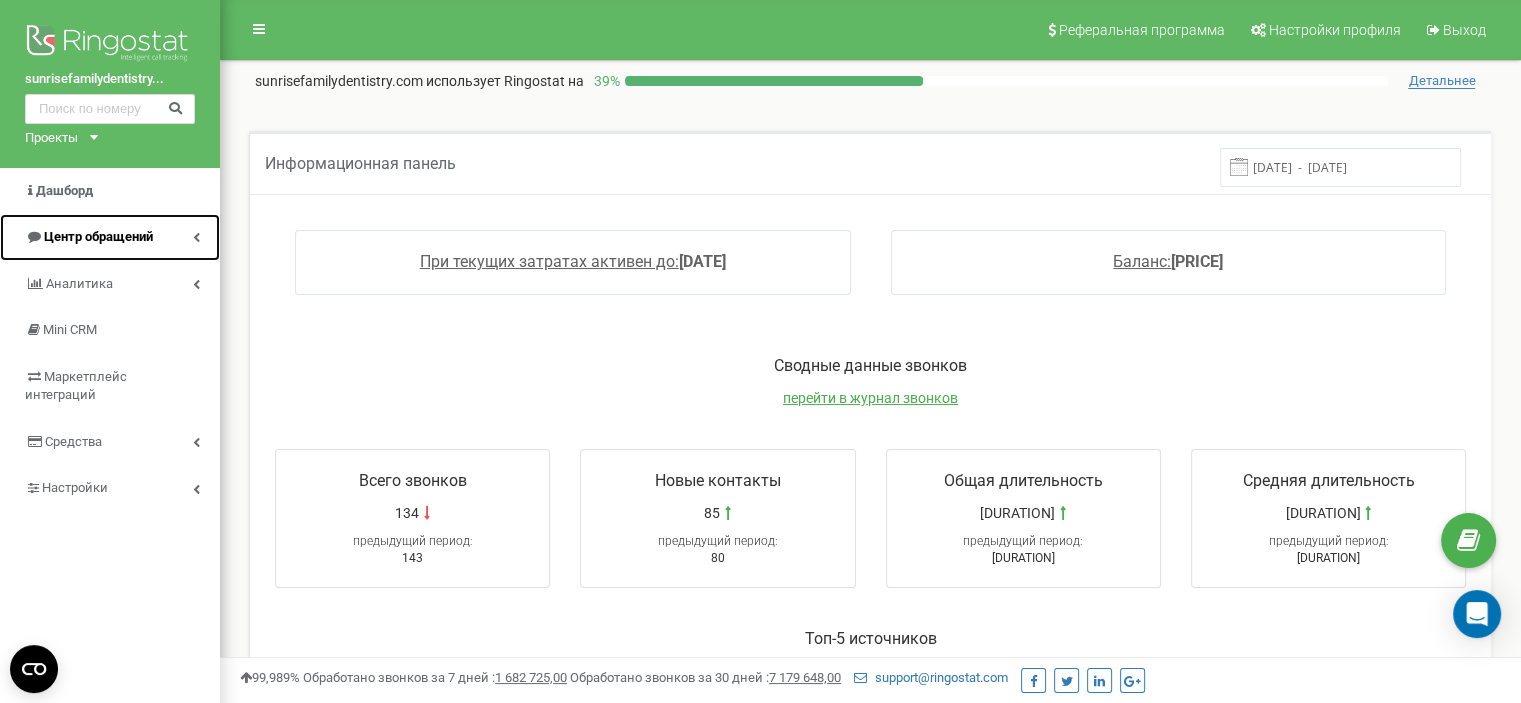 click on "Центр обращений" at bounding box center [98, 236] 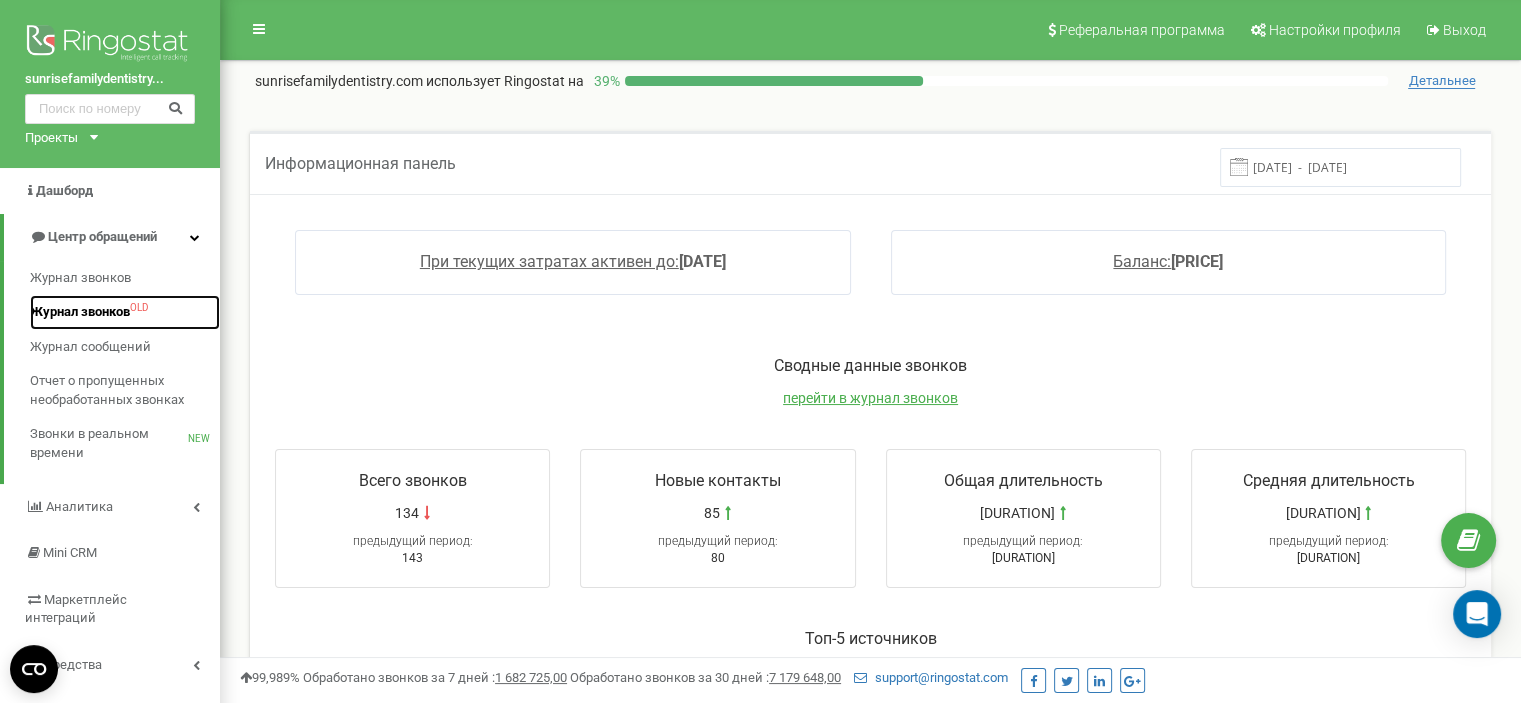 click on "Журнал звонков" at bounding box center [80, 312] 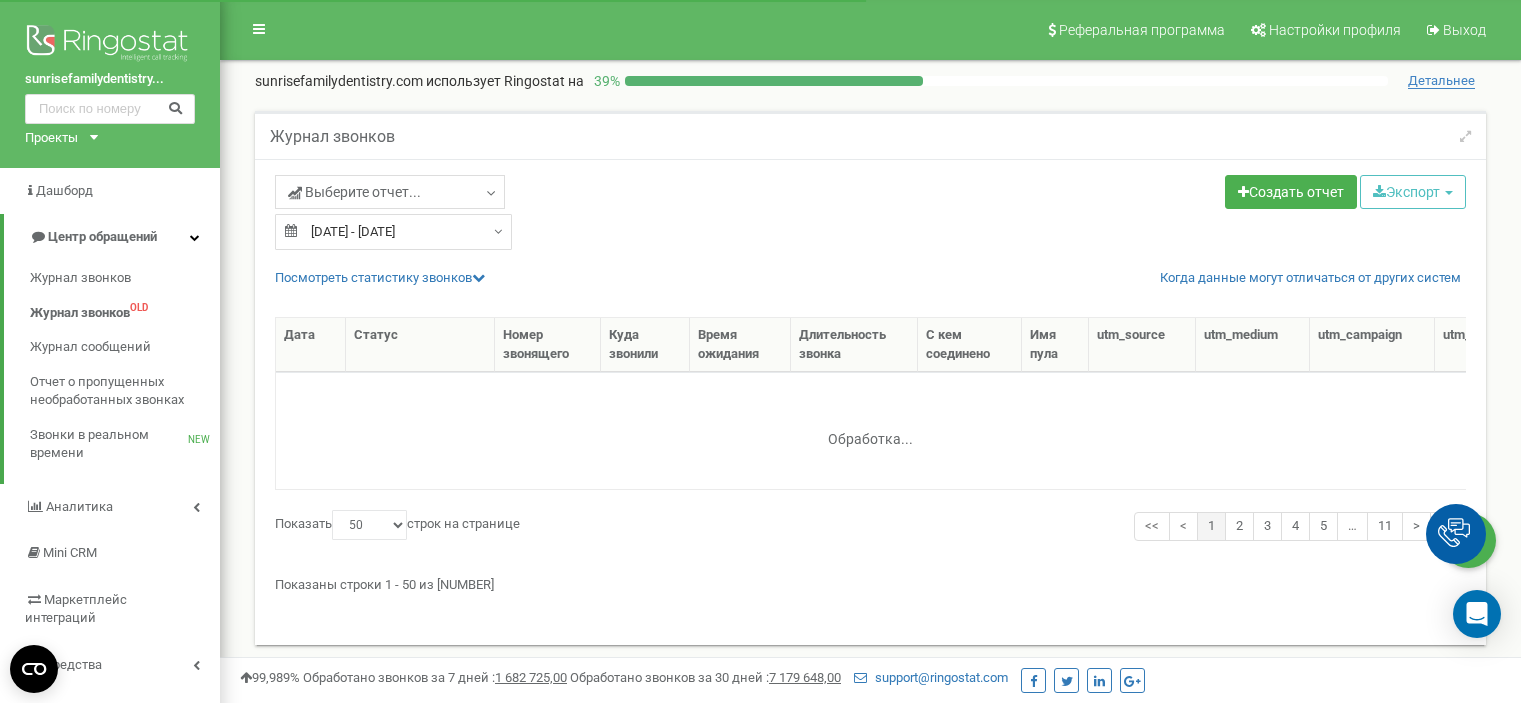 select on "50" 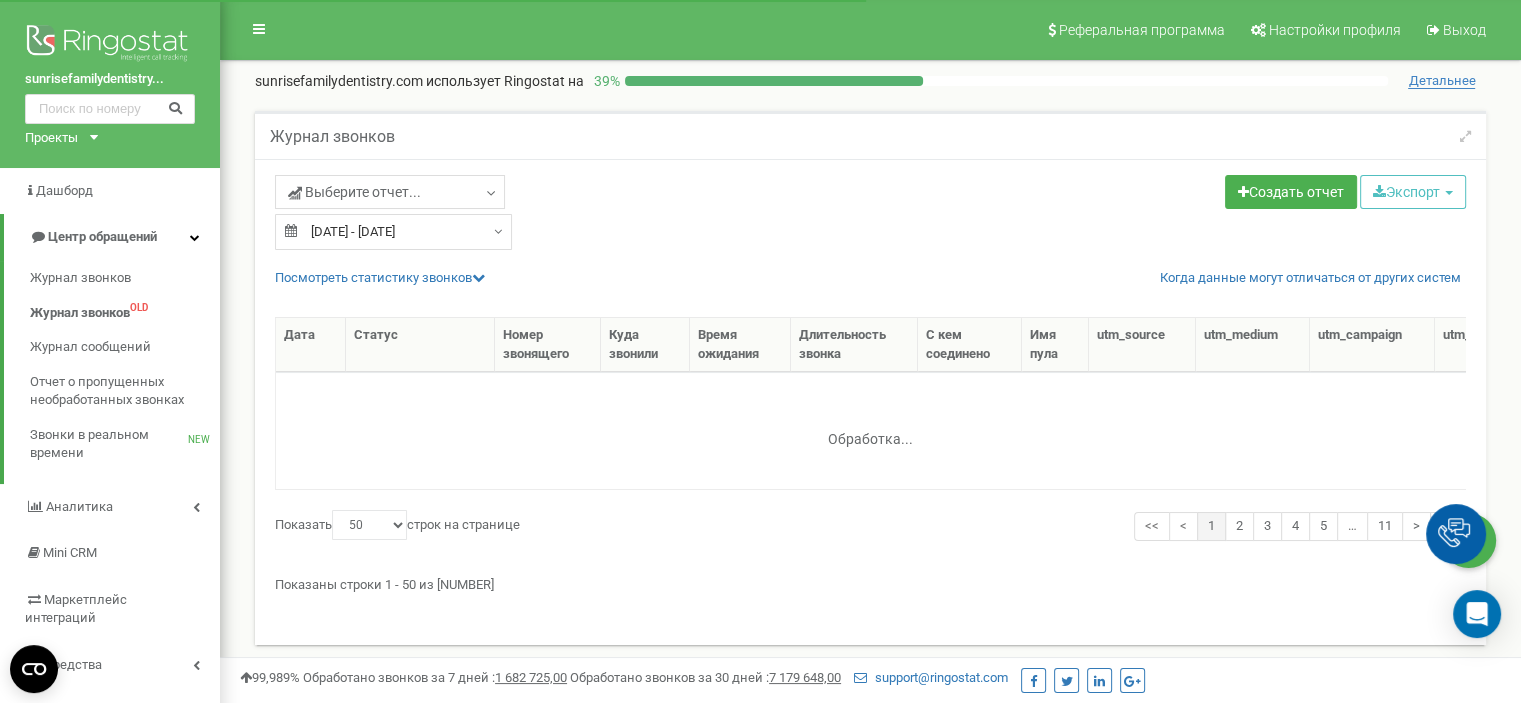 scroll, scrollTop: 0, scrollLeft: 0, axis: both 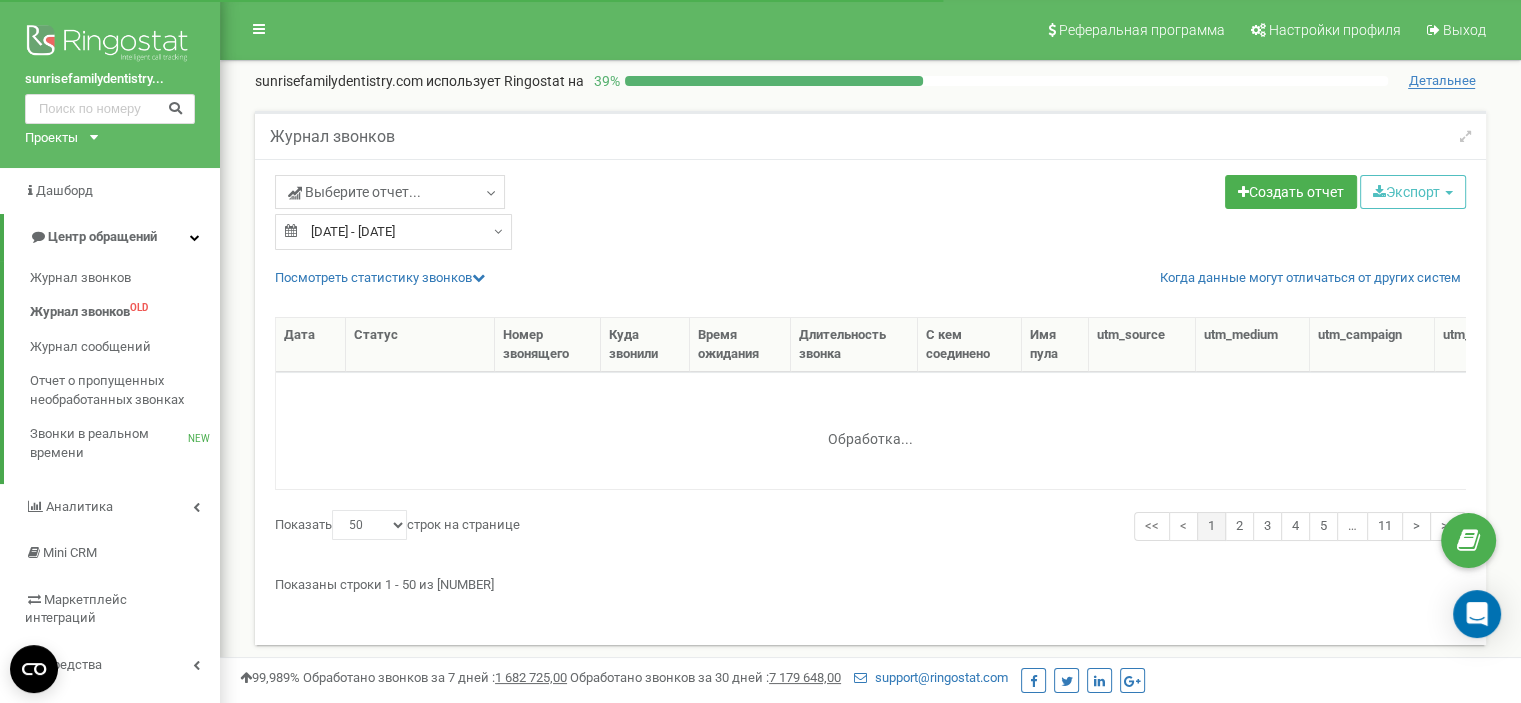 type on "05.07.2025" 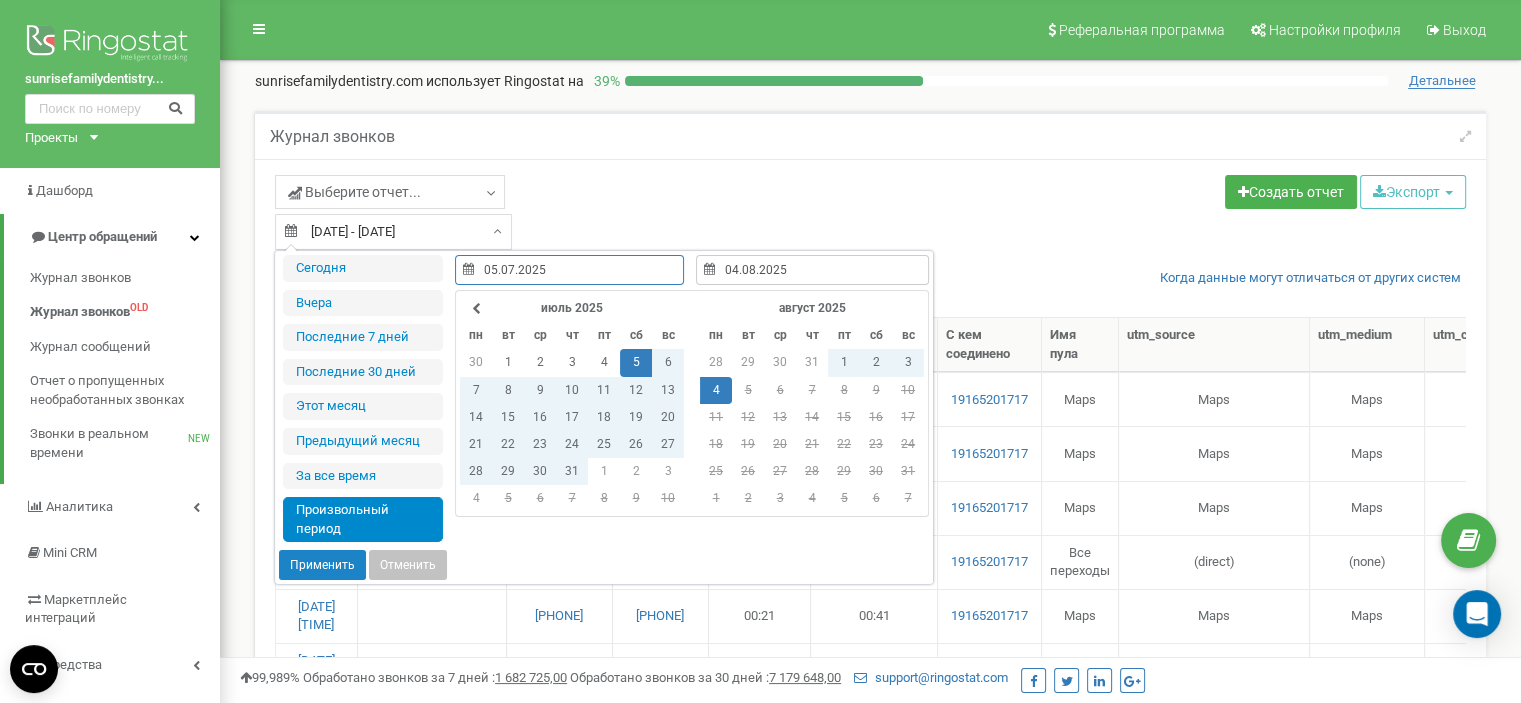 type on "03.08.2025" 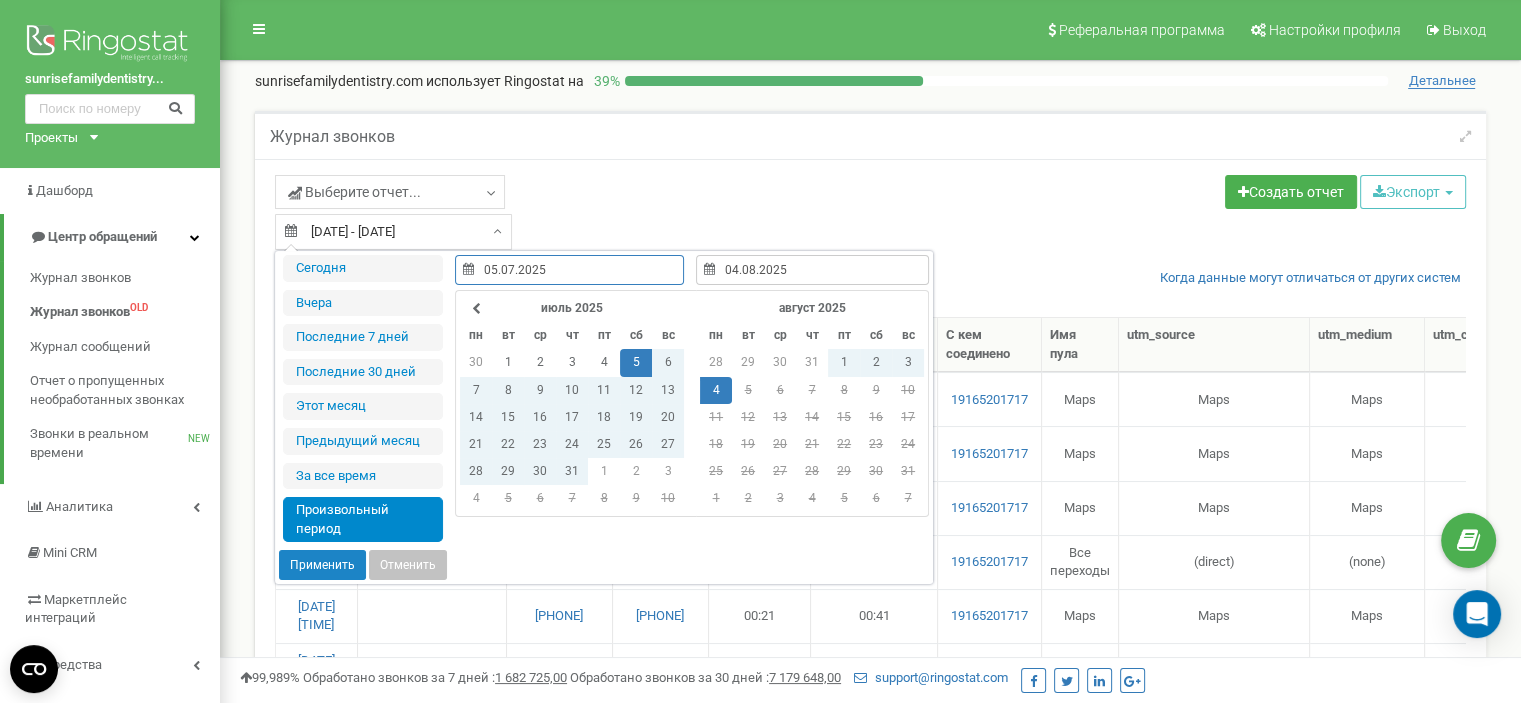 type on "03.08.2025" 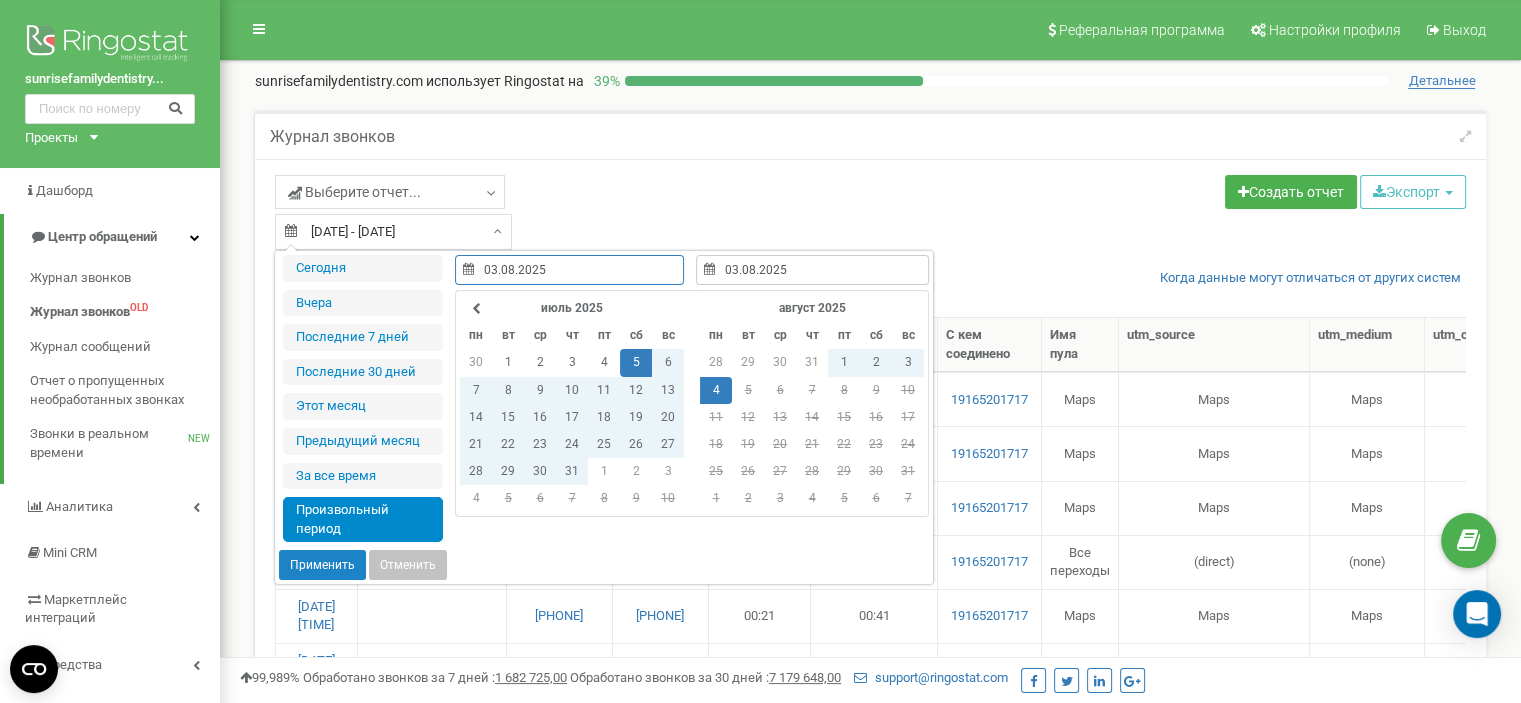 type on "29.07.2025" 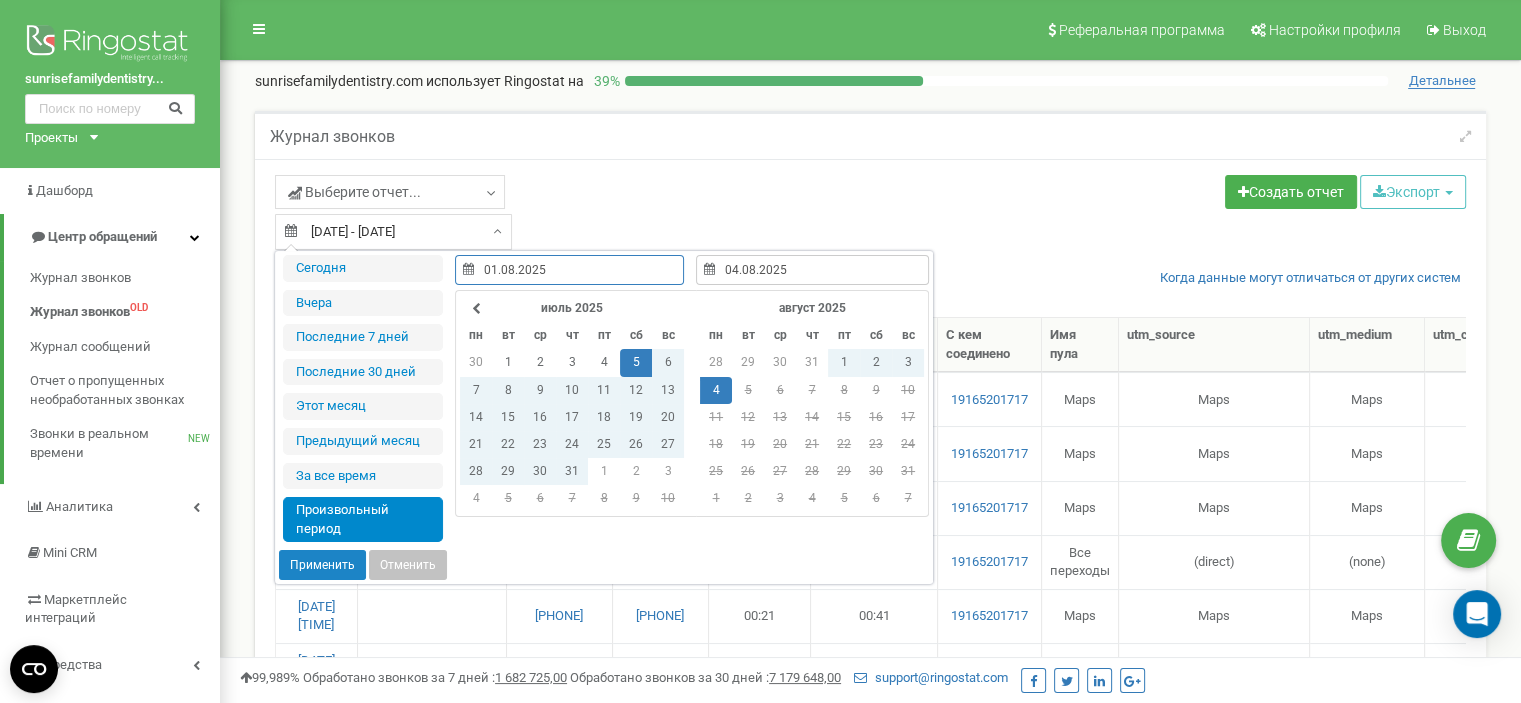 type on "01.07.2025" 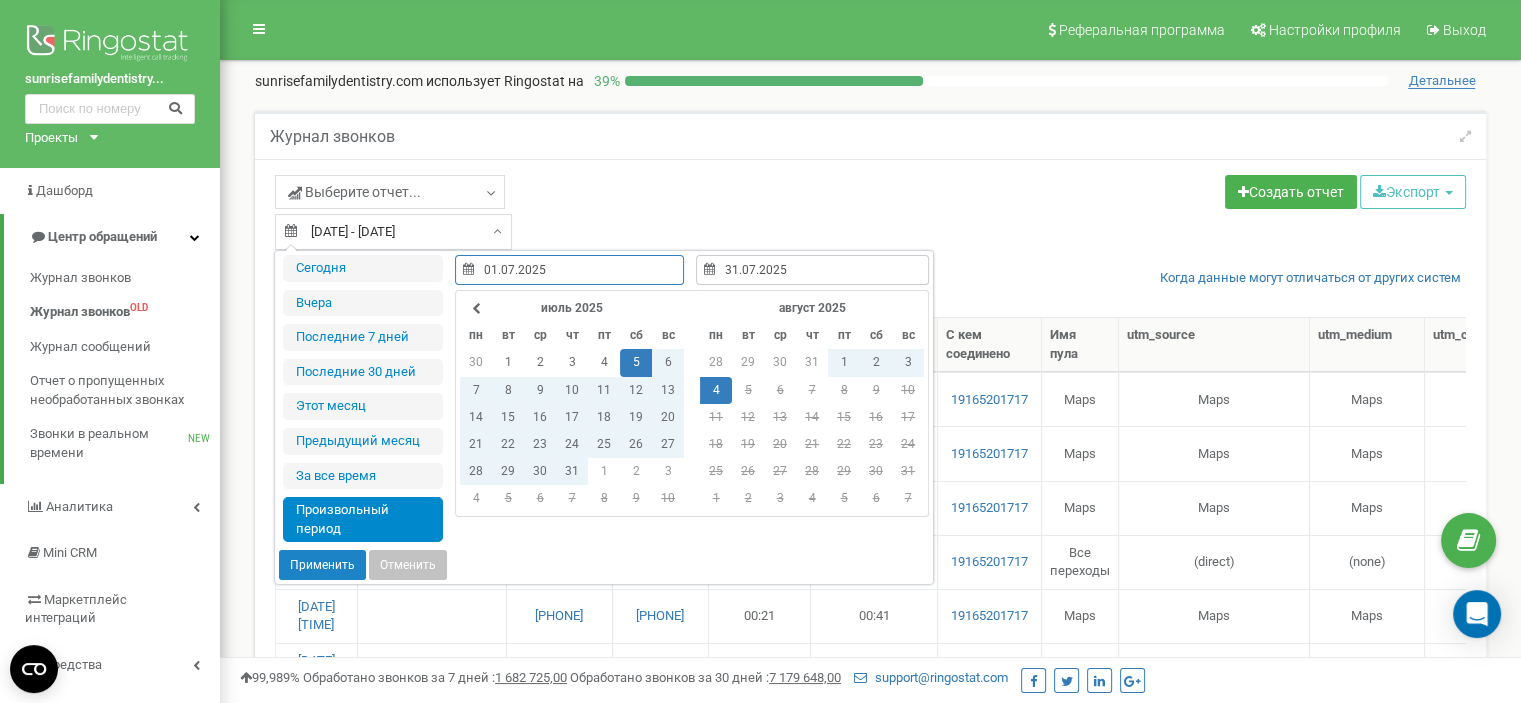 type on "05.07.2025" 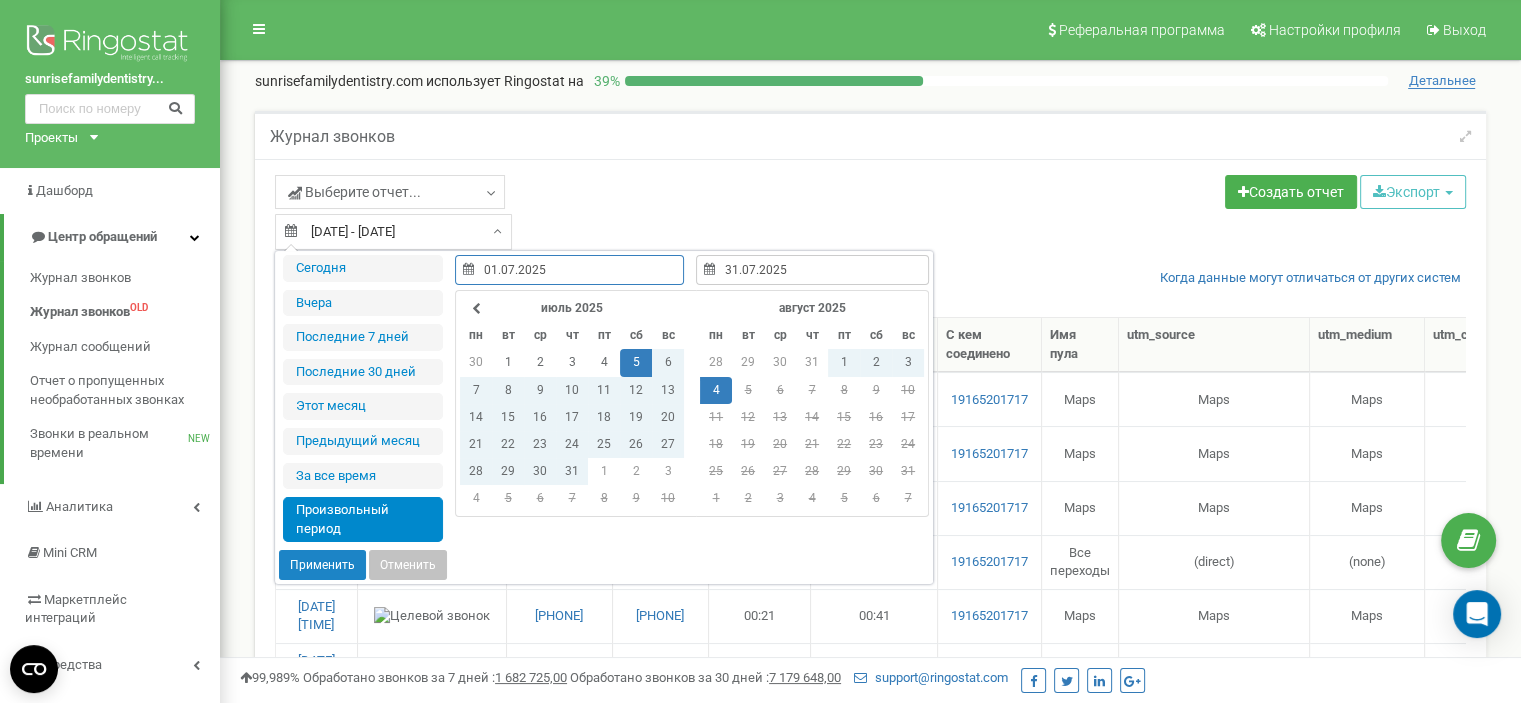 type on "04.08.2025" 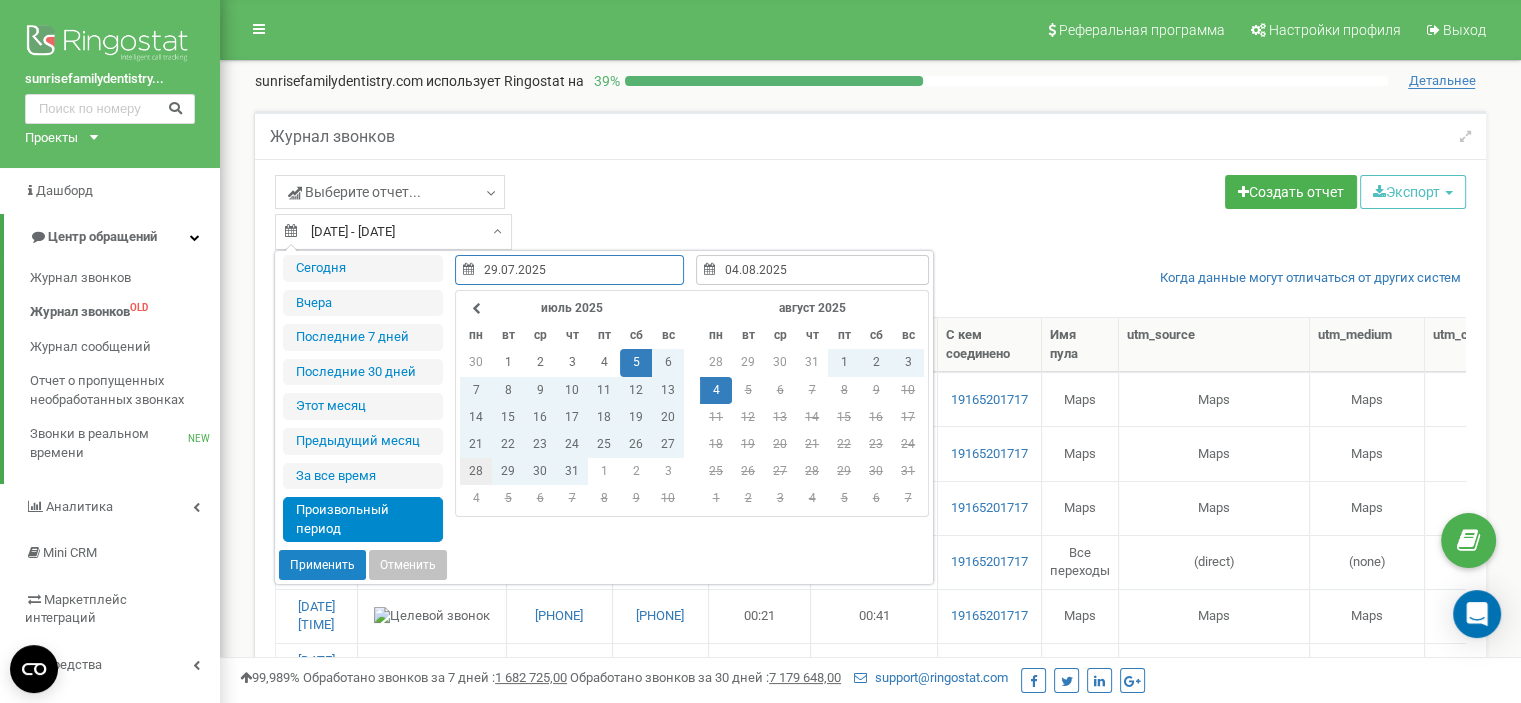 type on "28.07.2025" 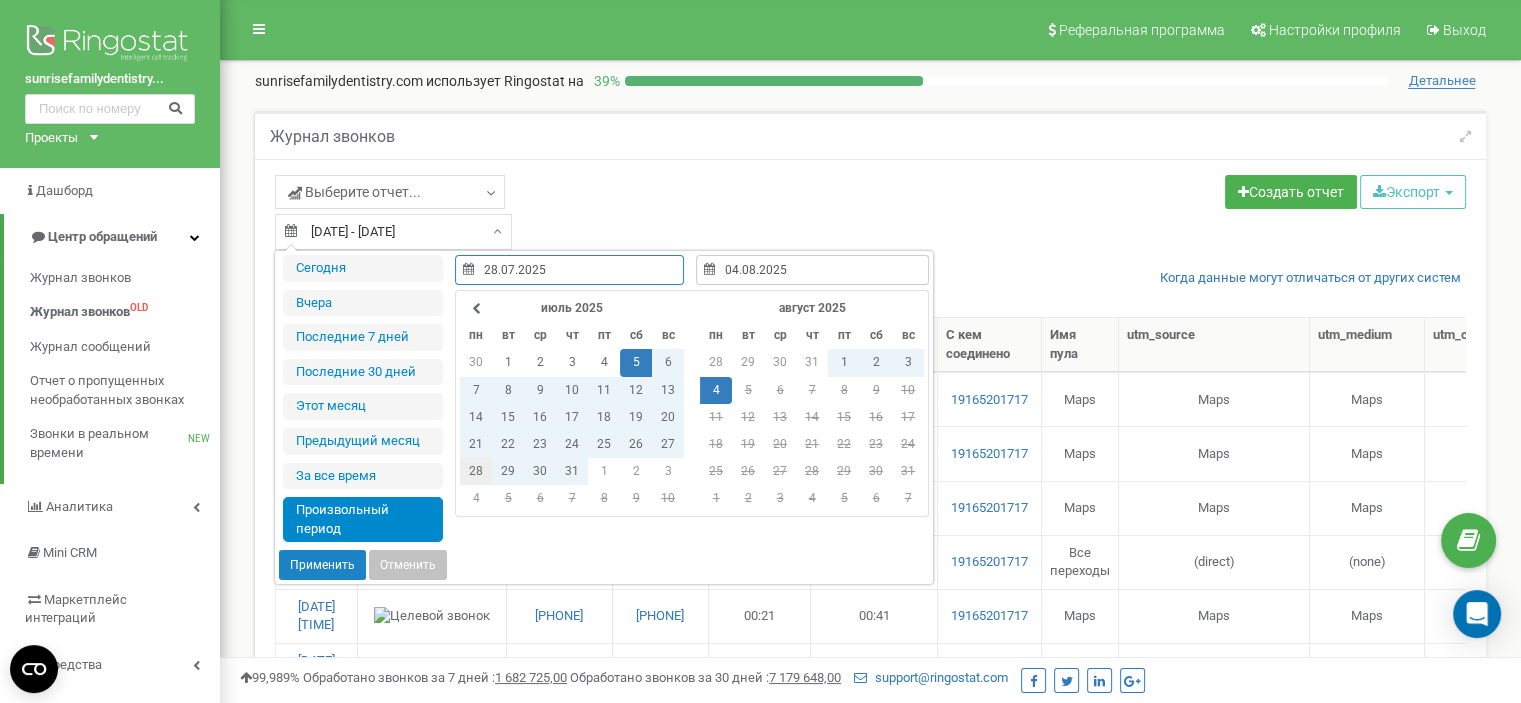 click on "28" at bounding box center (476, 471) 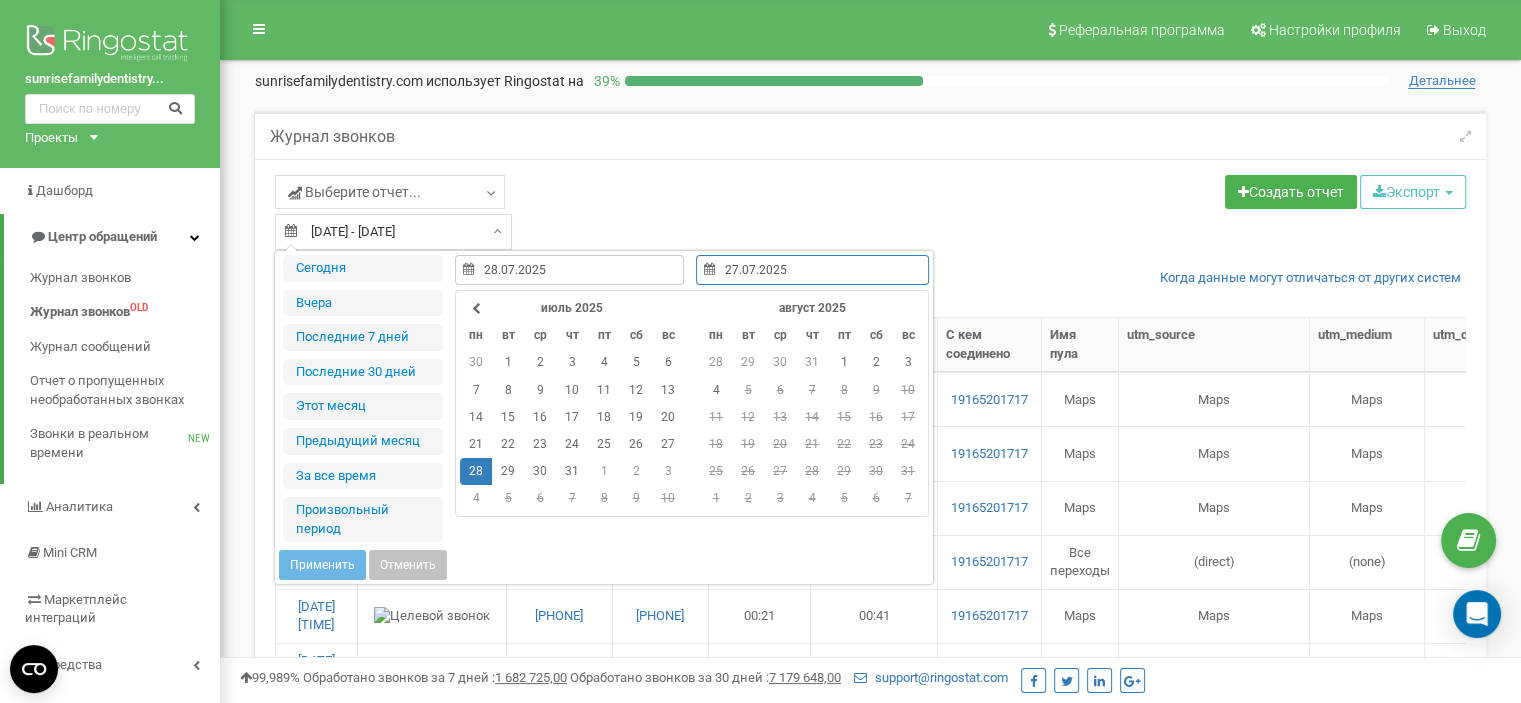 type on "03.08.2025" 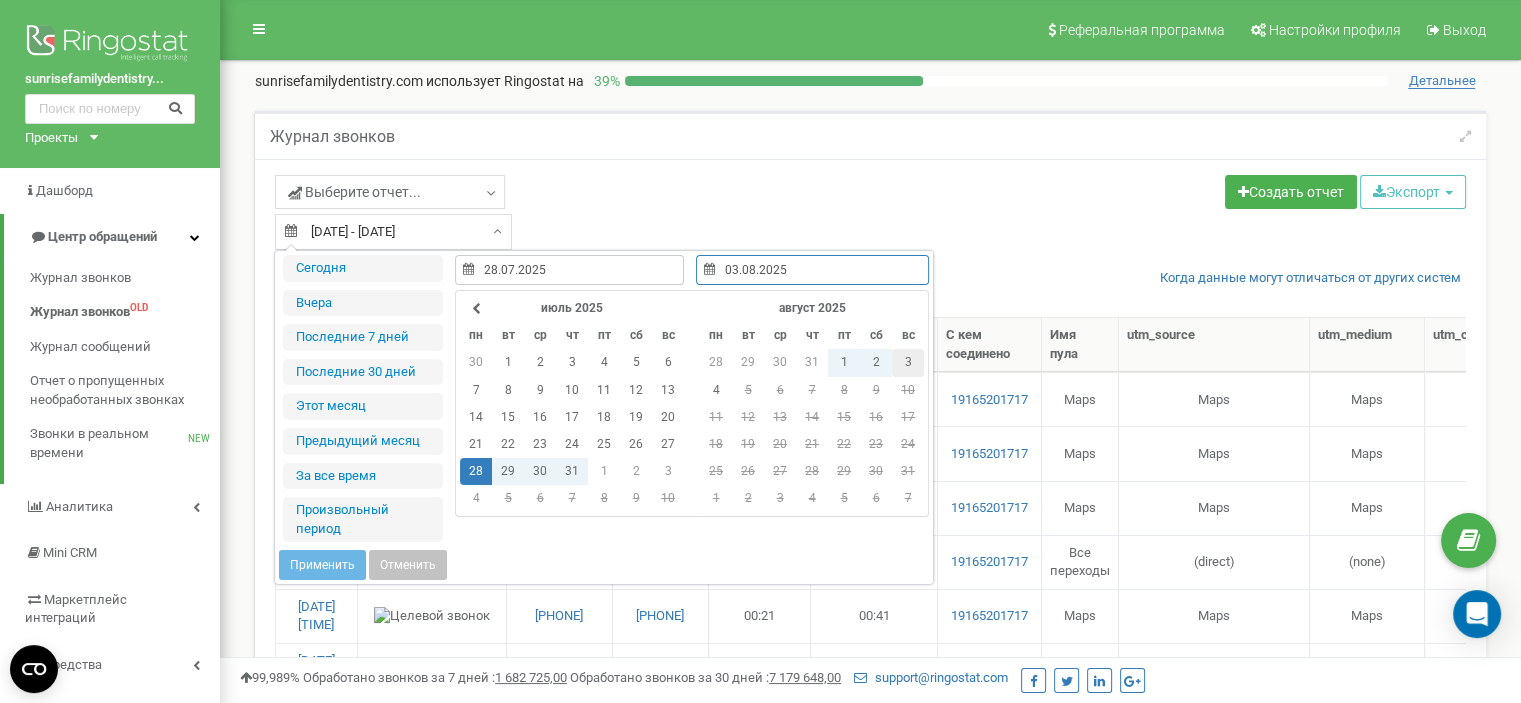 click on "3" at bounding box center (908, 362) 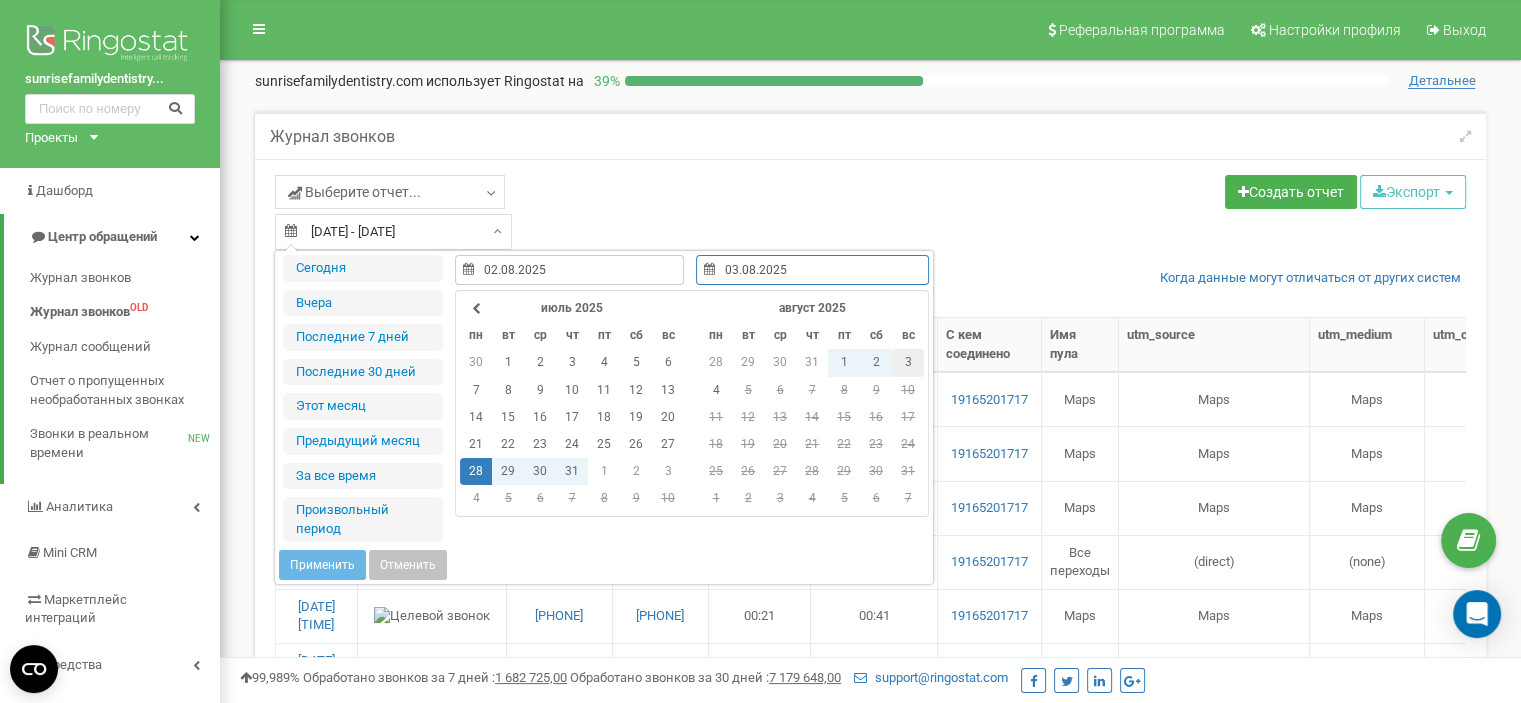 type on "28.07.2025" 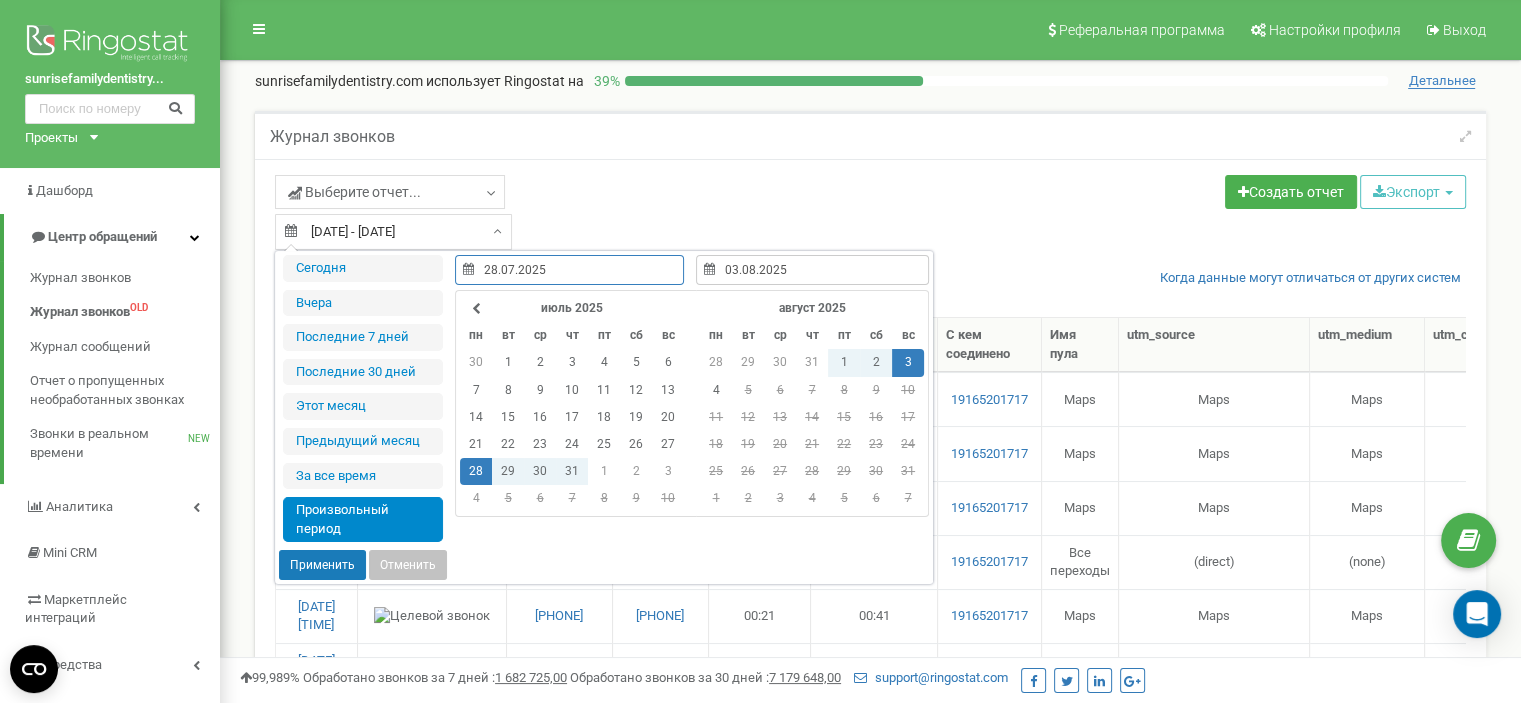 click on "Применить" at bounding box center [322, 565] 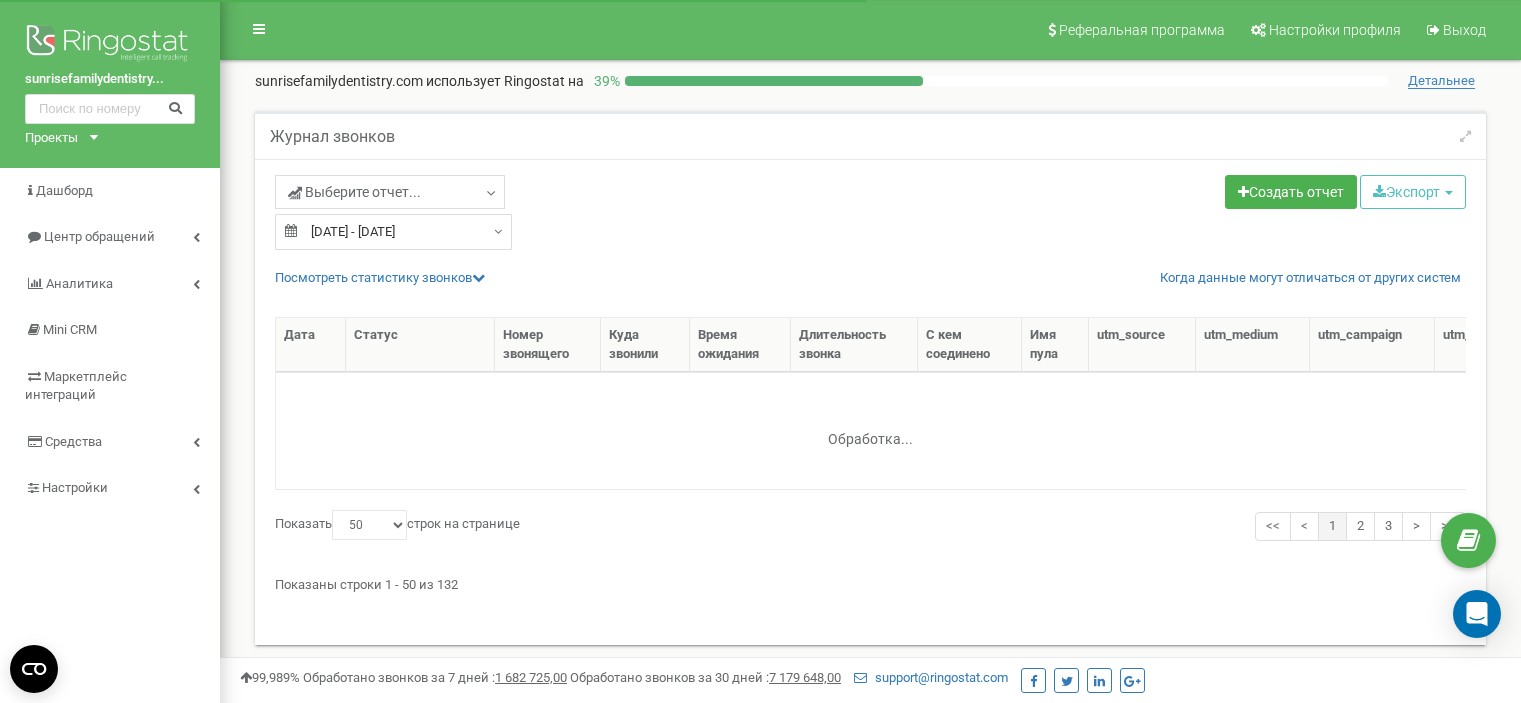 select on "50" 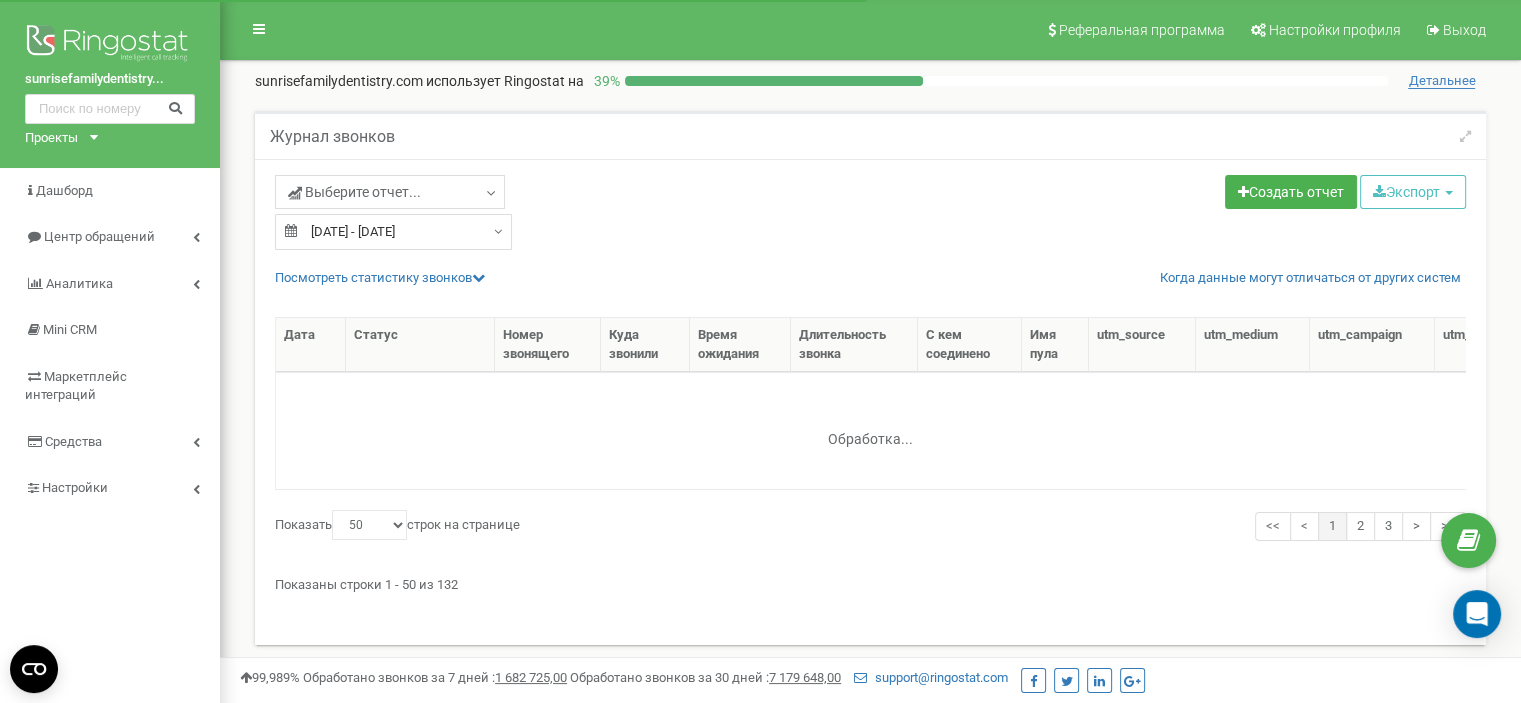 scroll, scrollTop: 0, scrollLeft: 0, axis: both 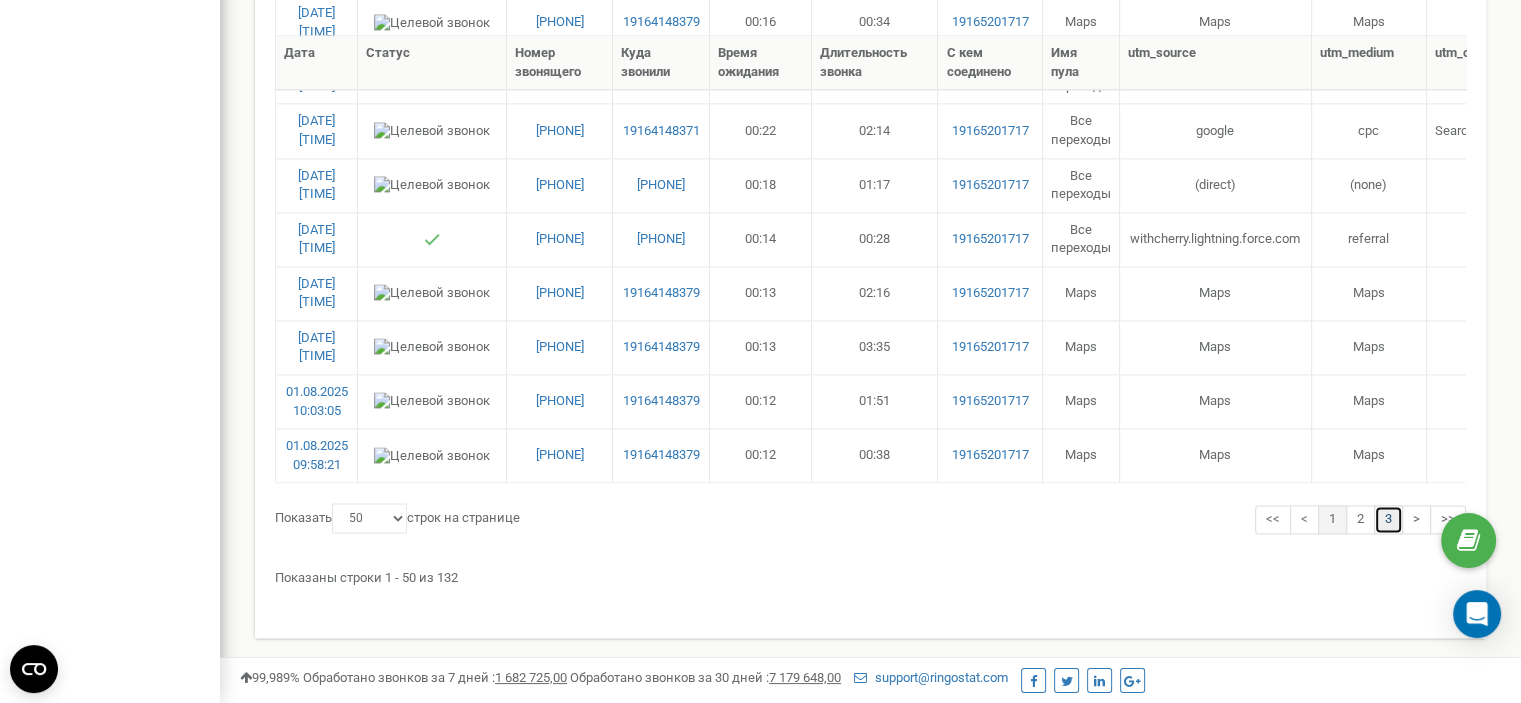 click on "3" at bounding box center (1388, 519) 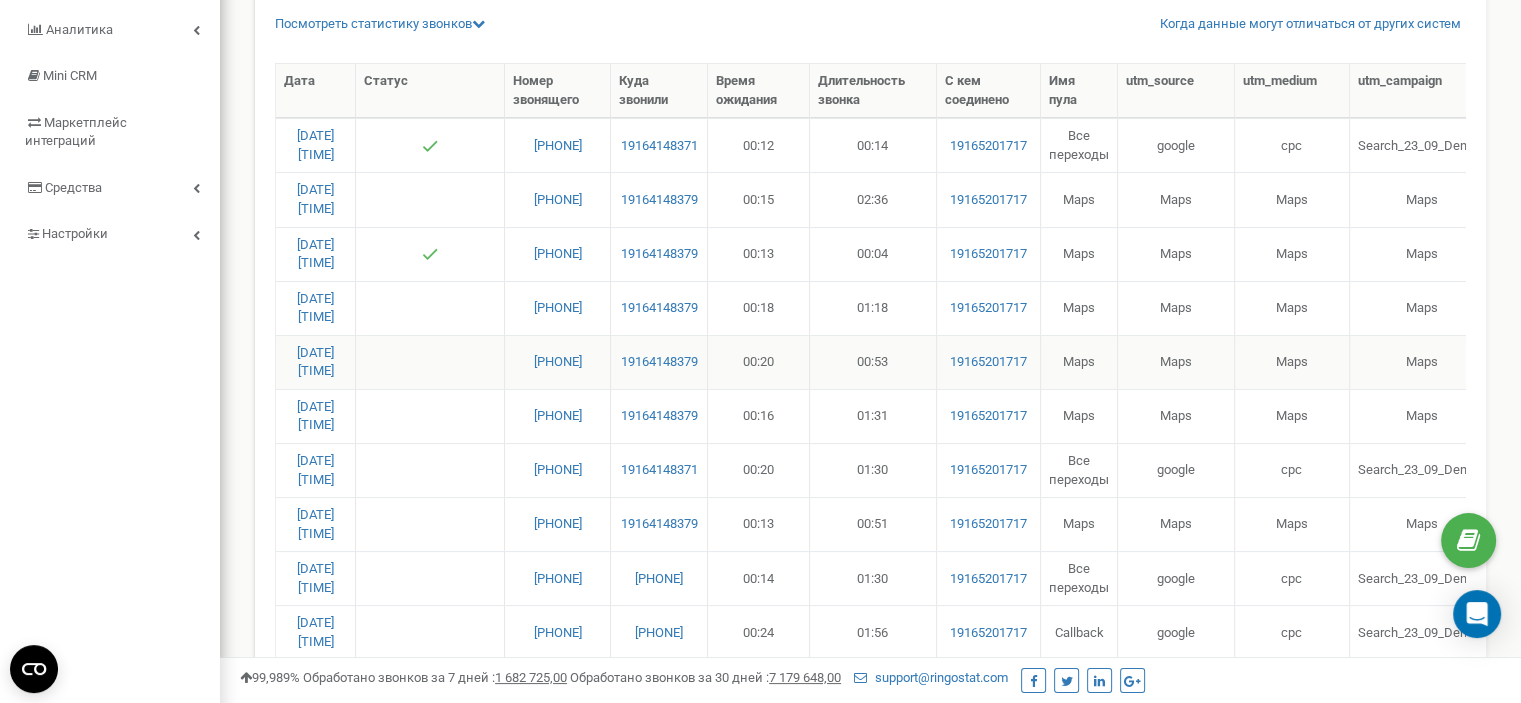 scroll, scrollTop: 0, scrollLeft: 0, axis: both 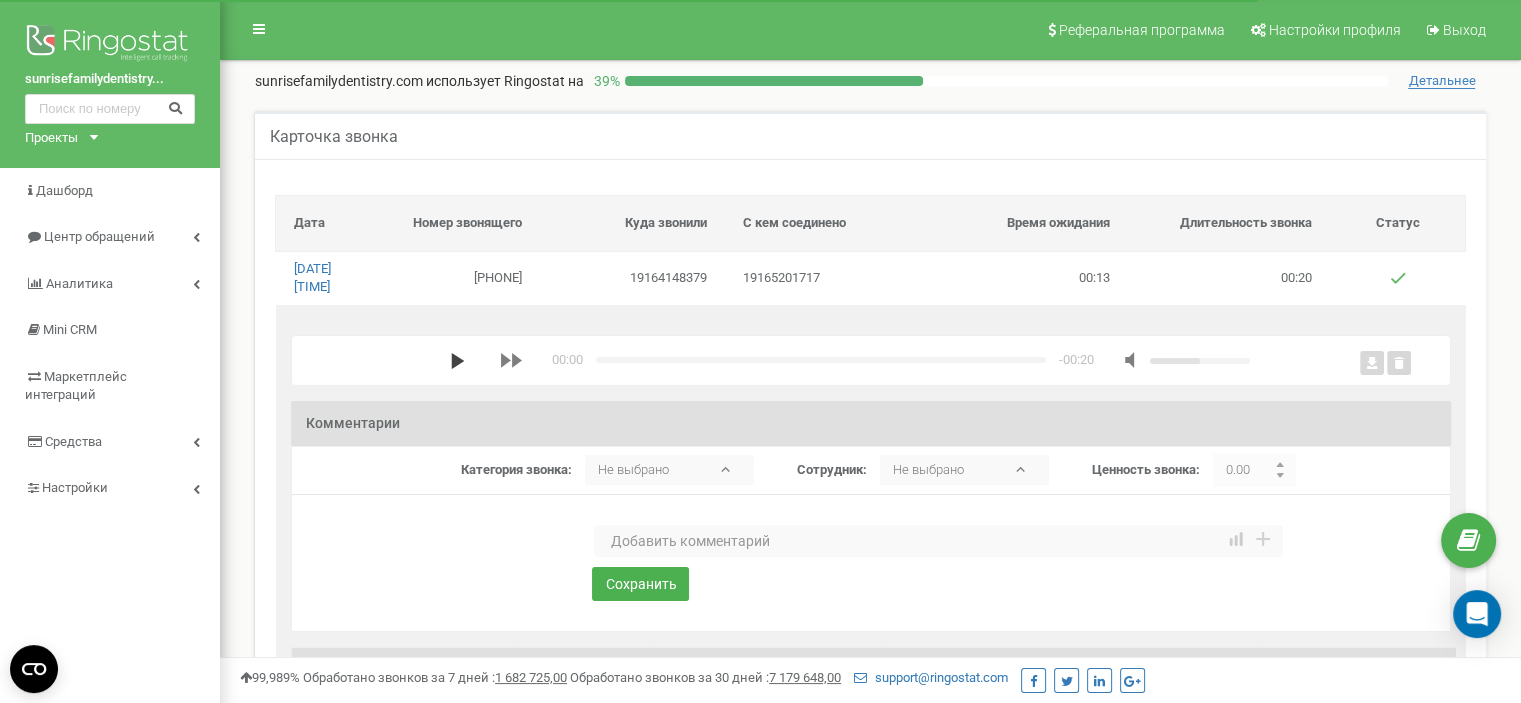 click 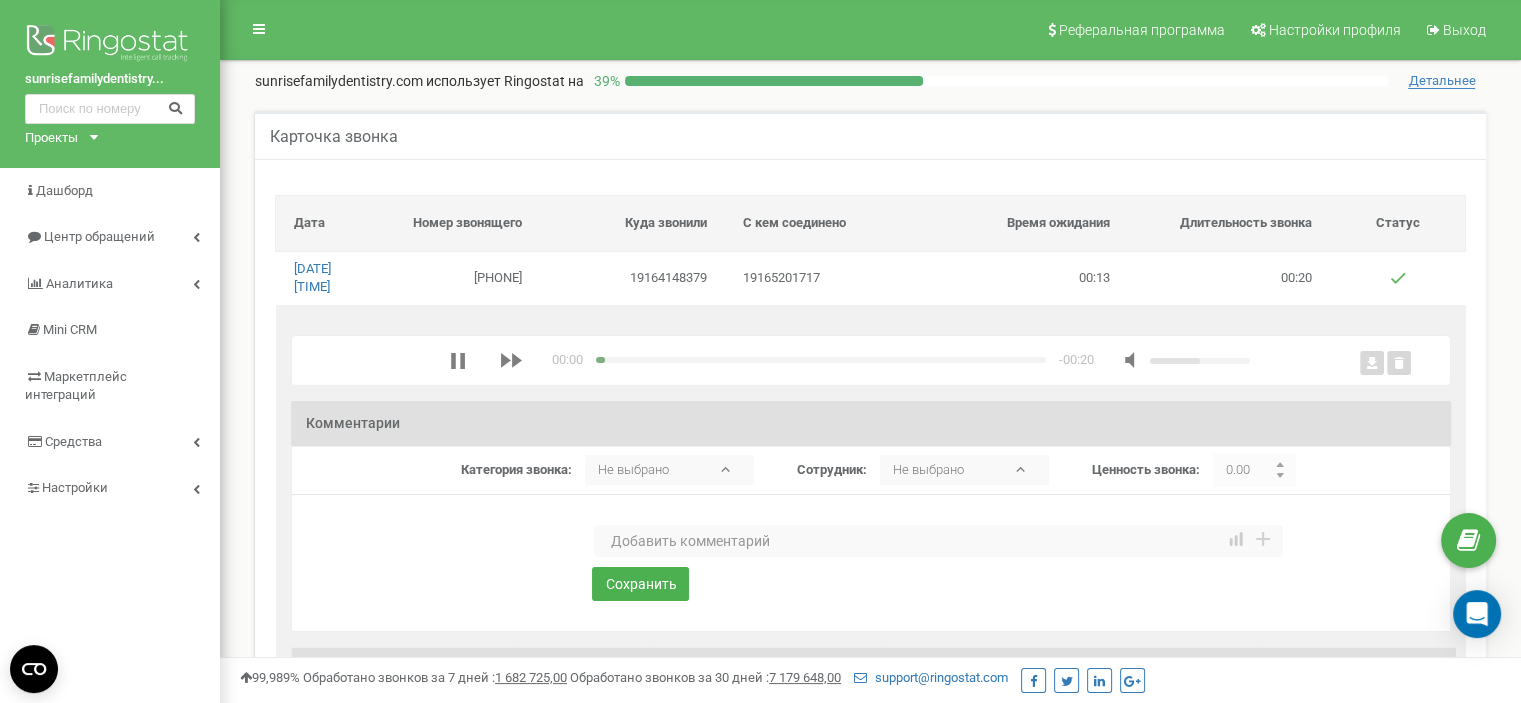 click at bounding box center [938, 541] 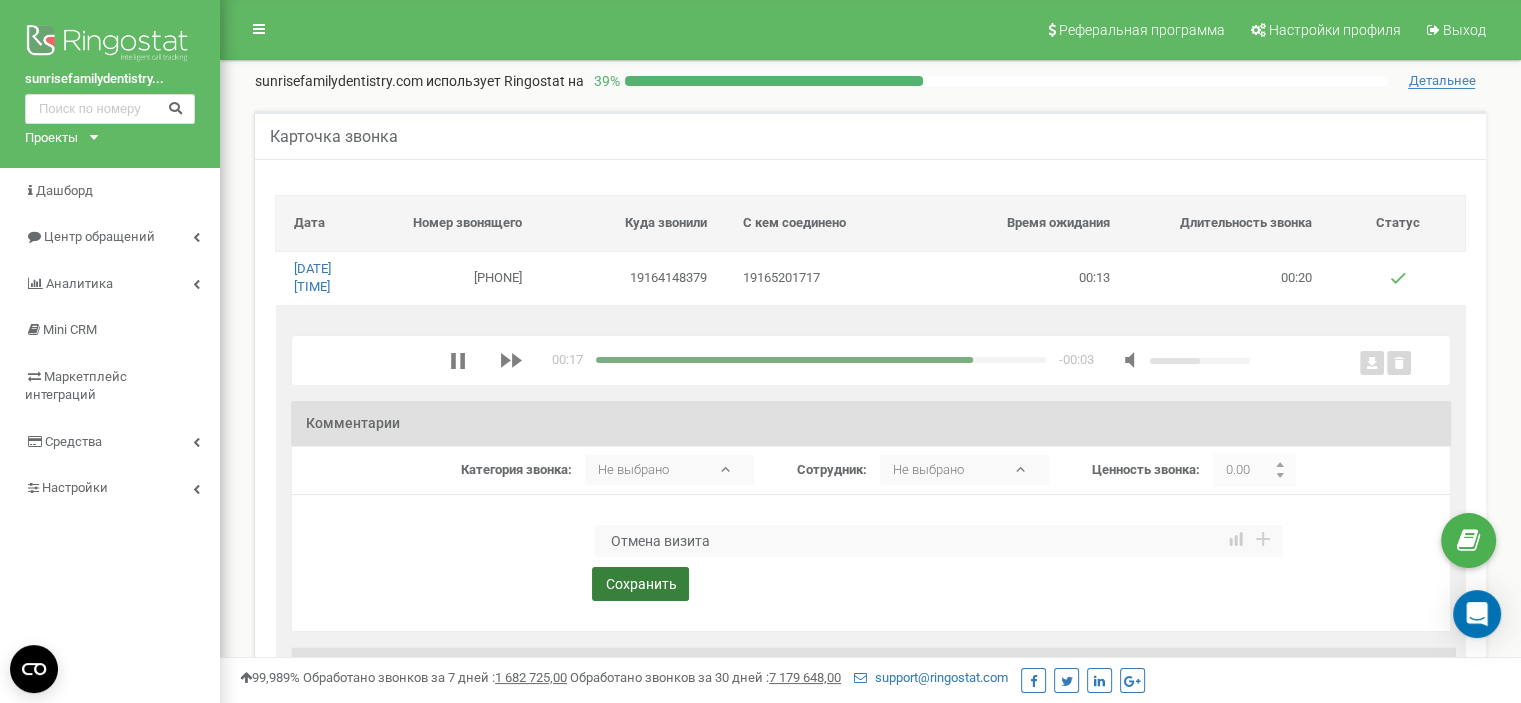 type on "Отмена визита" 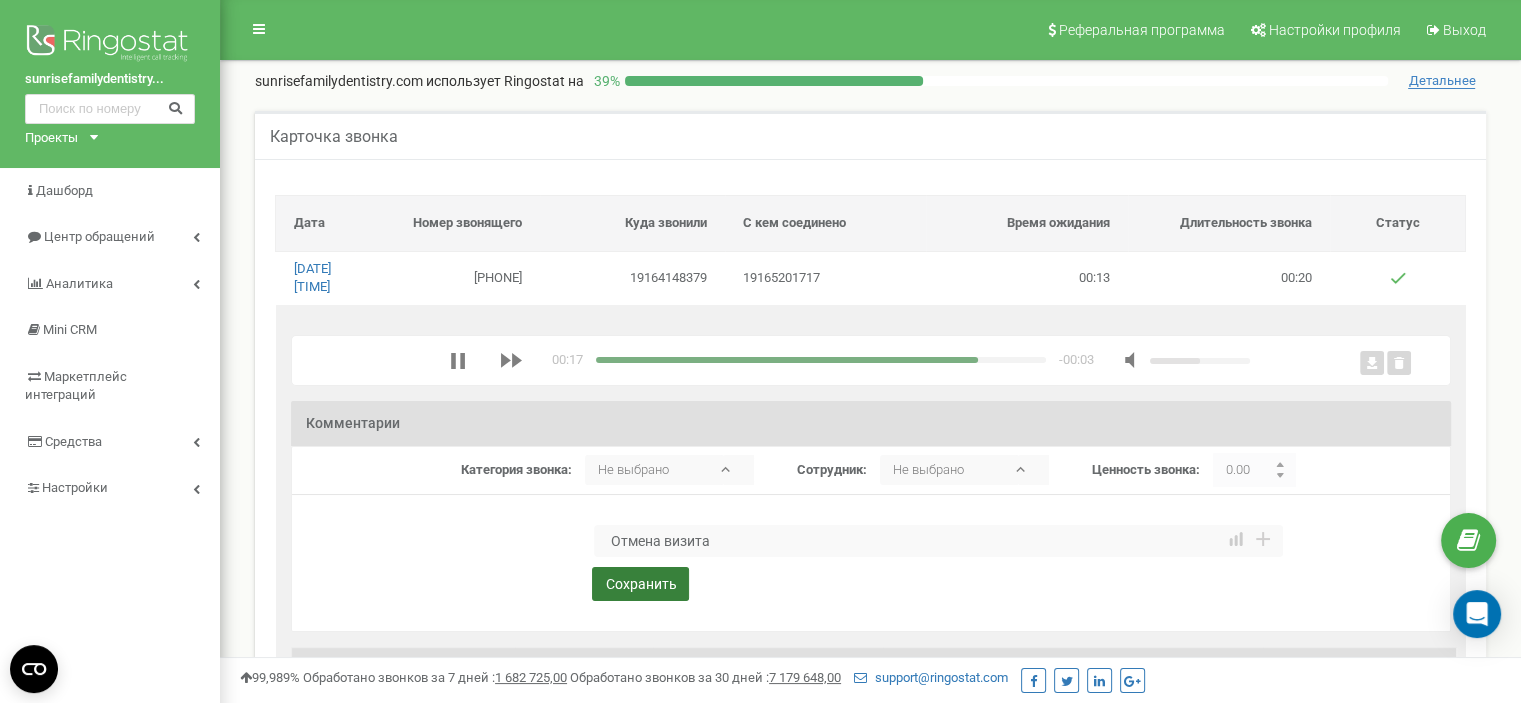 click on "Сохранить" at bounding box center [640, 584] 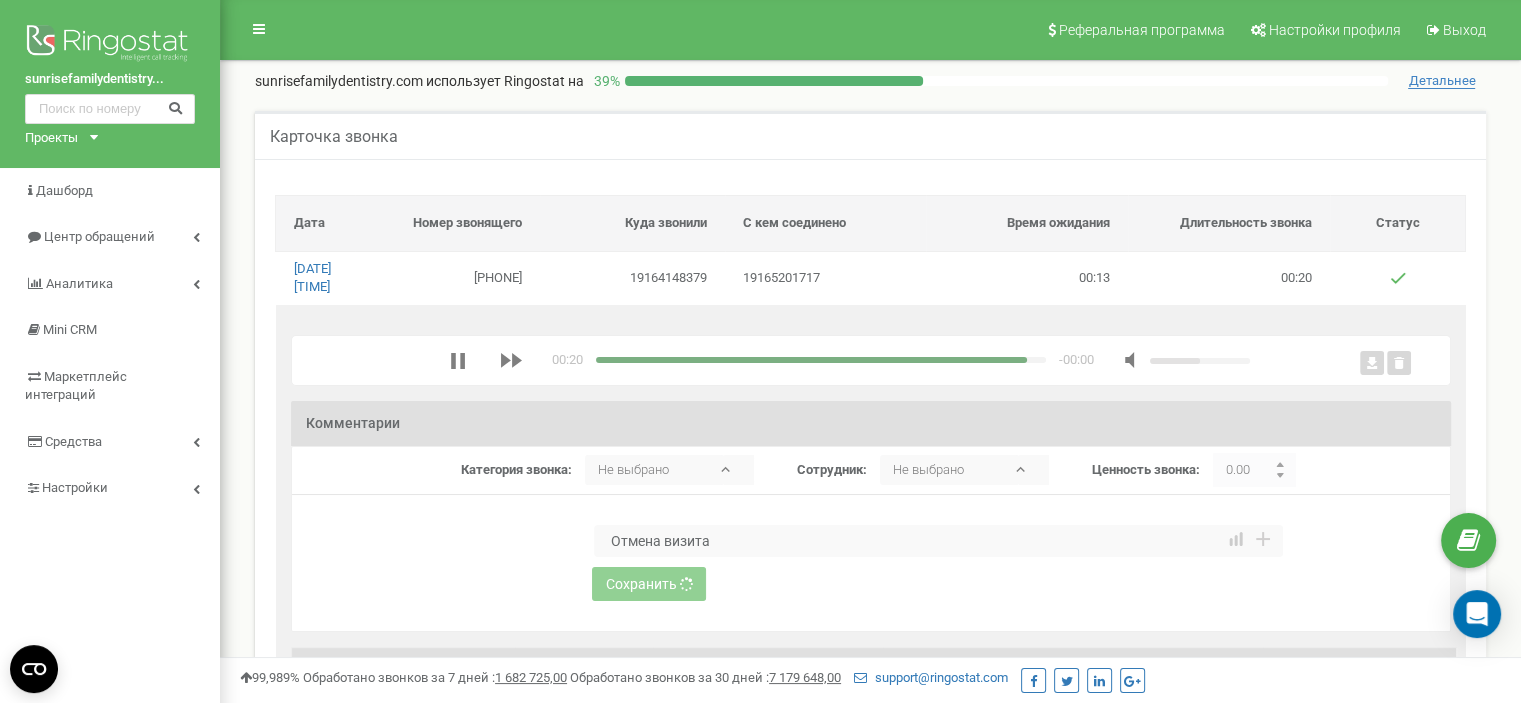 type 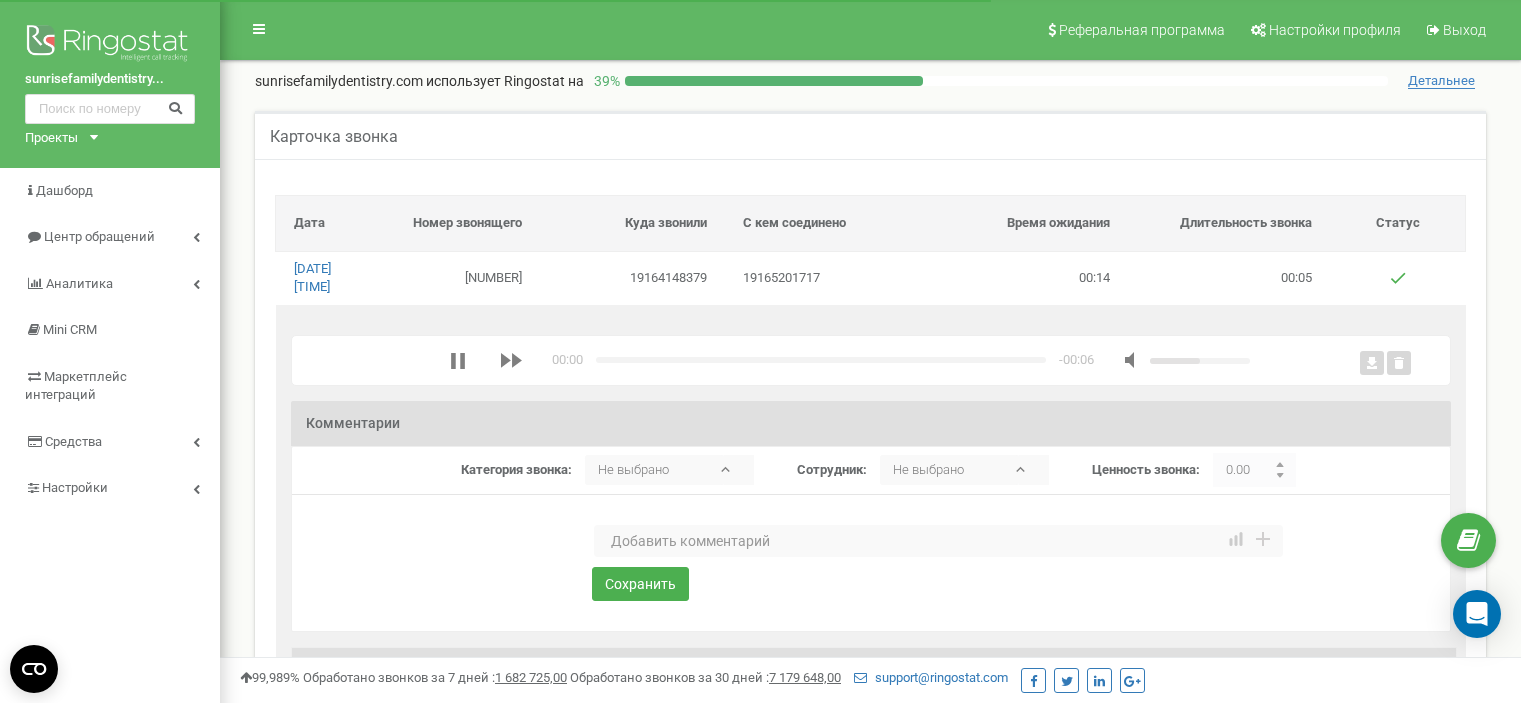 scroll, scrollTop: 0, scrollLeft: 0, axis: both 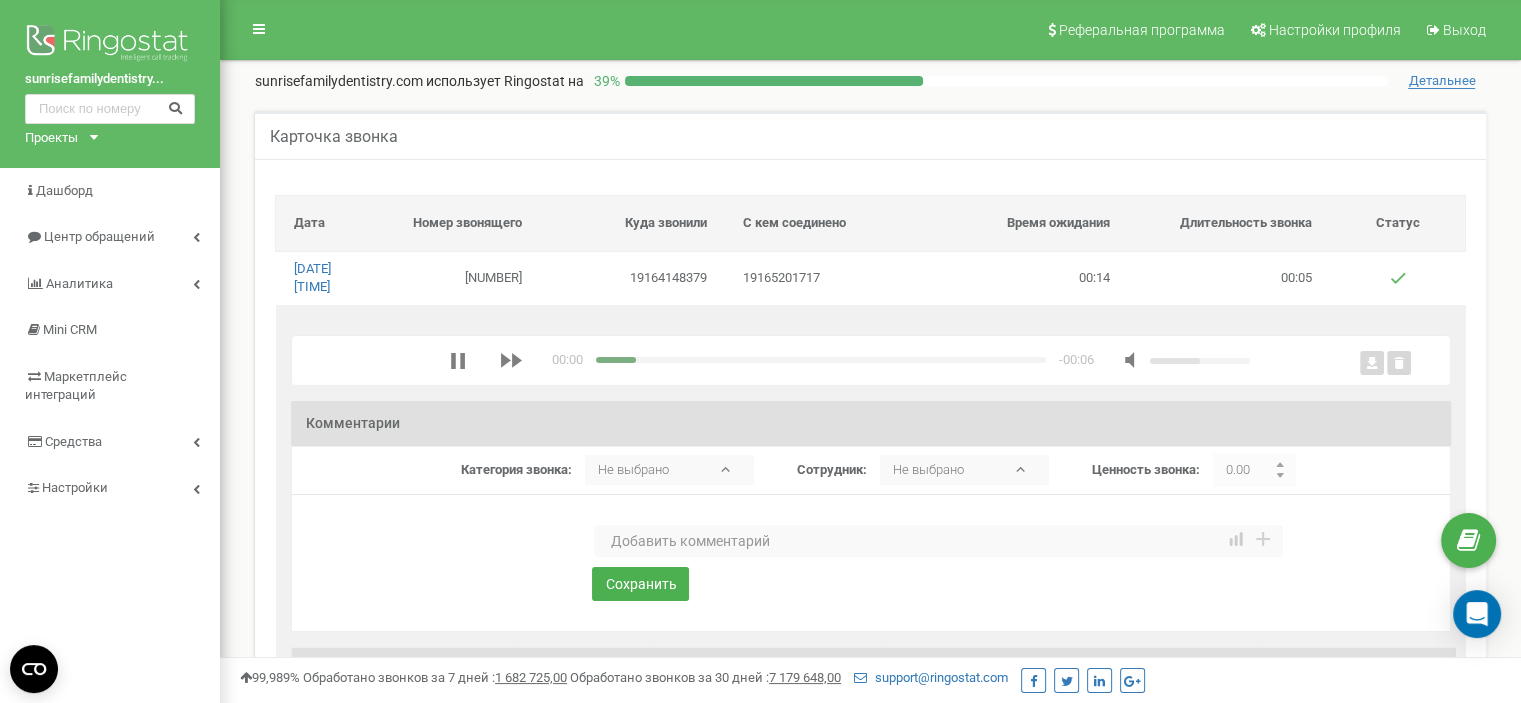 click at bounding box center (938, 541) 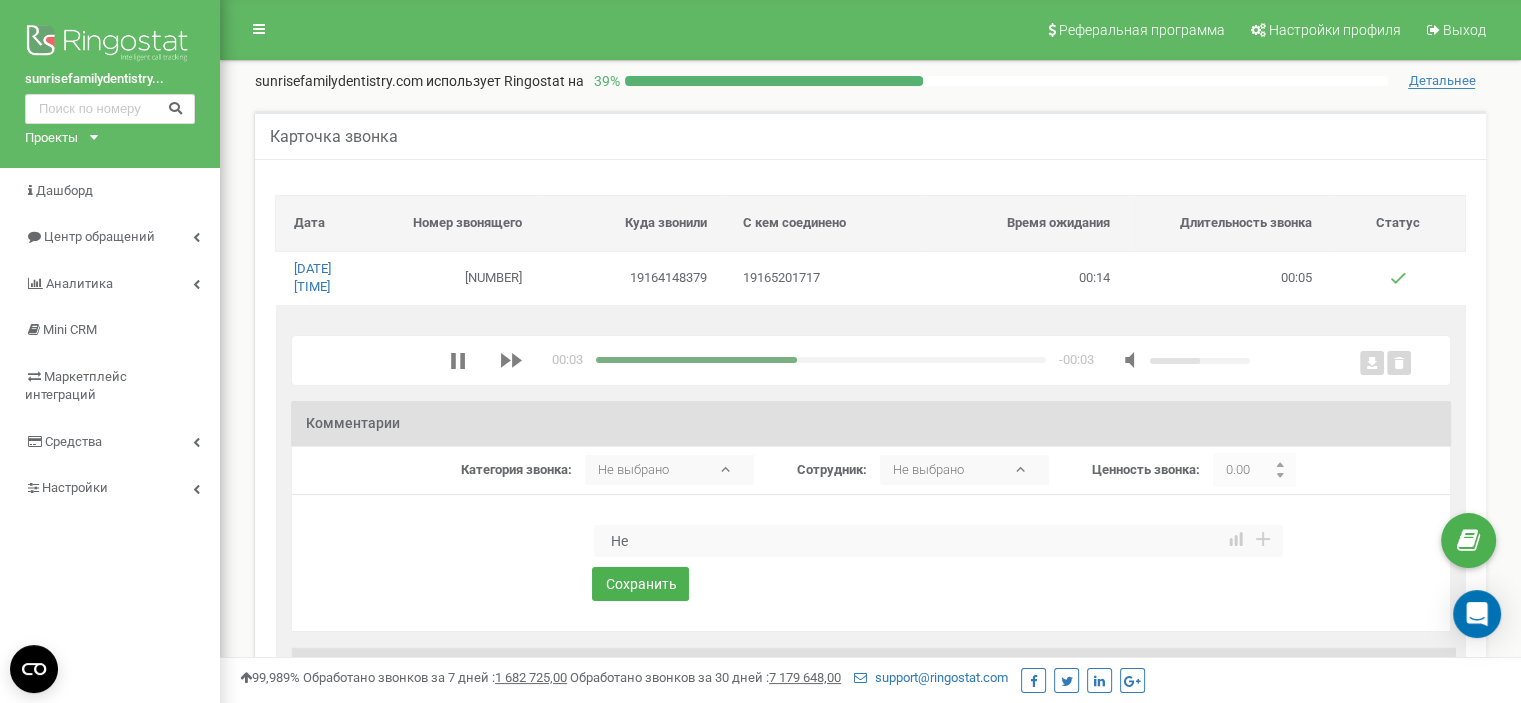 type on "Н" 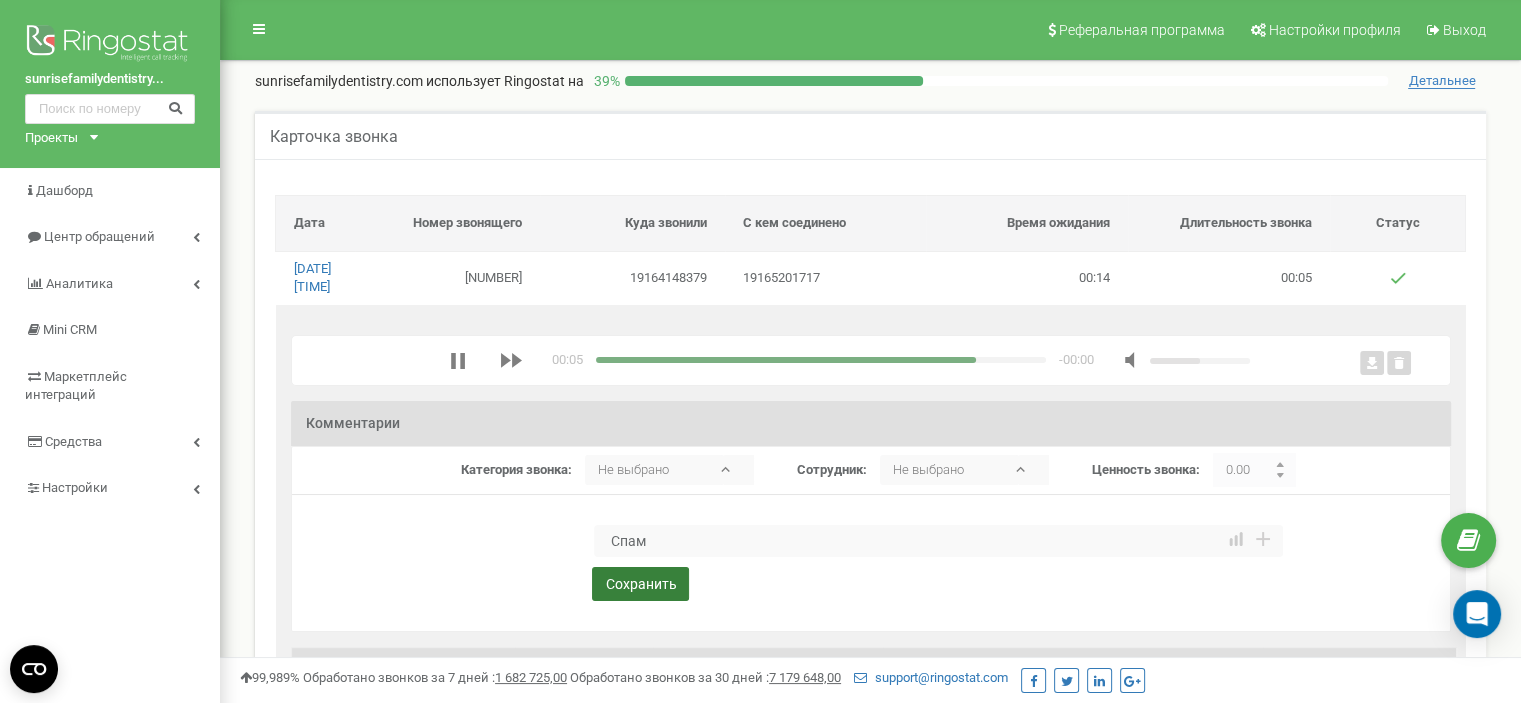 type on "Спам" 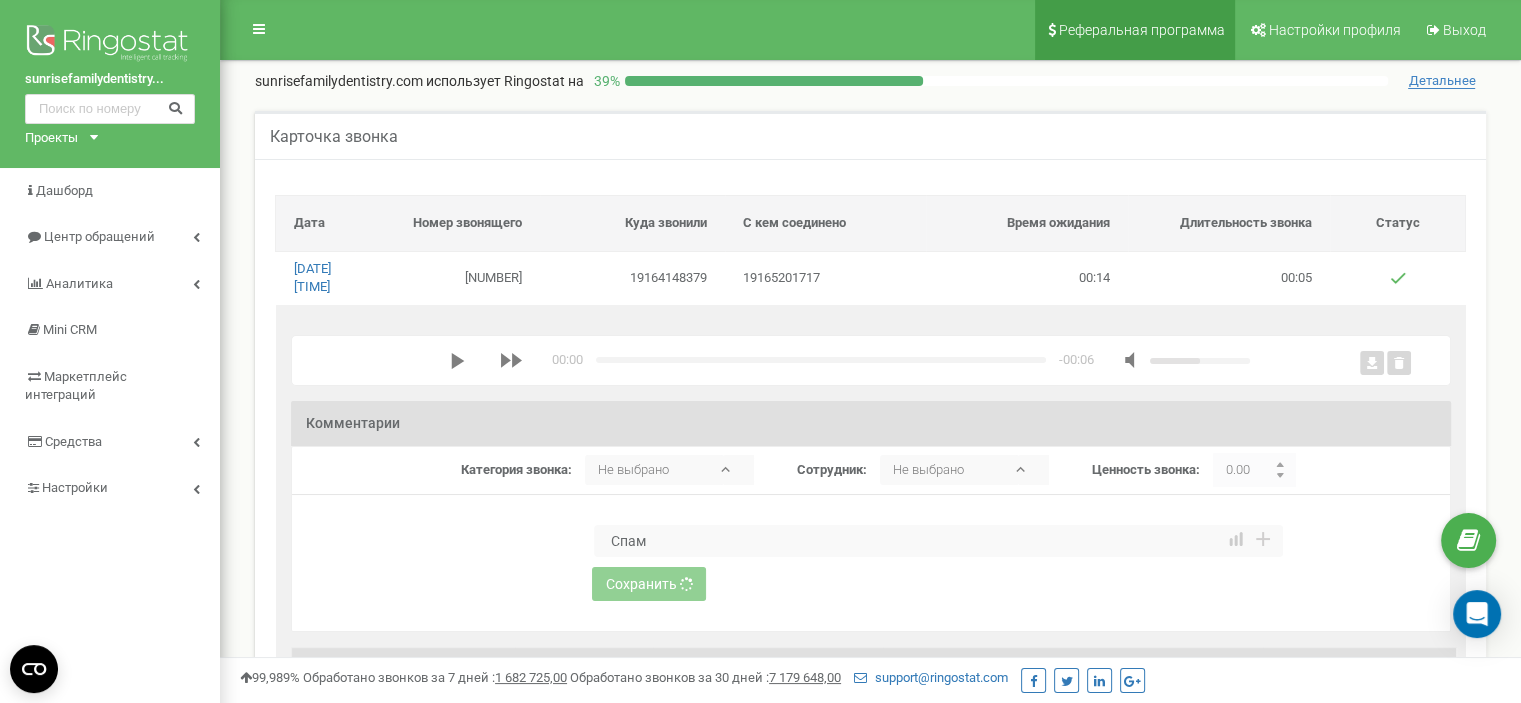 type 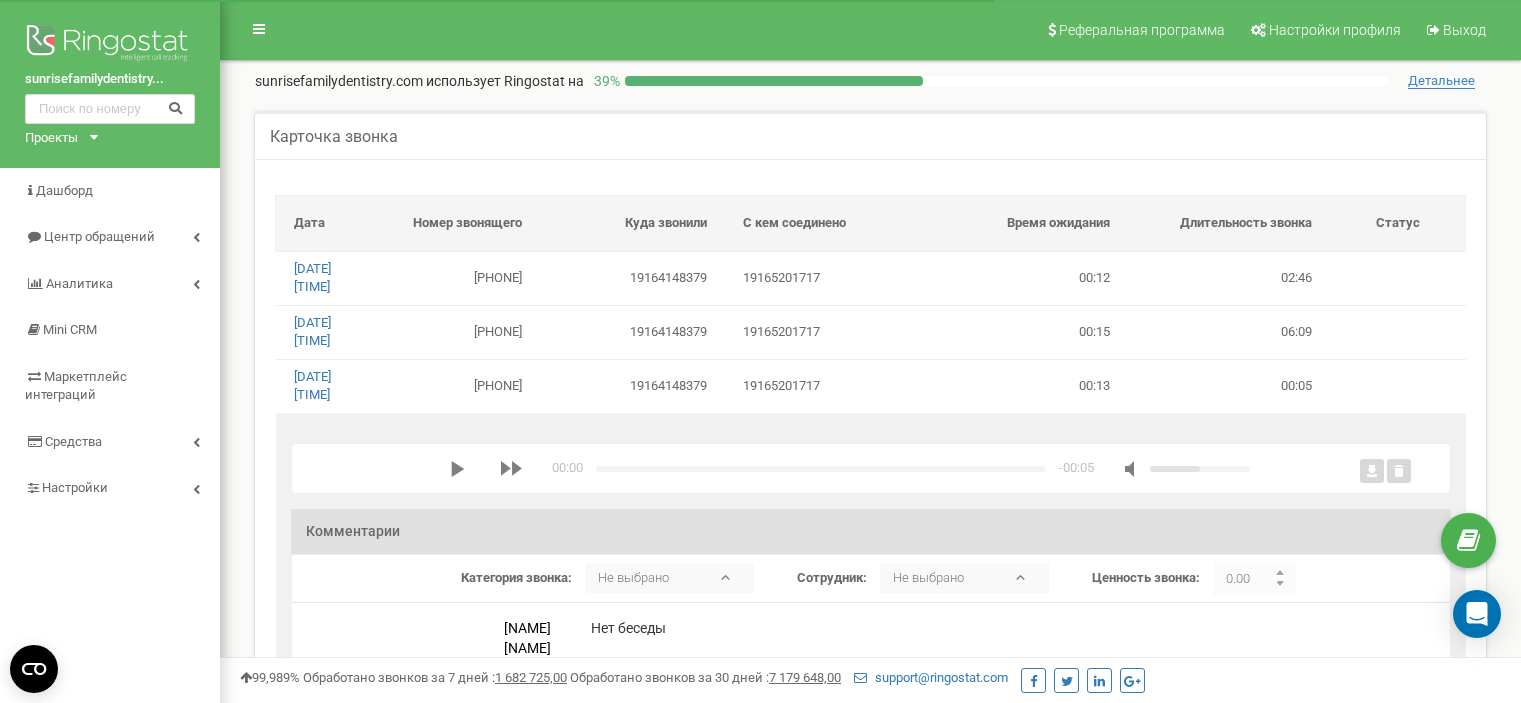 click 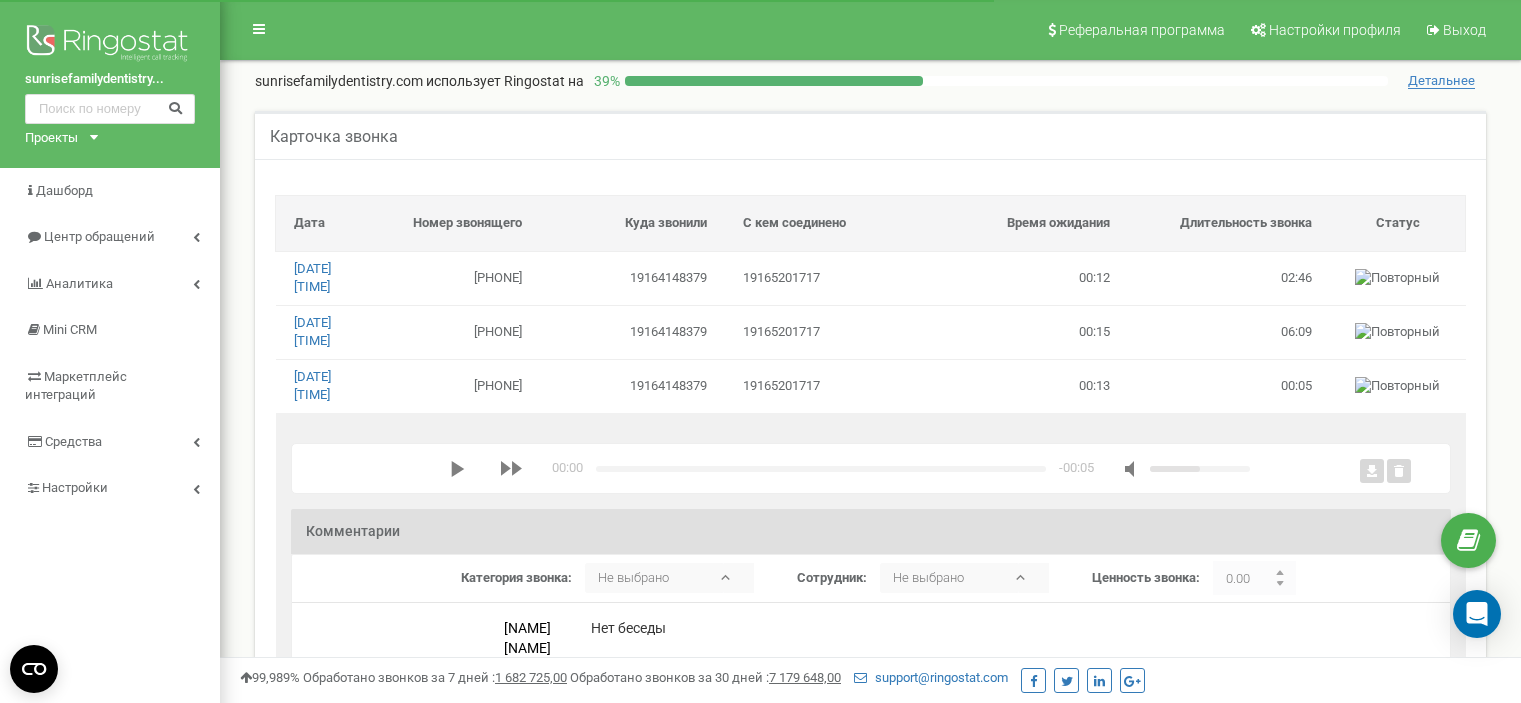 scroll, scrollTop: 0, scrollLeft: 0, axis: both 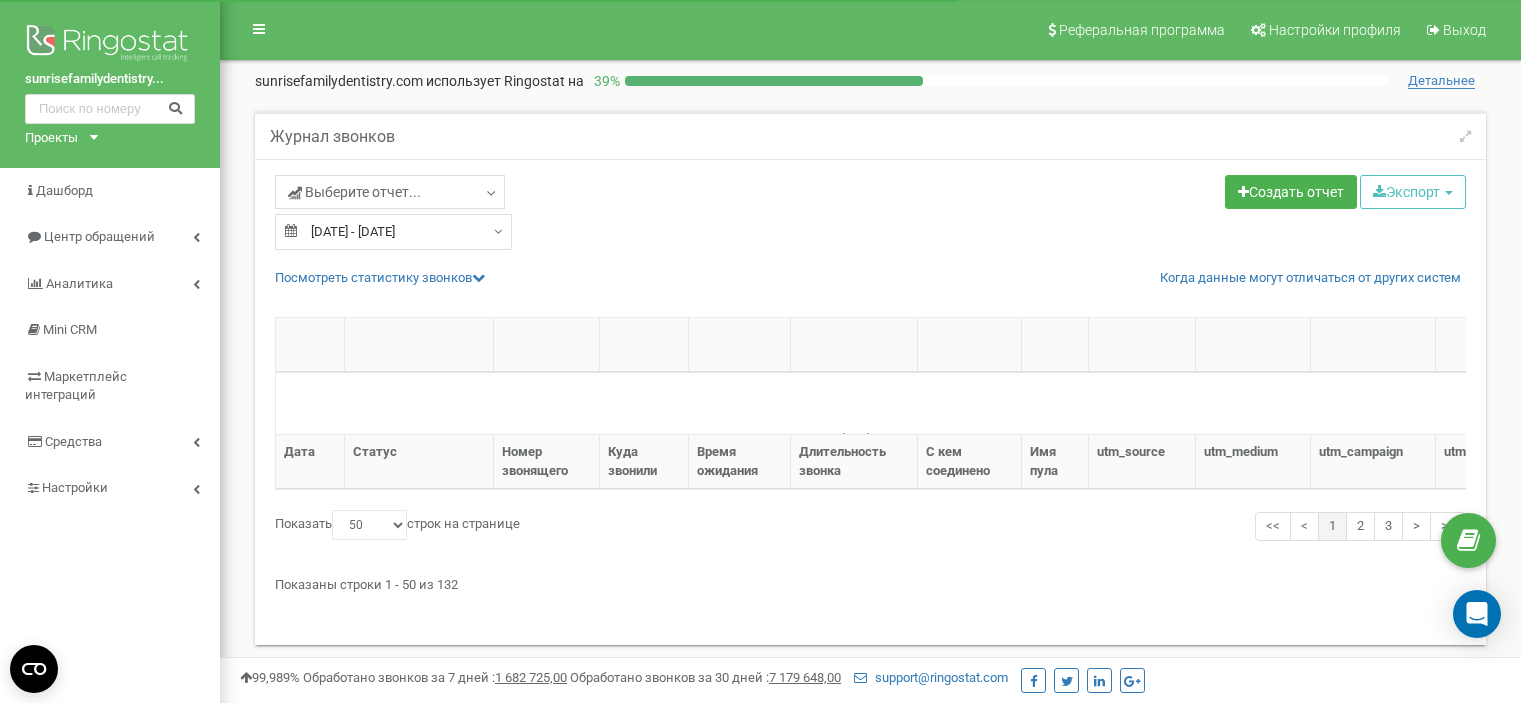 select on "50" 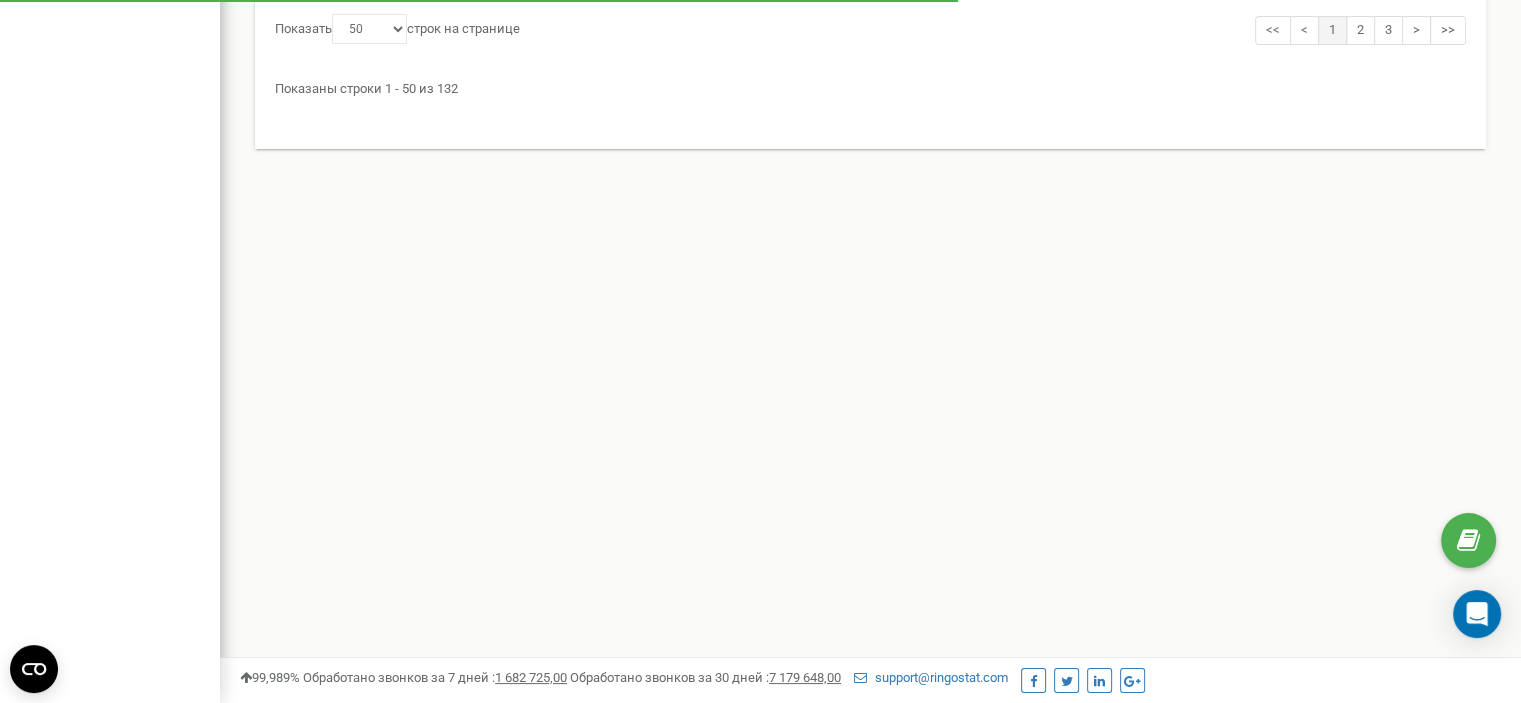 scroll, scrollTop: 0, scrollLeft: 0, axis: both 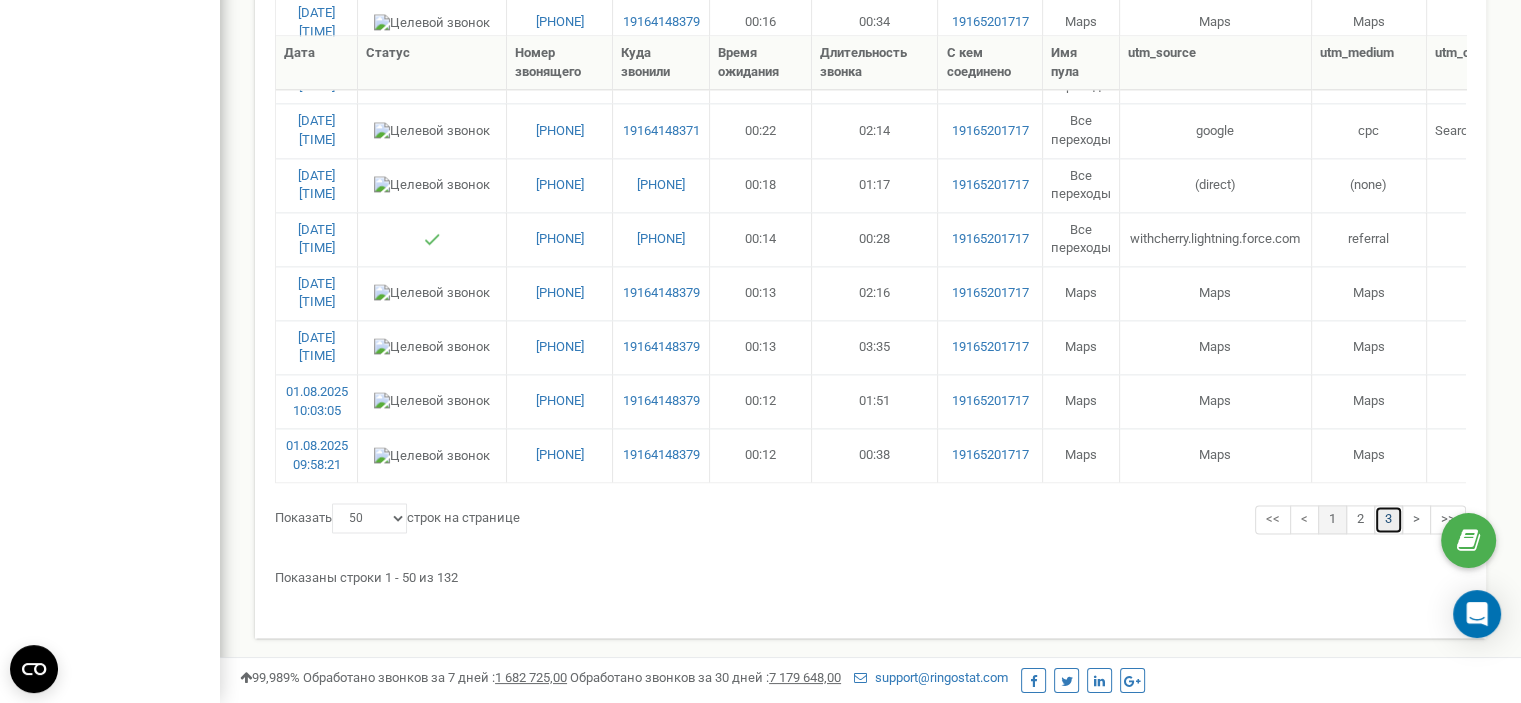 click on "3" at bounding box center [1388, 519] 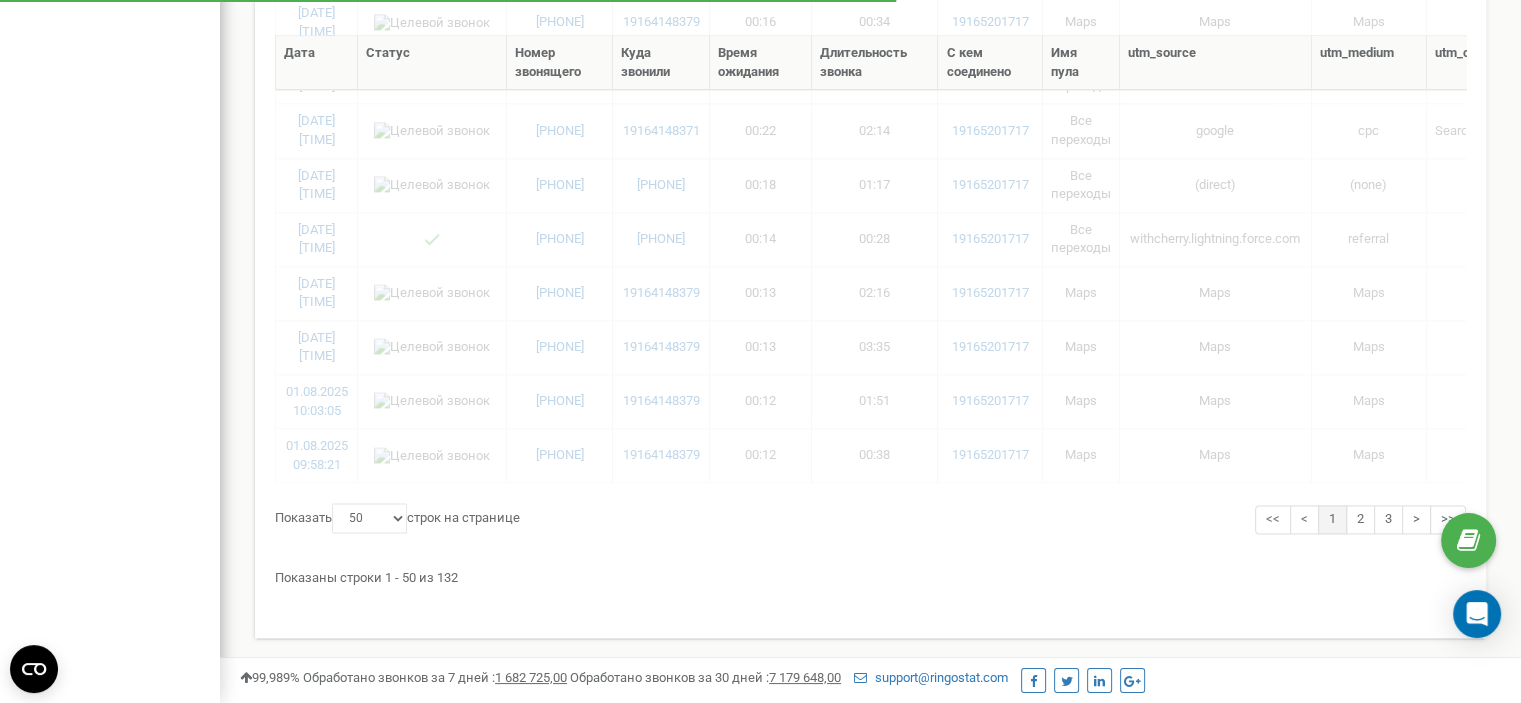 scroll, scrollTop: 1592, scrollLeft: 0, axis: vertical 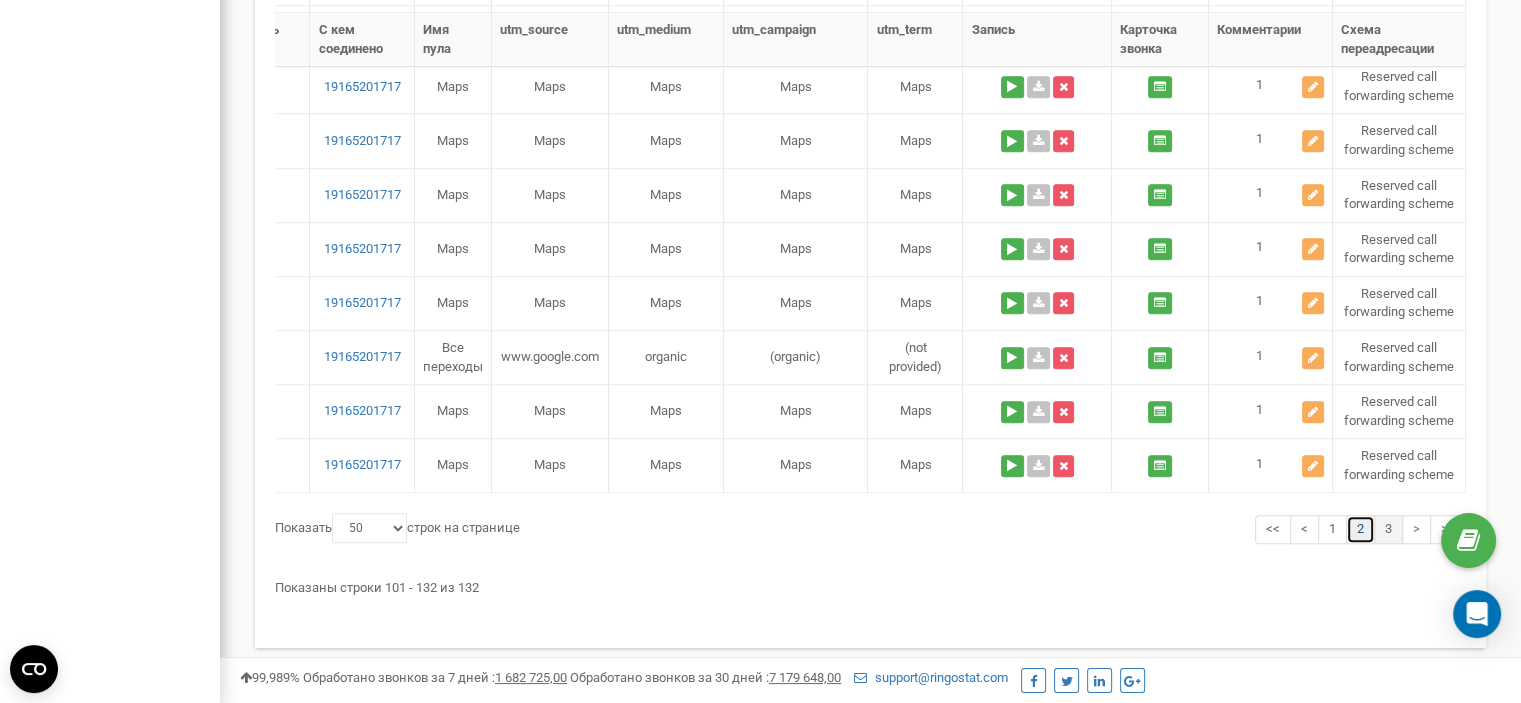 click on "2" at bounding box center (1360, 529) 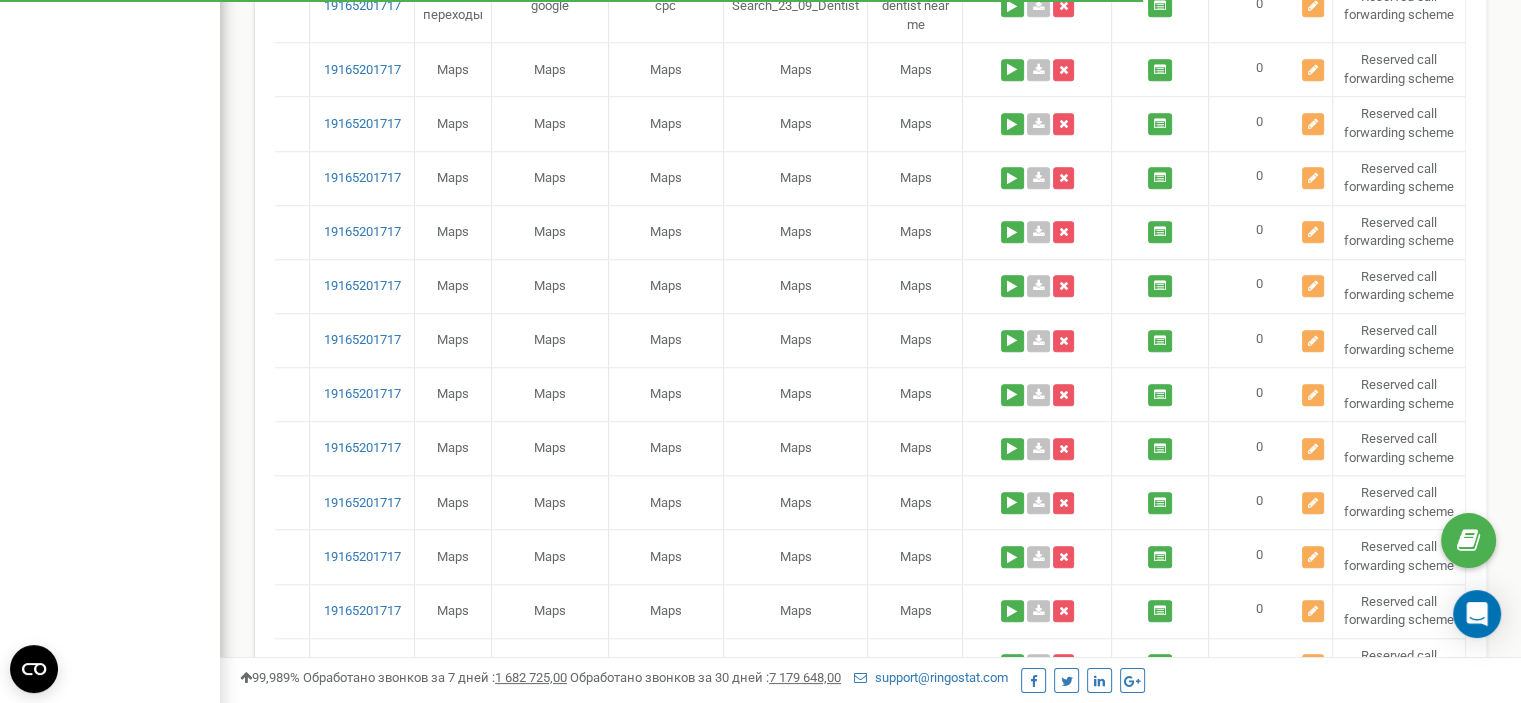 scroll, scrollTop: 2600, scrollLeft: 0, axis: vertical 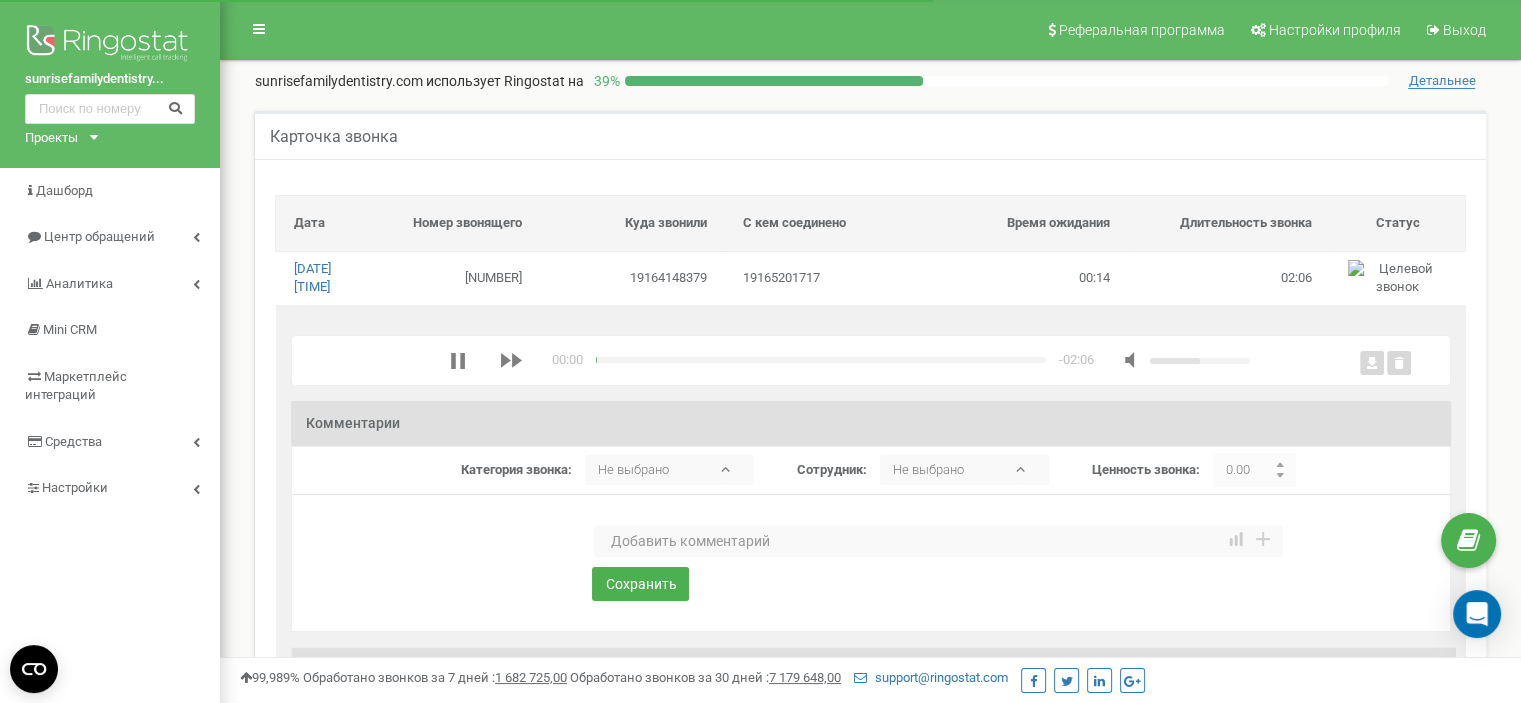 click at bounding box center (938, 541) 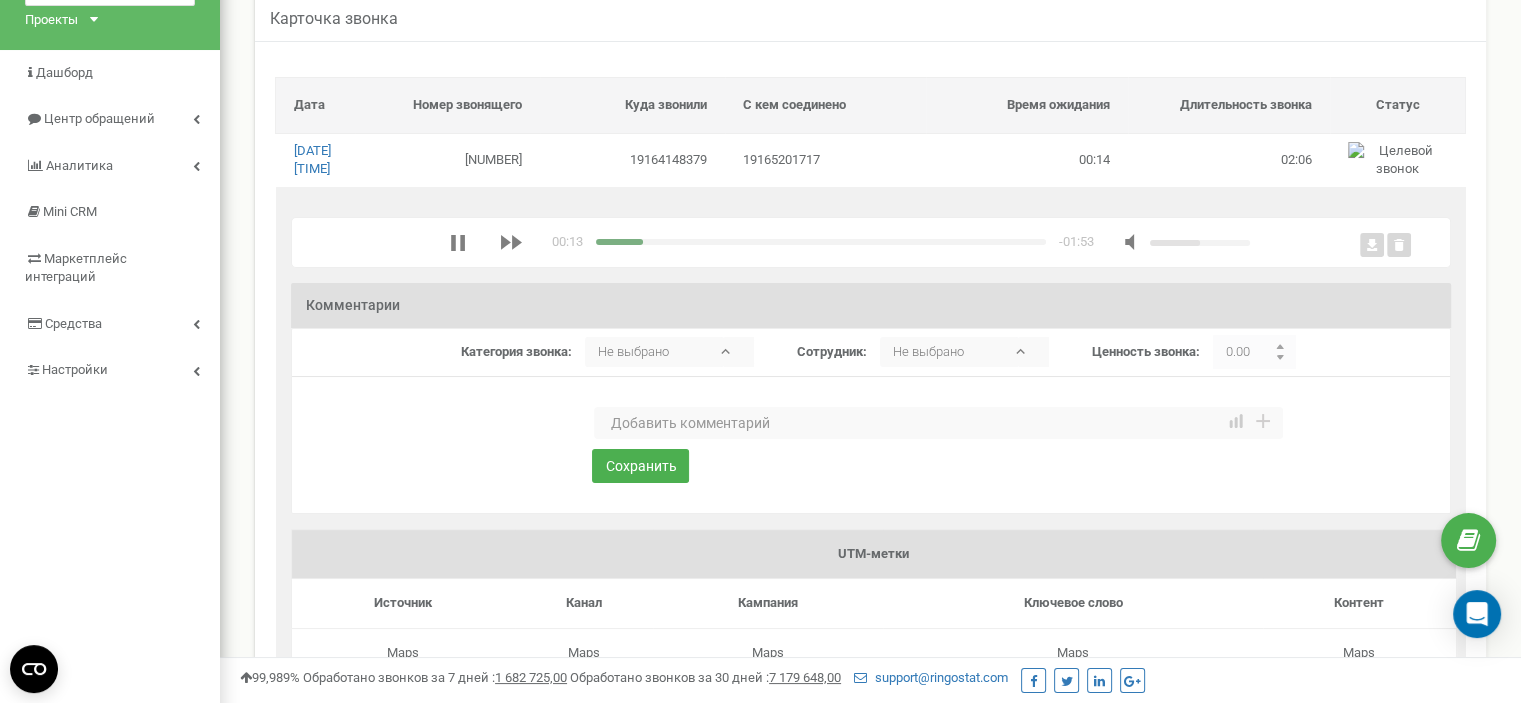scroll, scrollTop: 100, scrollLeft: 0, axis: vertical 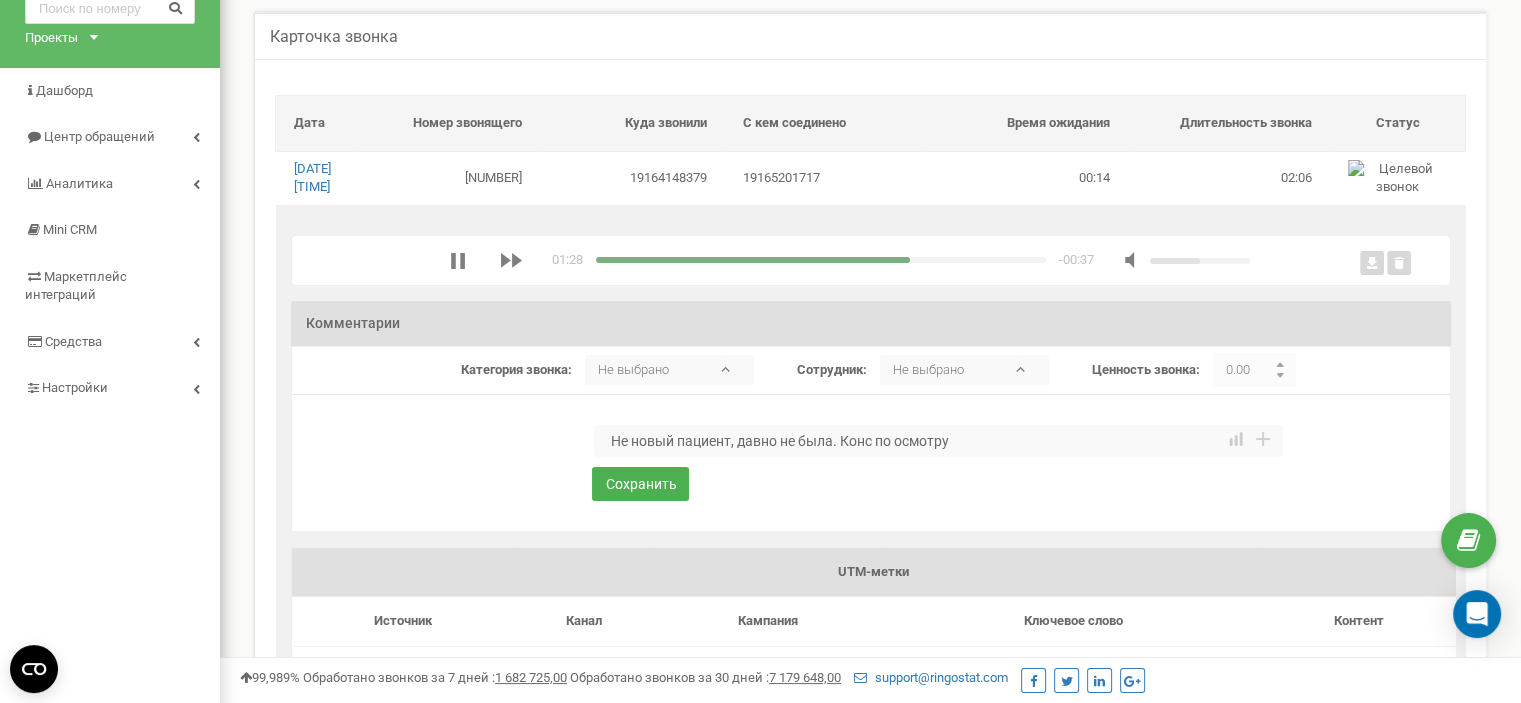 click on "Не новый пациент, давно не была. Конс по осмотру" at bounding box center (938, 441) 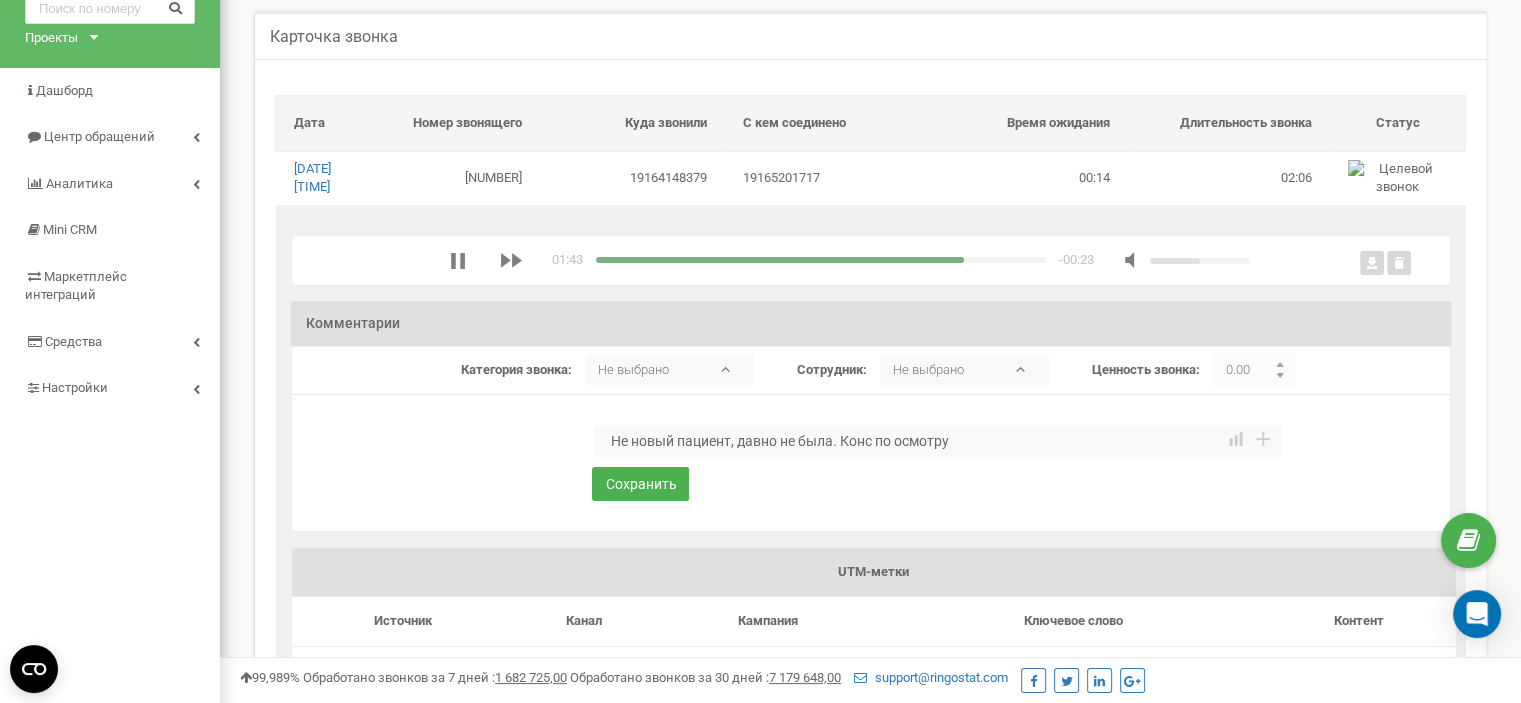 click on "Не новый пациент, давно не была. Конс по осмотру" at bounding box center (938, 441) 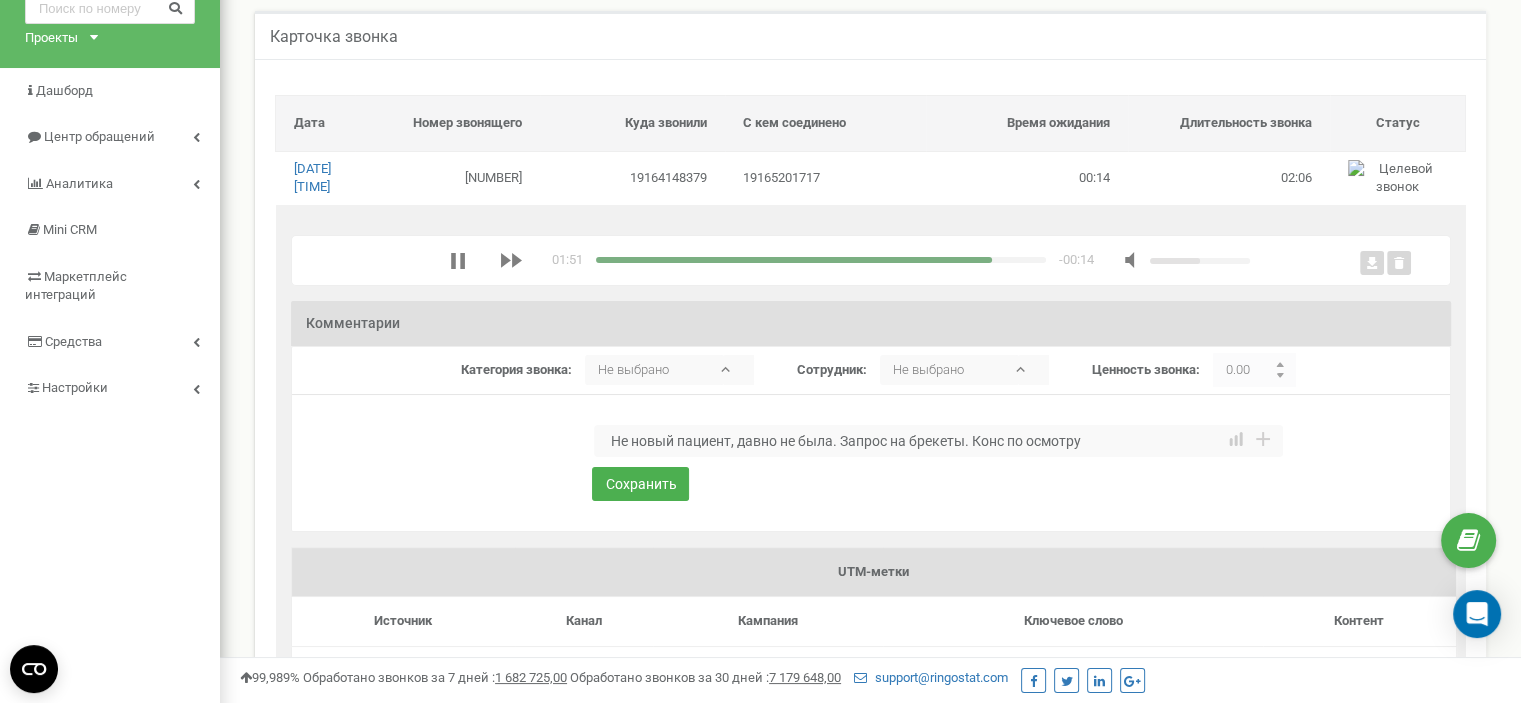 click on "Не новый пациент, давно не была. Запрос на брекеты. Конс по осмотру" at bounding box center [938, 441] 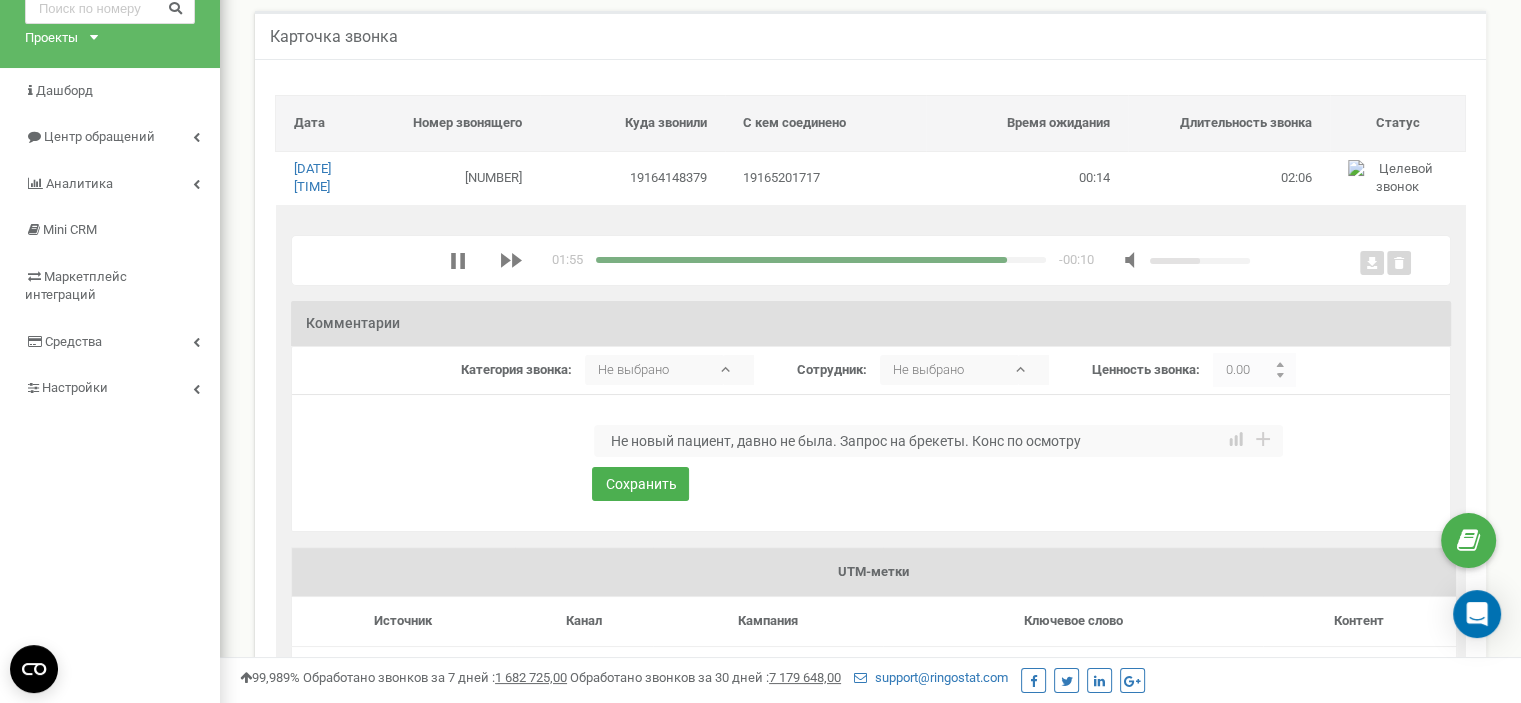 click on "Не новый пациент, давно не была. Запрос на брекеты. Конс по осмотру" at bounding box center [938, 441] 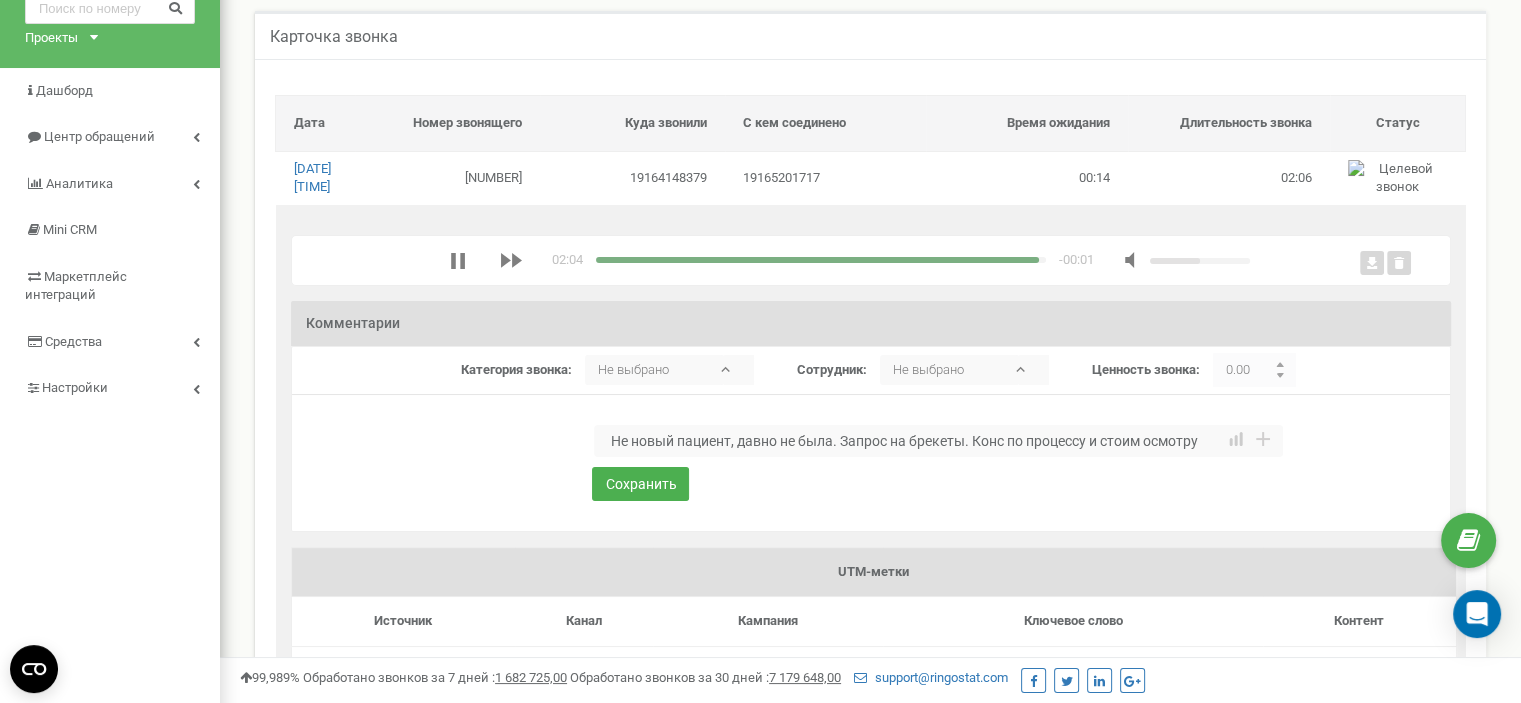 click on "Не новый пациент, давно не была. Запрос на брекеты. Конс по процессу и стоим осмотру" at bounding box center [938, 441] 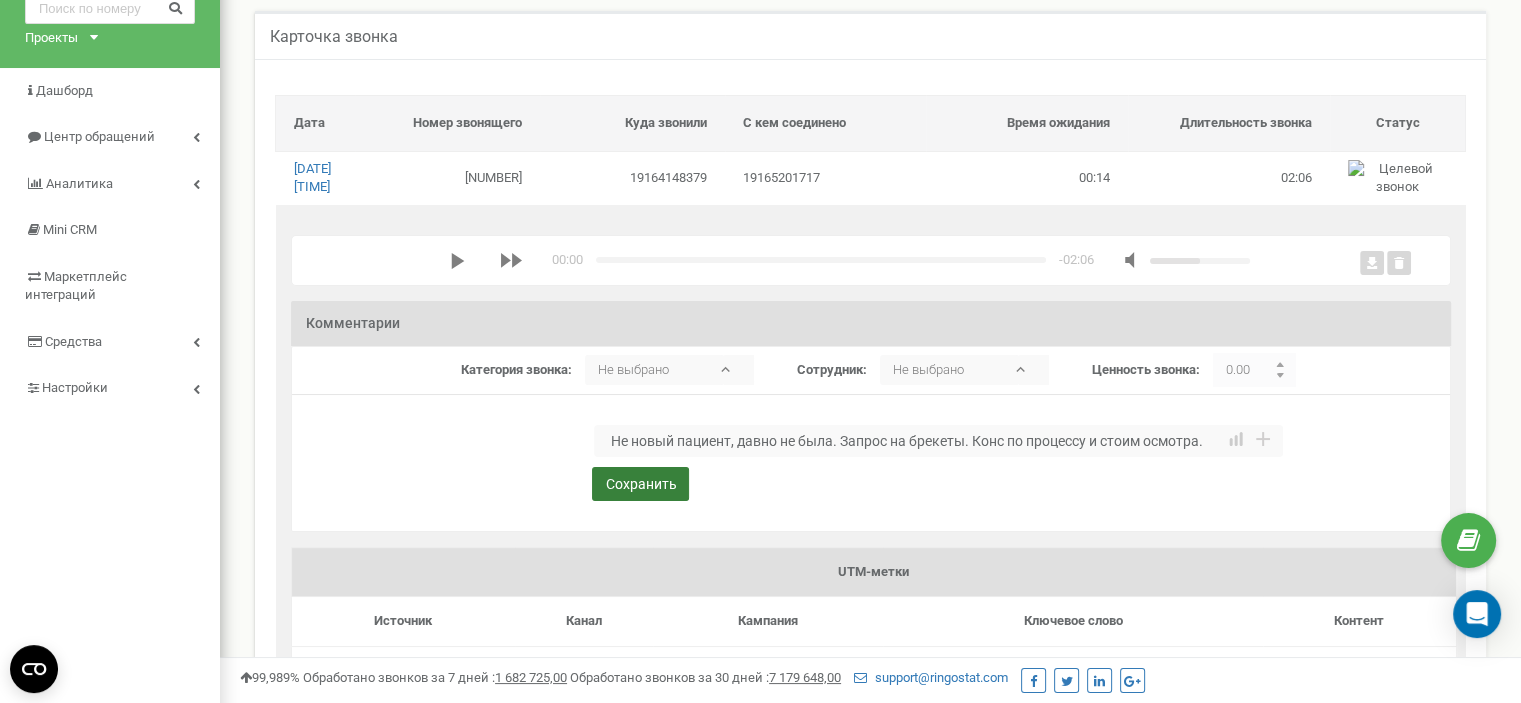 type on "Не новый пациент, давно не была. Запрос на брекеты. Конс по процессу и стоим осмотра." 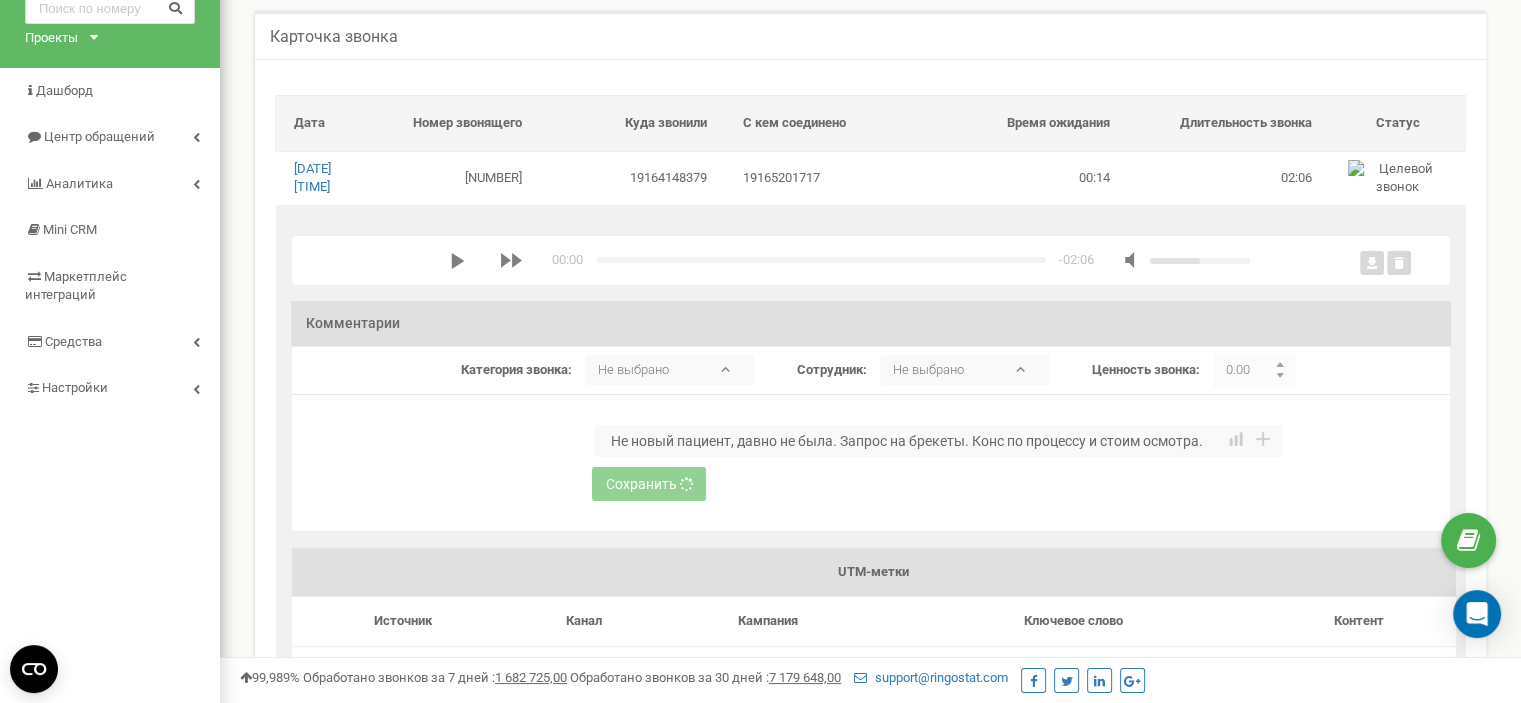 type 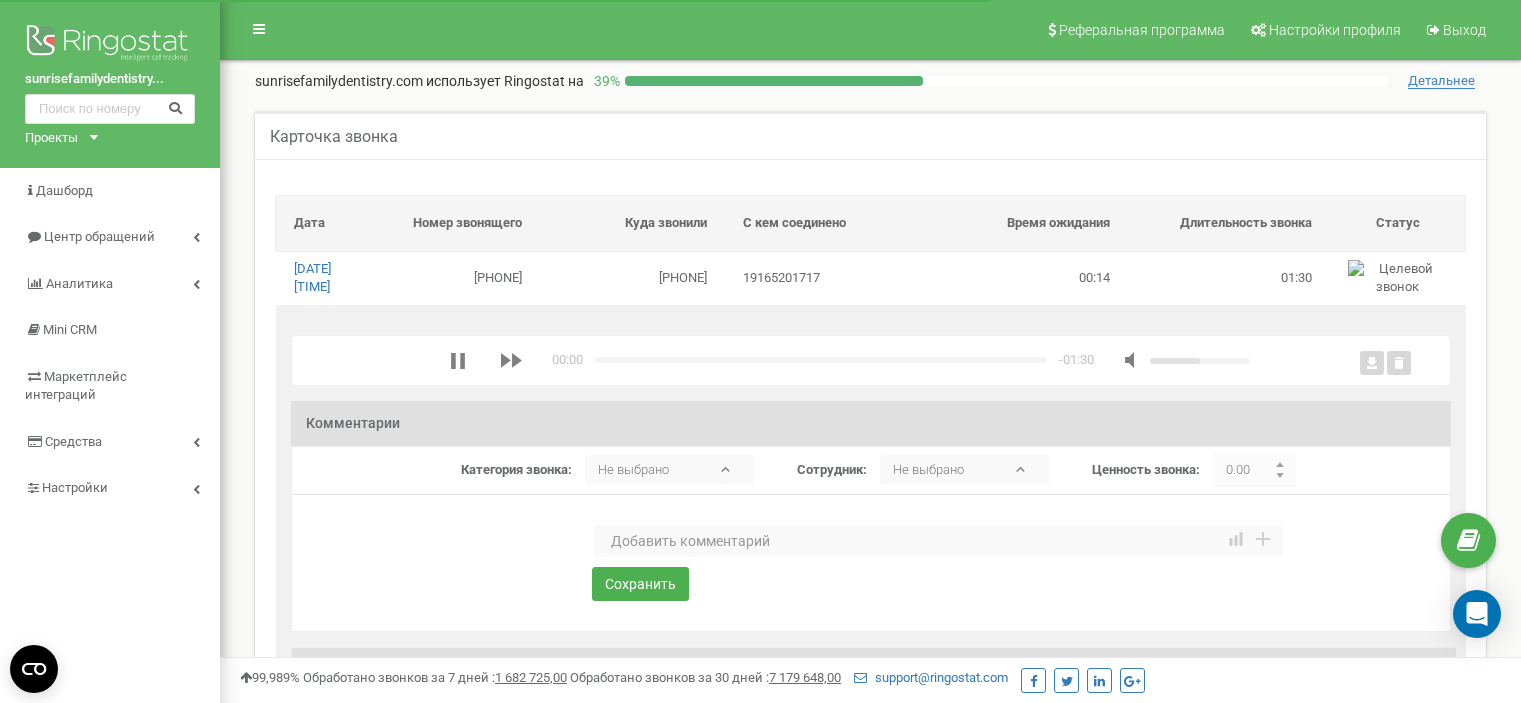 scroll, scrollTop: 0, scrollLeft: 0, axis: both 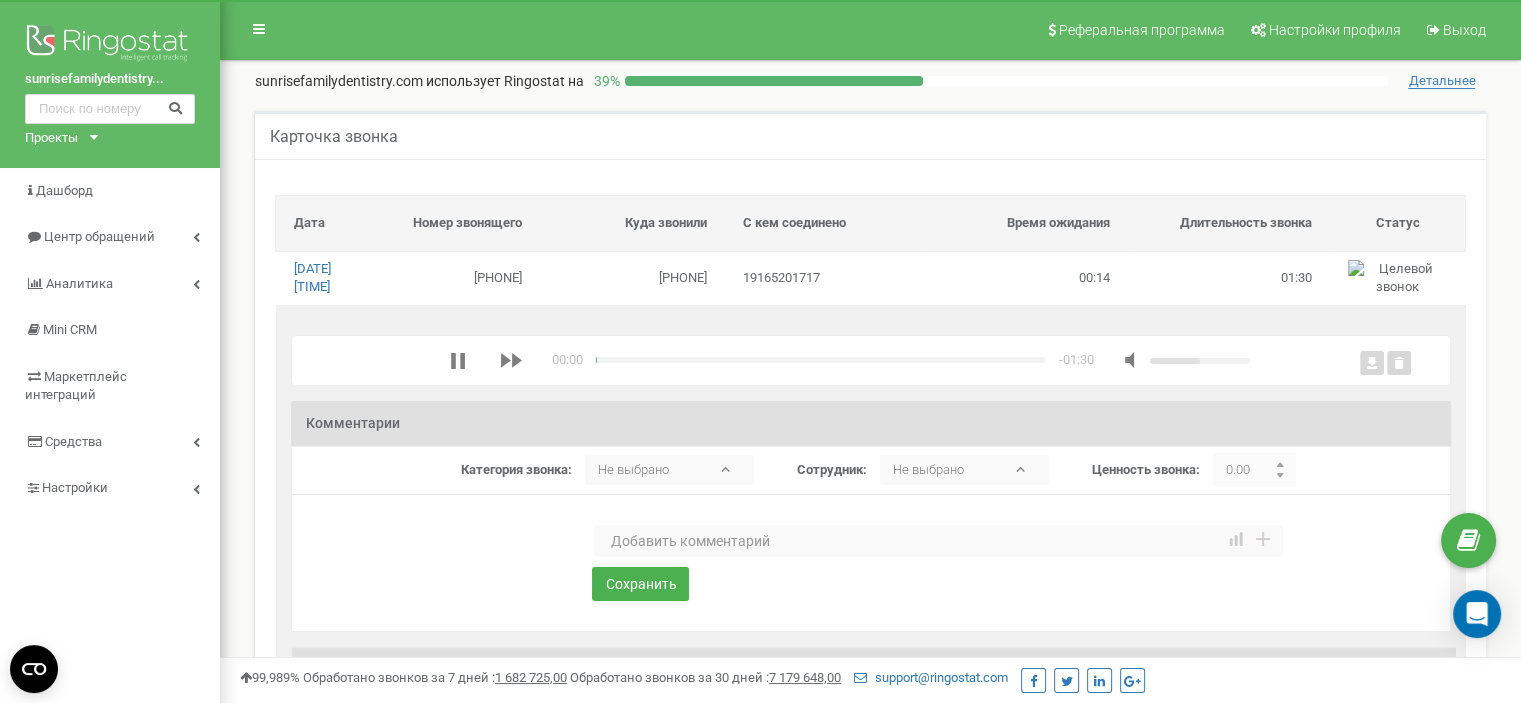 click at bounding box center [938, 541] 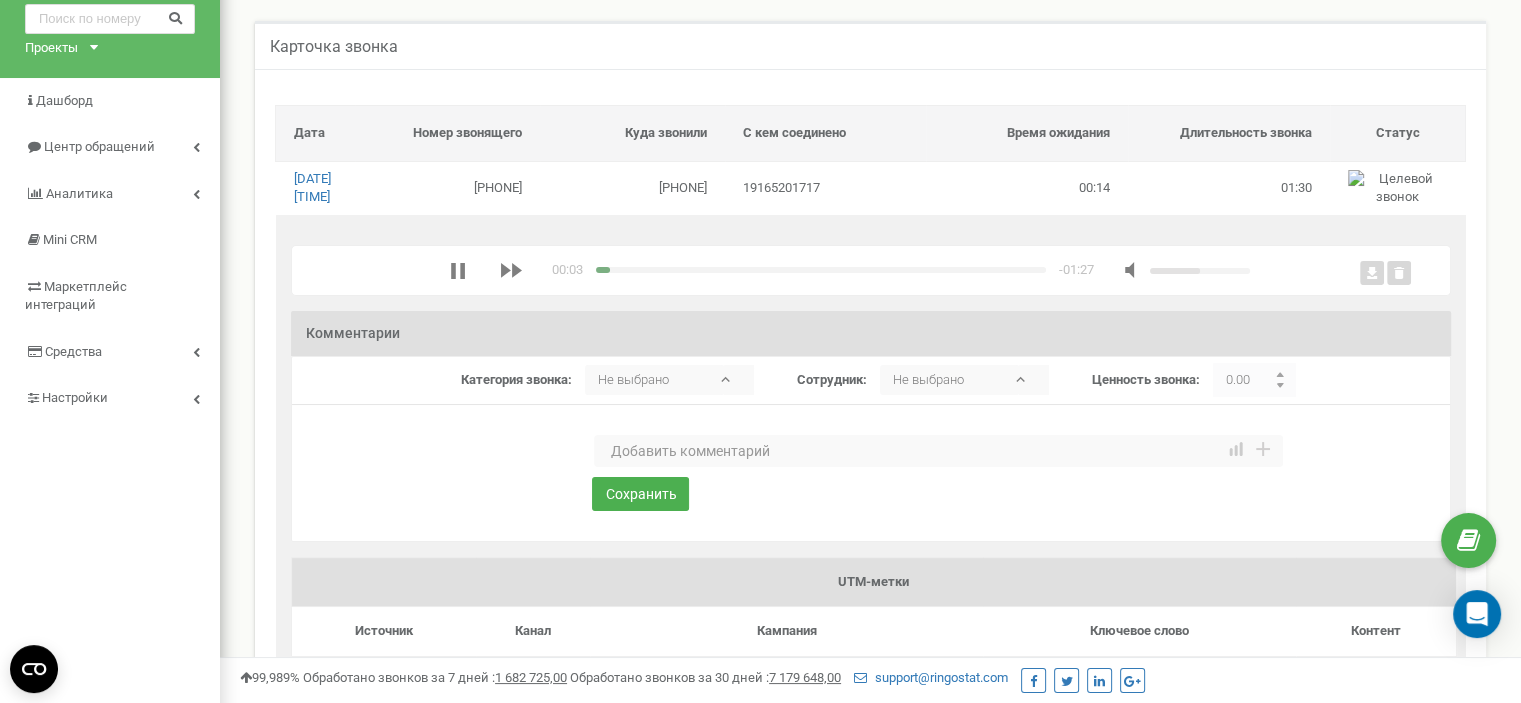 scroll, scrollTop: 0, scrollLeft: 0, axis: both 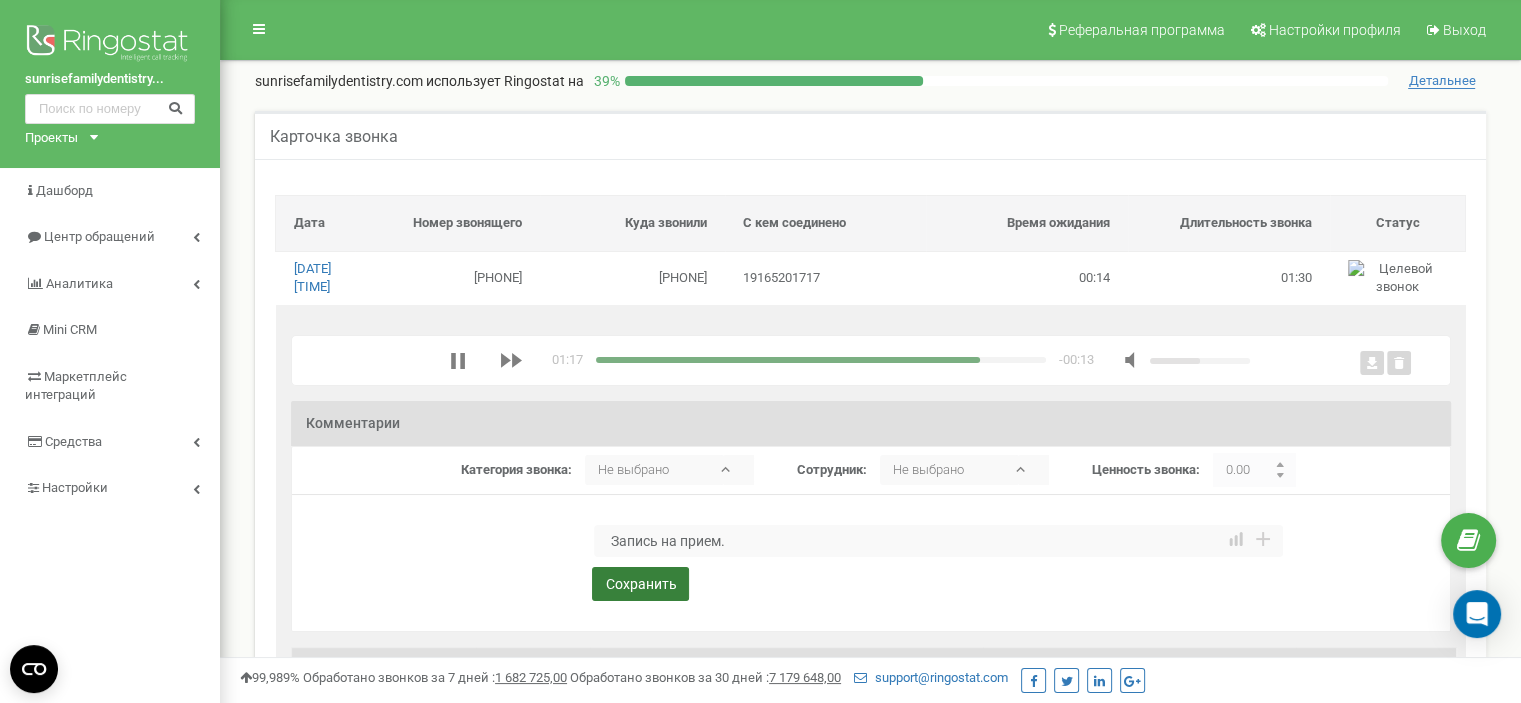 type on "Запись на прием." 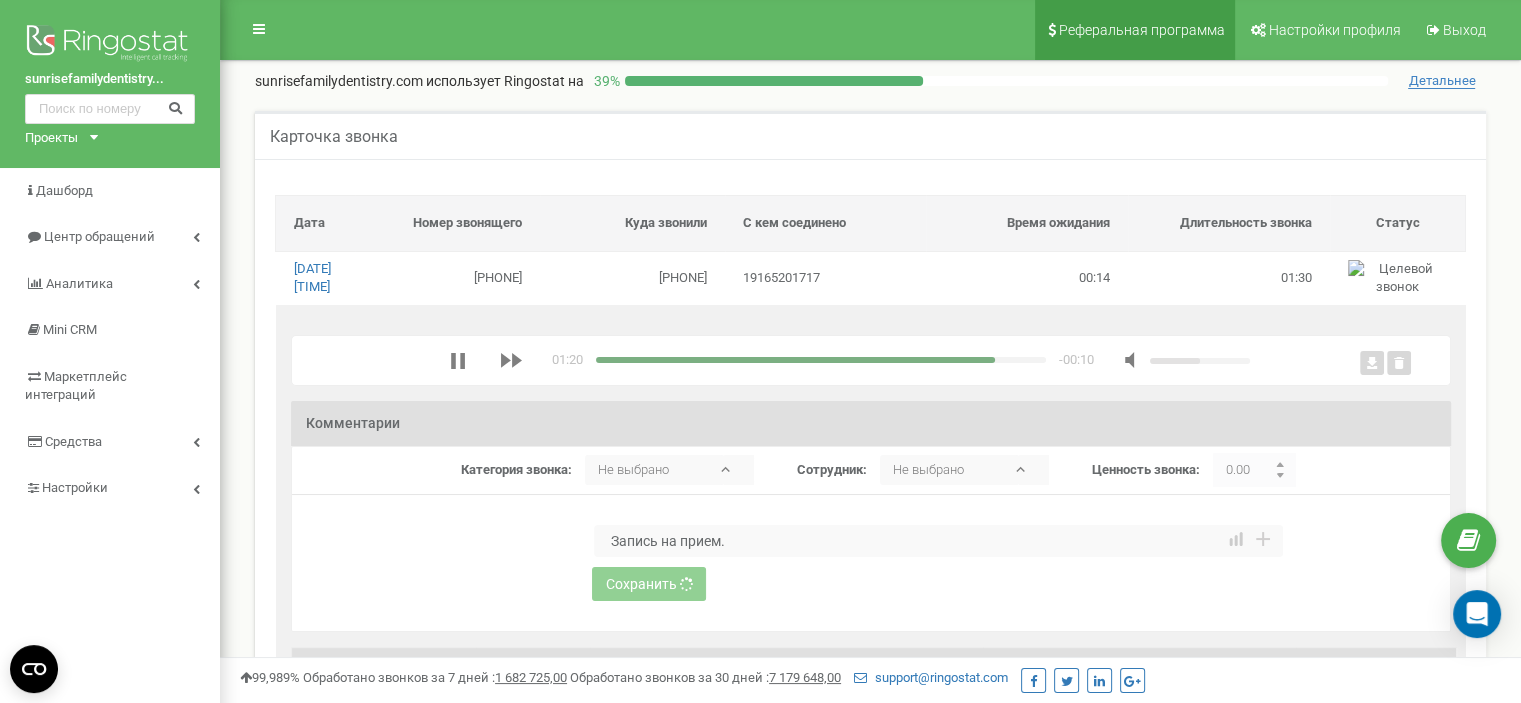 type 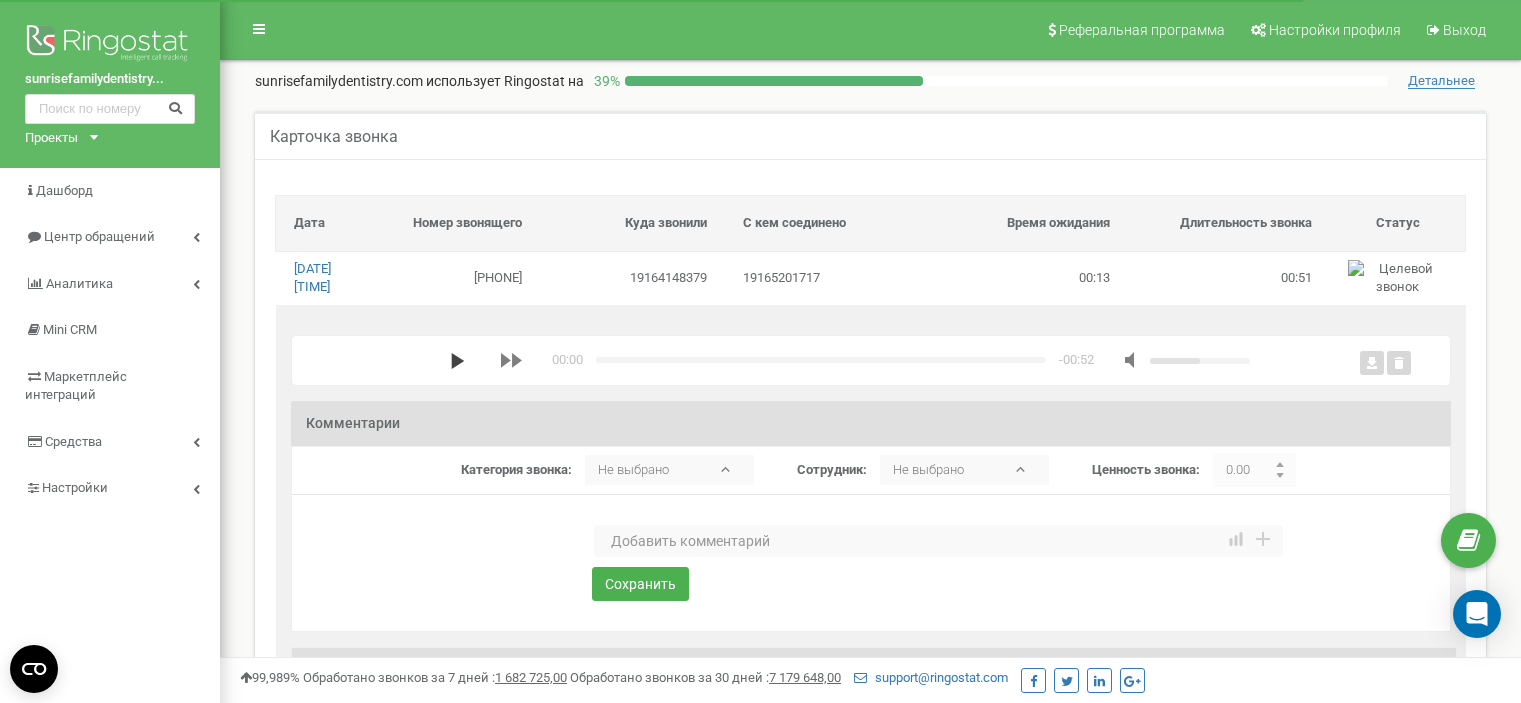 scroll, scrollTop: 0, scrollLeft: 0, axis: both 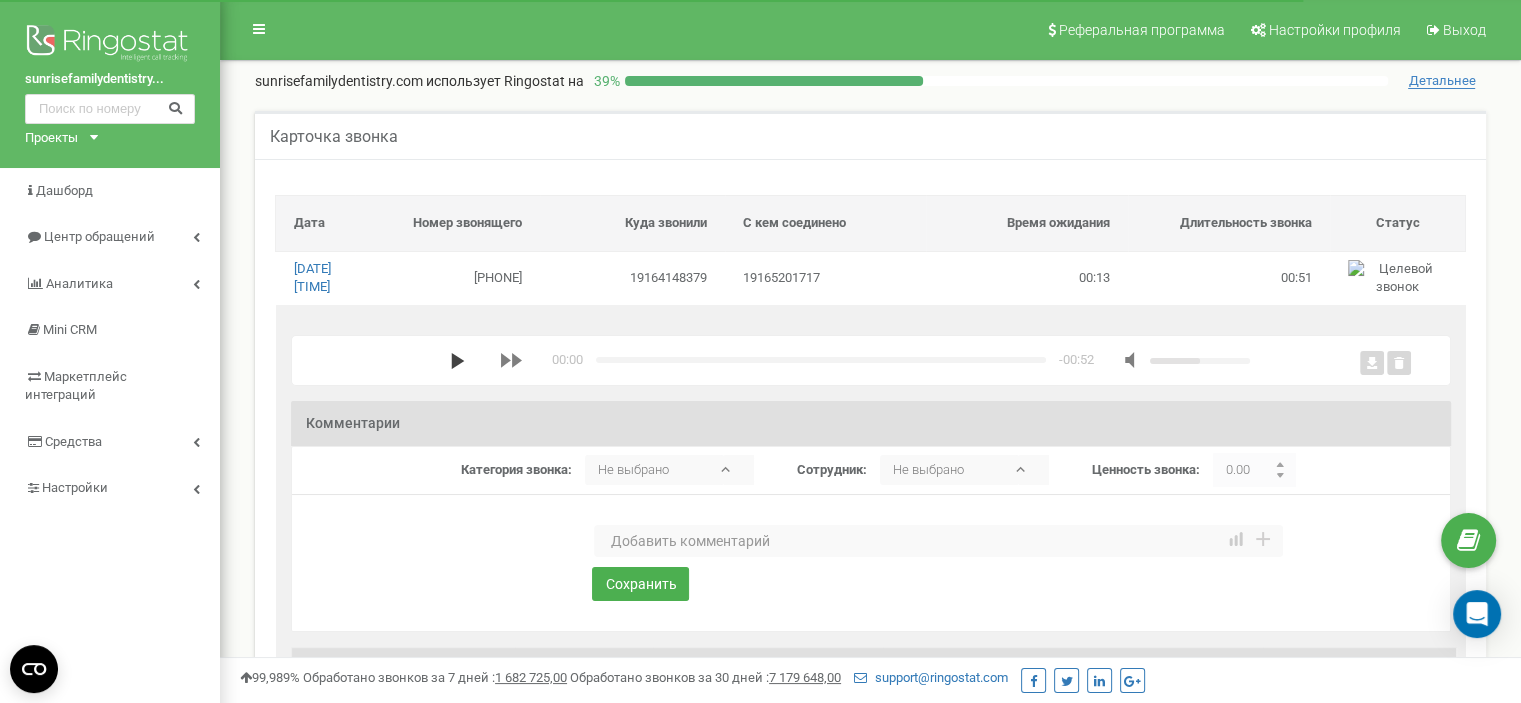 click 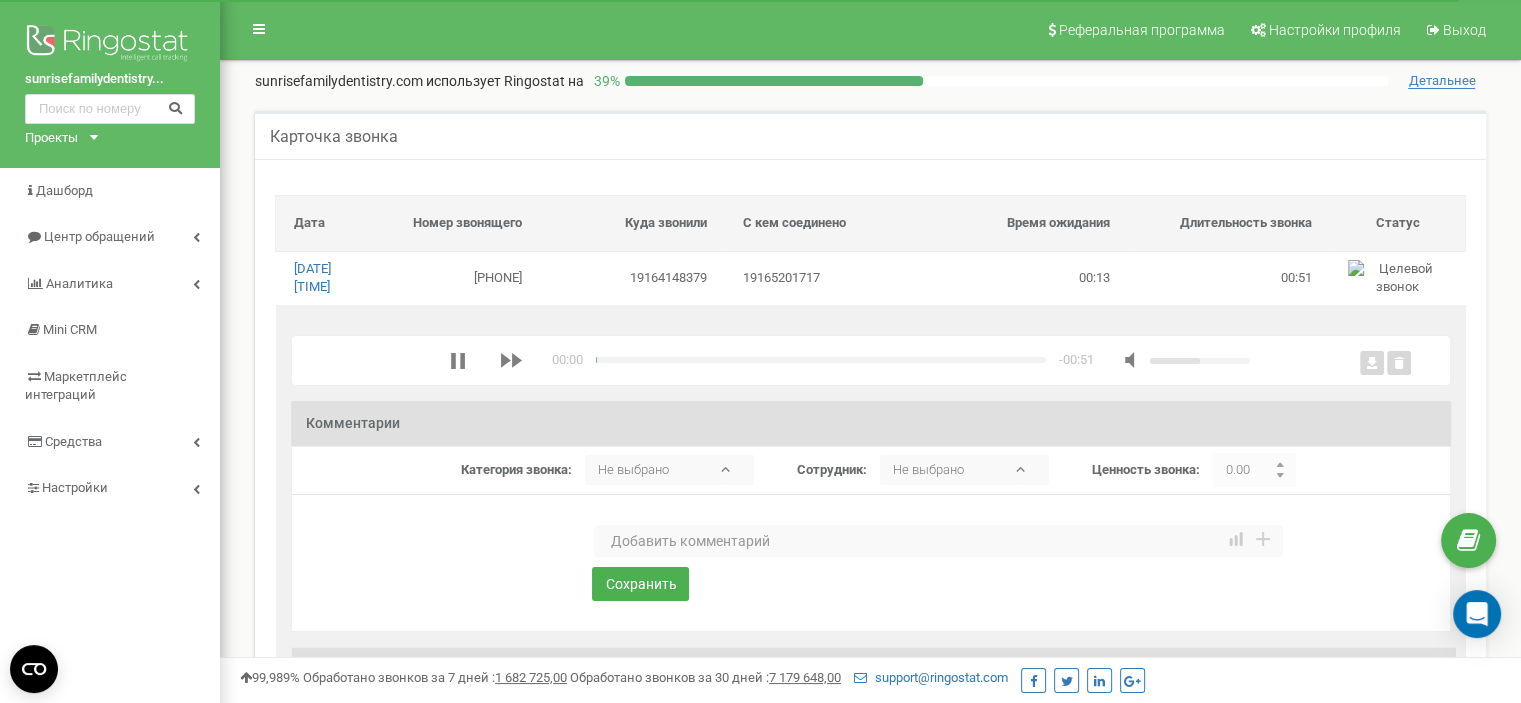 click at bounding box center [938, 541] 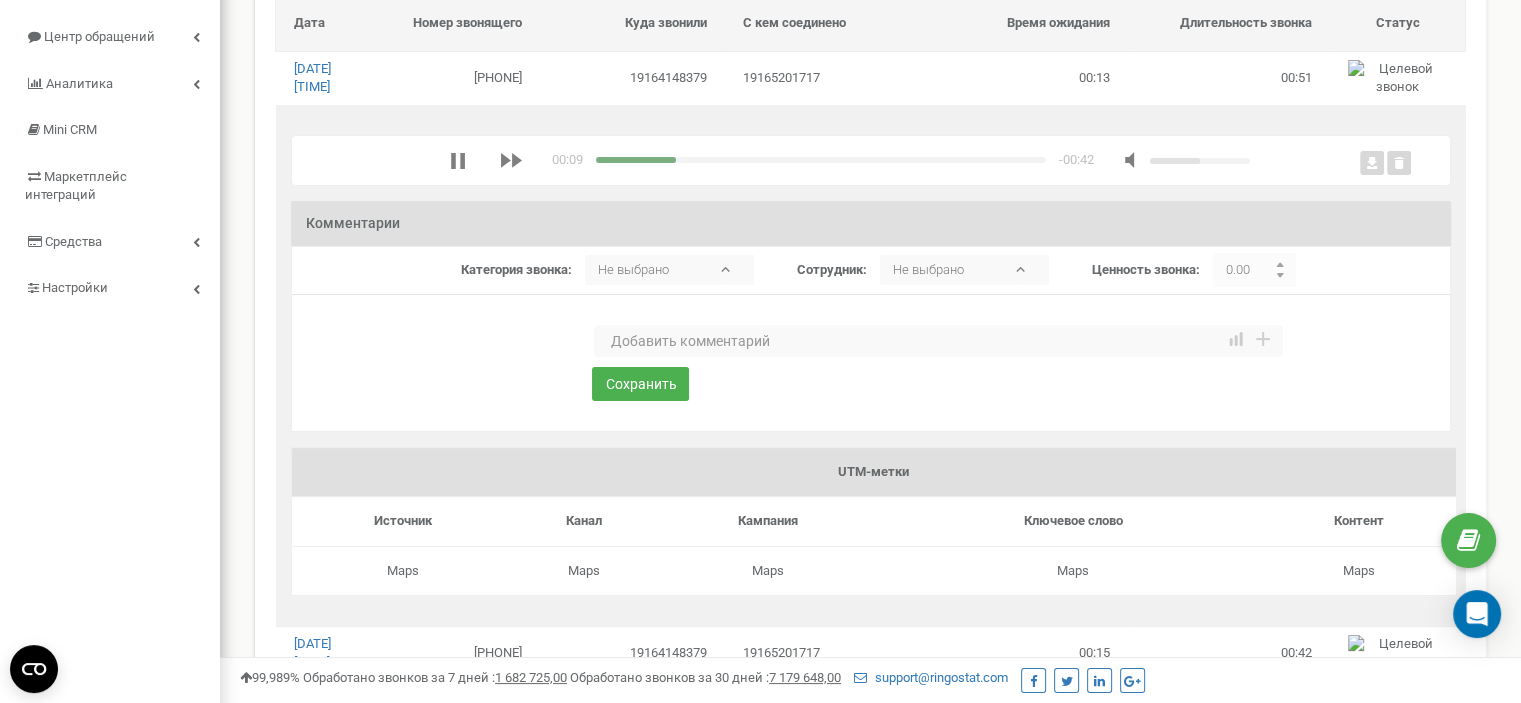 scroll, scrollTop: 100, scrollLeft: 0, axis: vertical 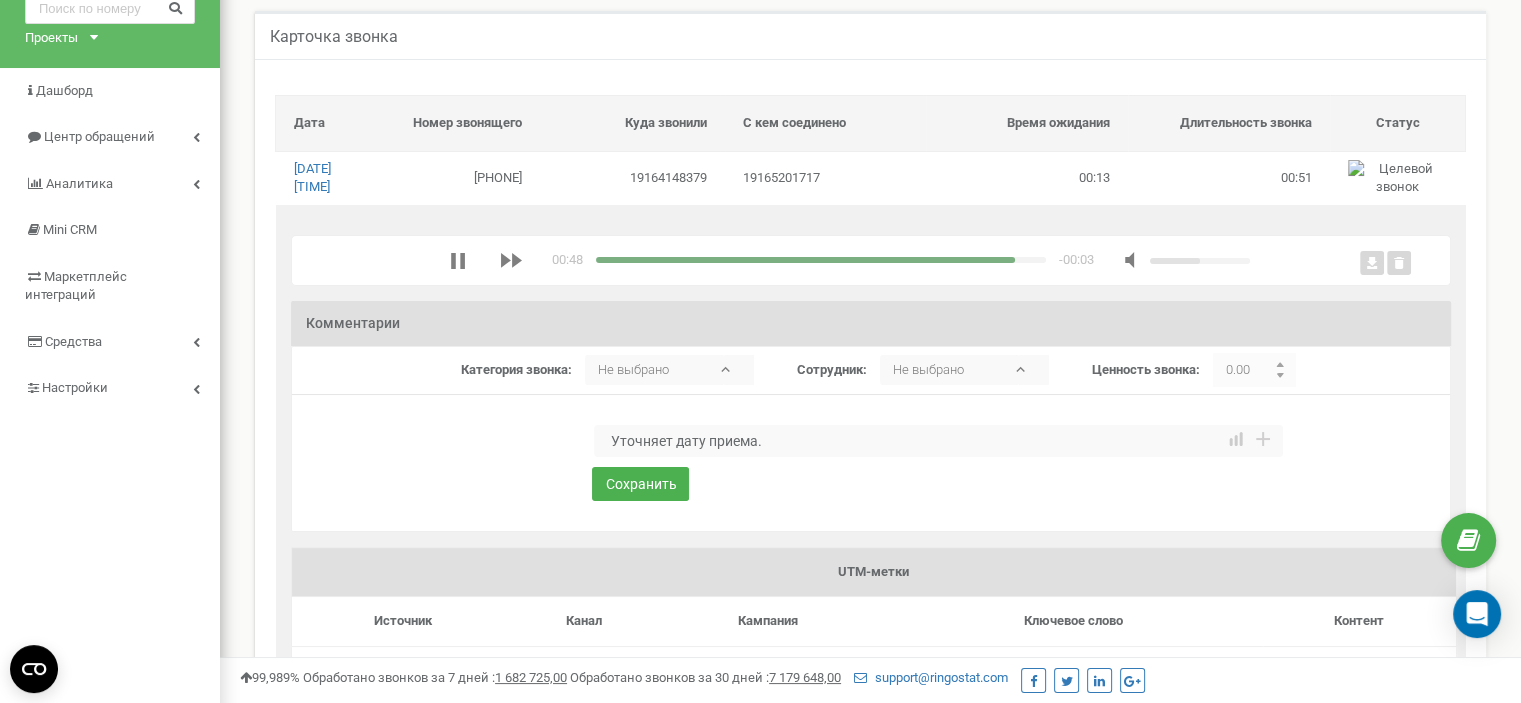 drag, startPoint x: 776, startPoint y: 480, endPoint x: 612, endPoint y: 472, distance: 164.195 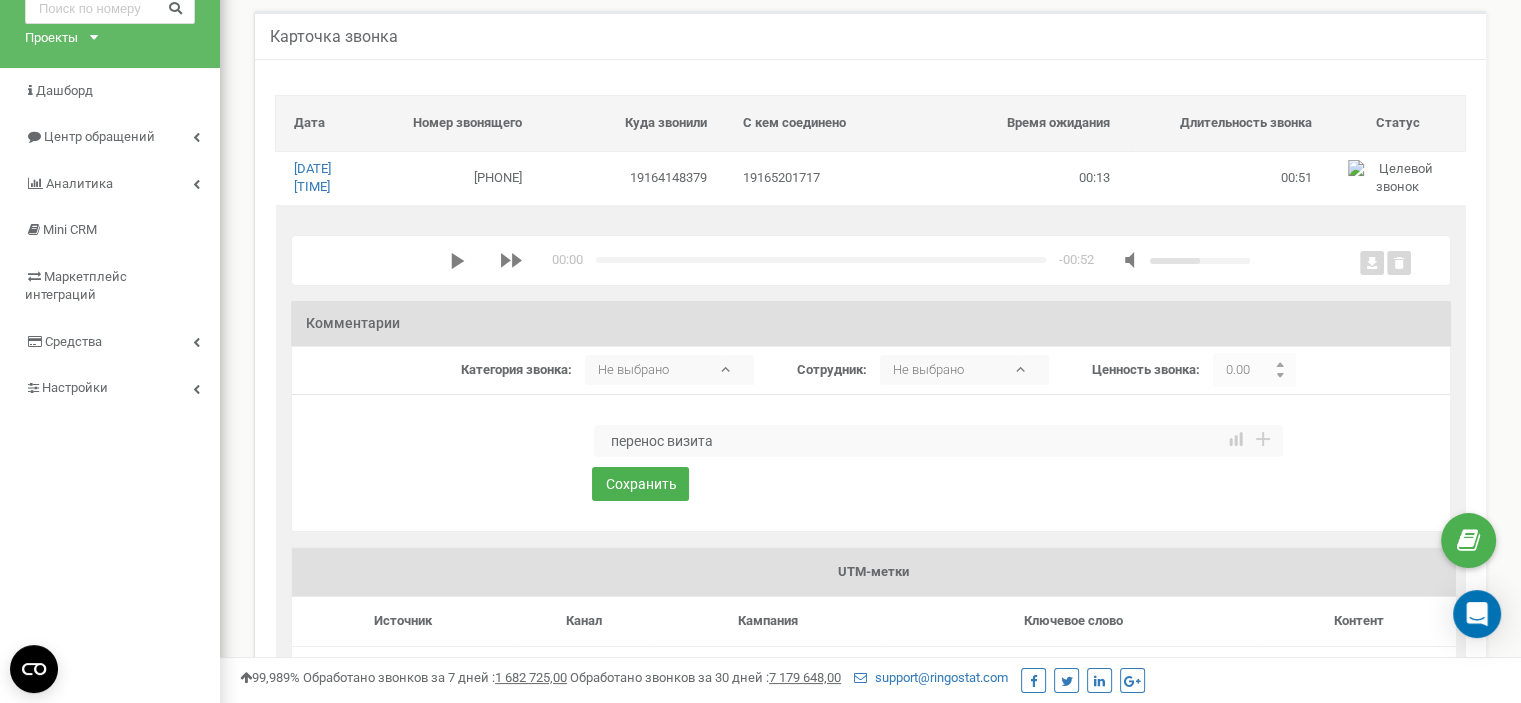 click on "перенос визита" at bounding box center [938, 441] 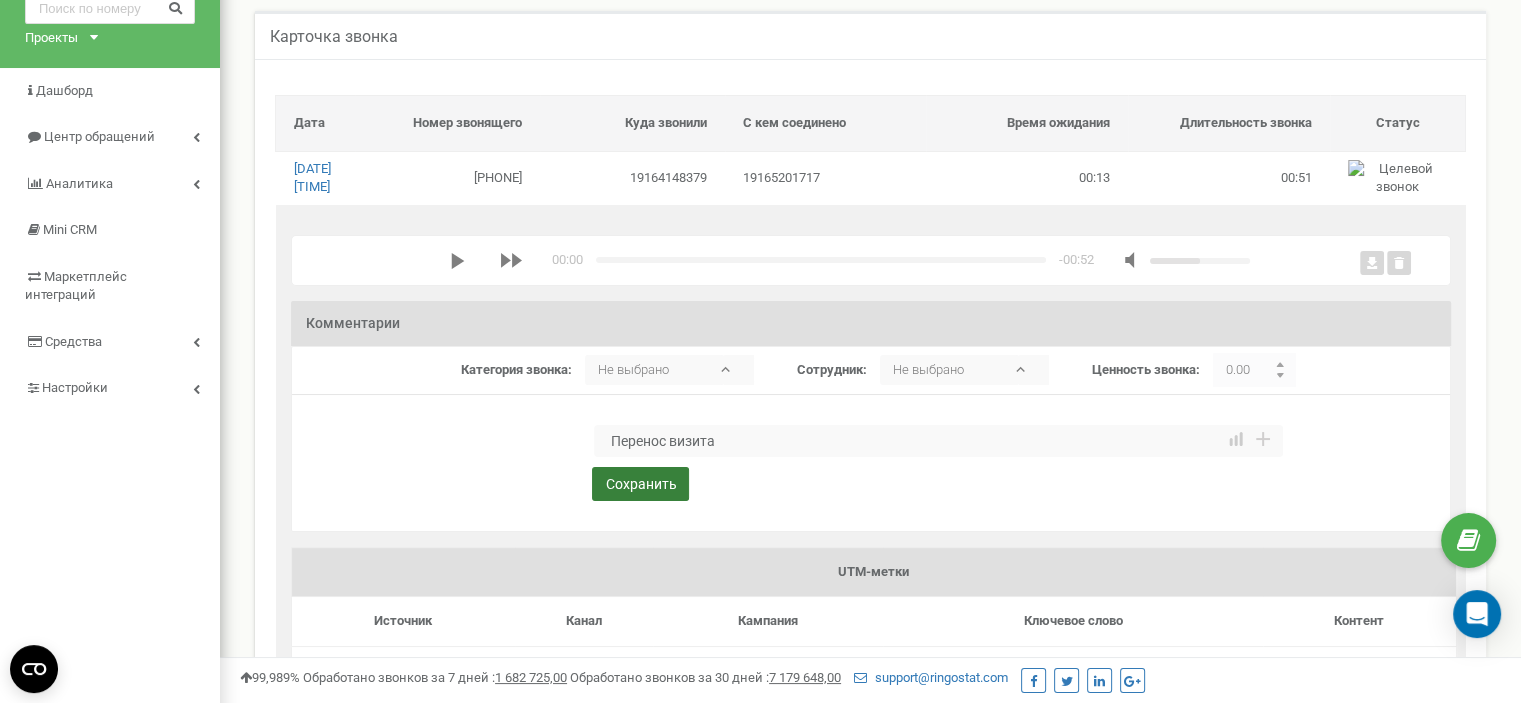 type on "Перенос визита" 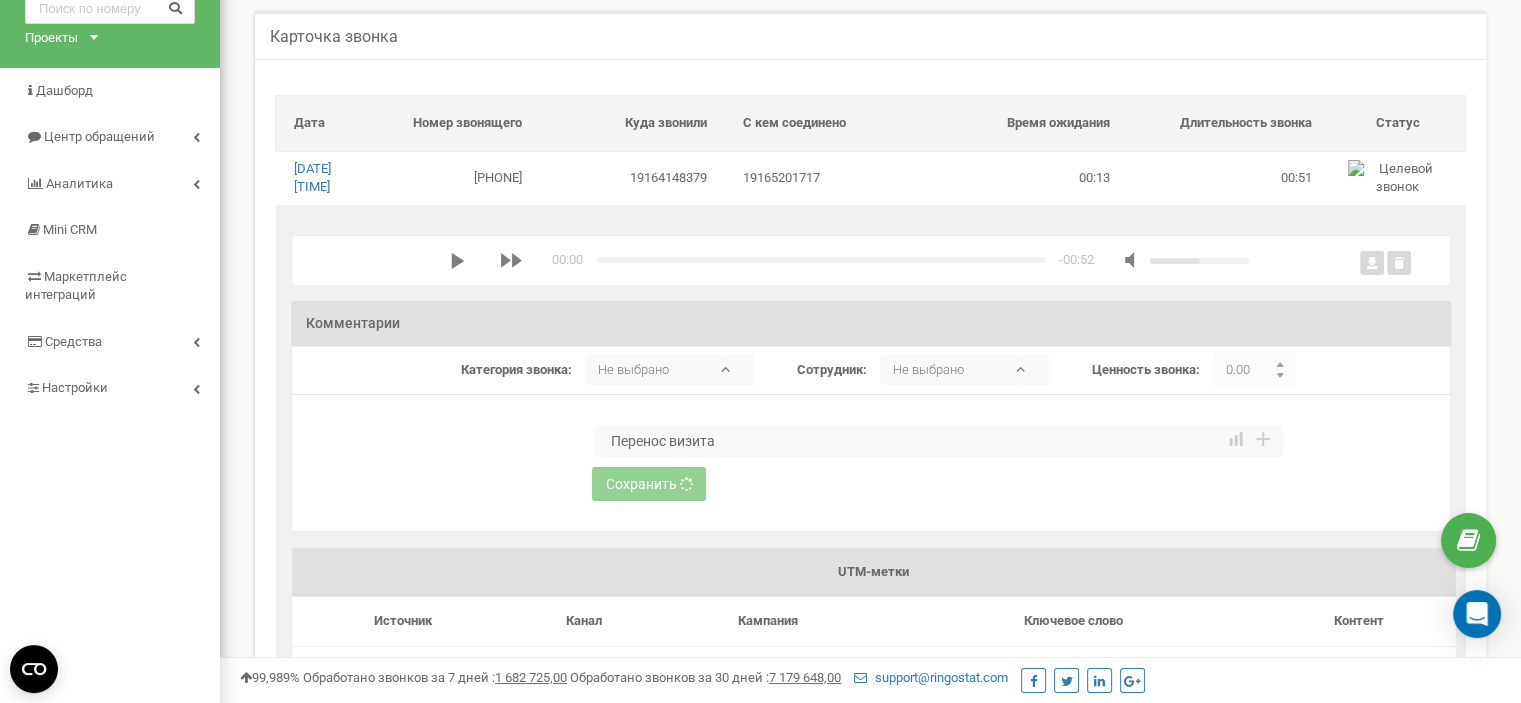 type 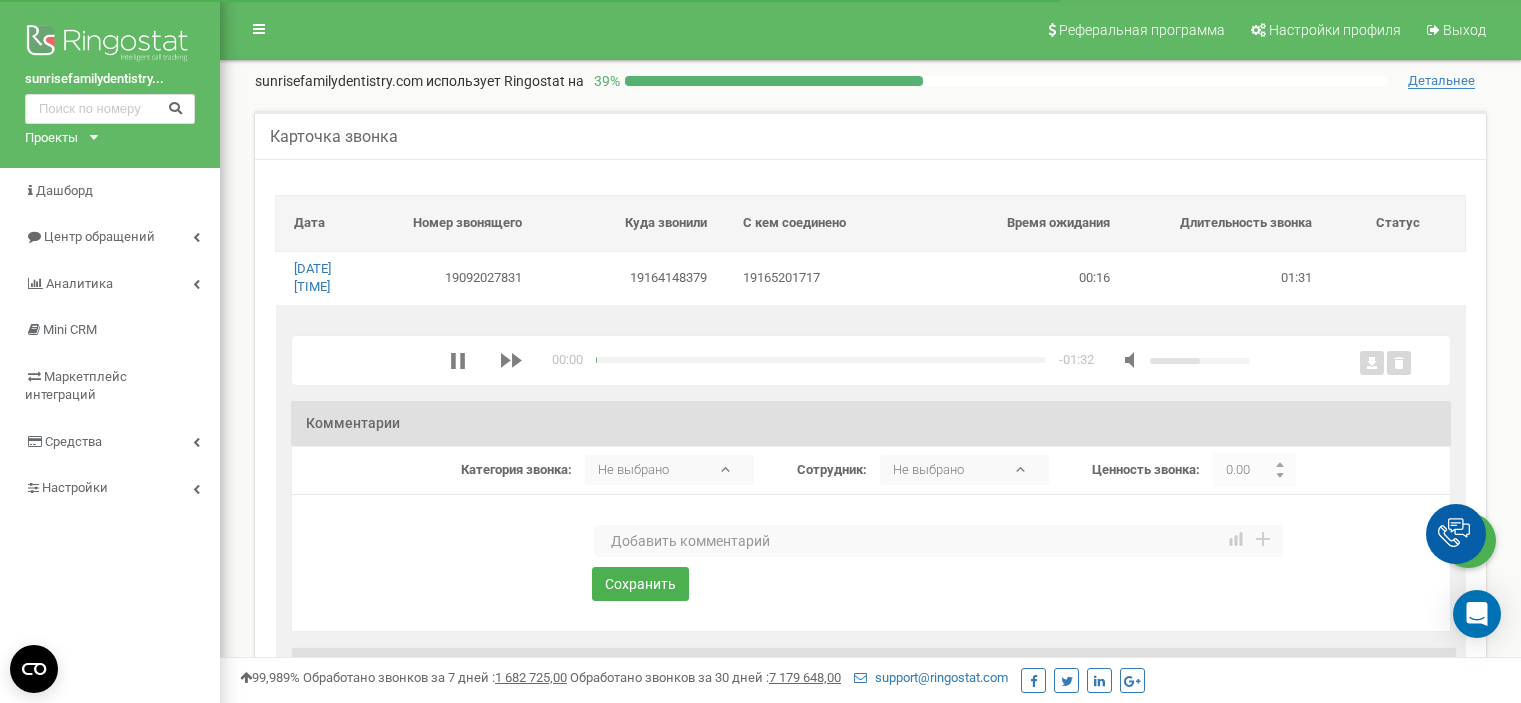 scroll, scrollTop: 0, scrollLeft: 0, axis: both 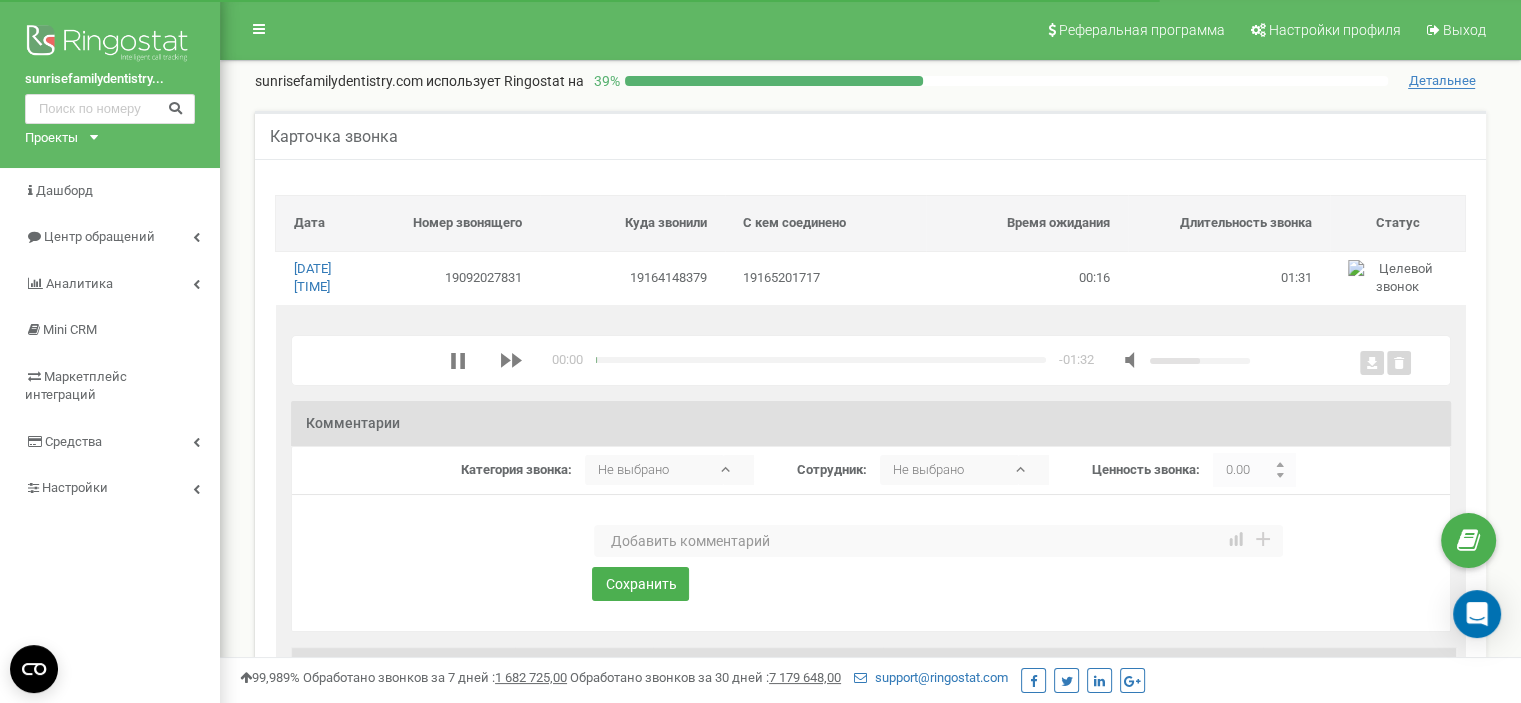 click at bounding box center [938, 541] 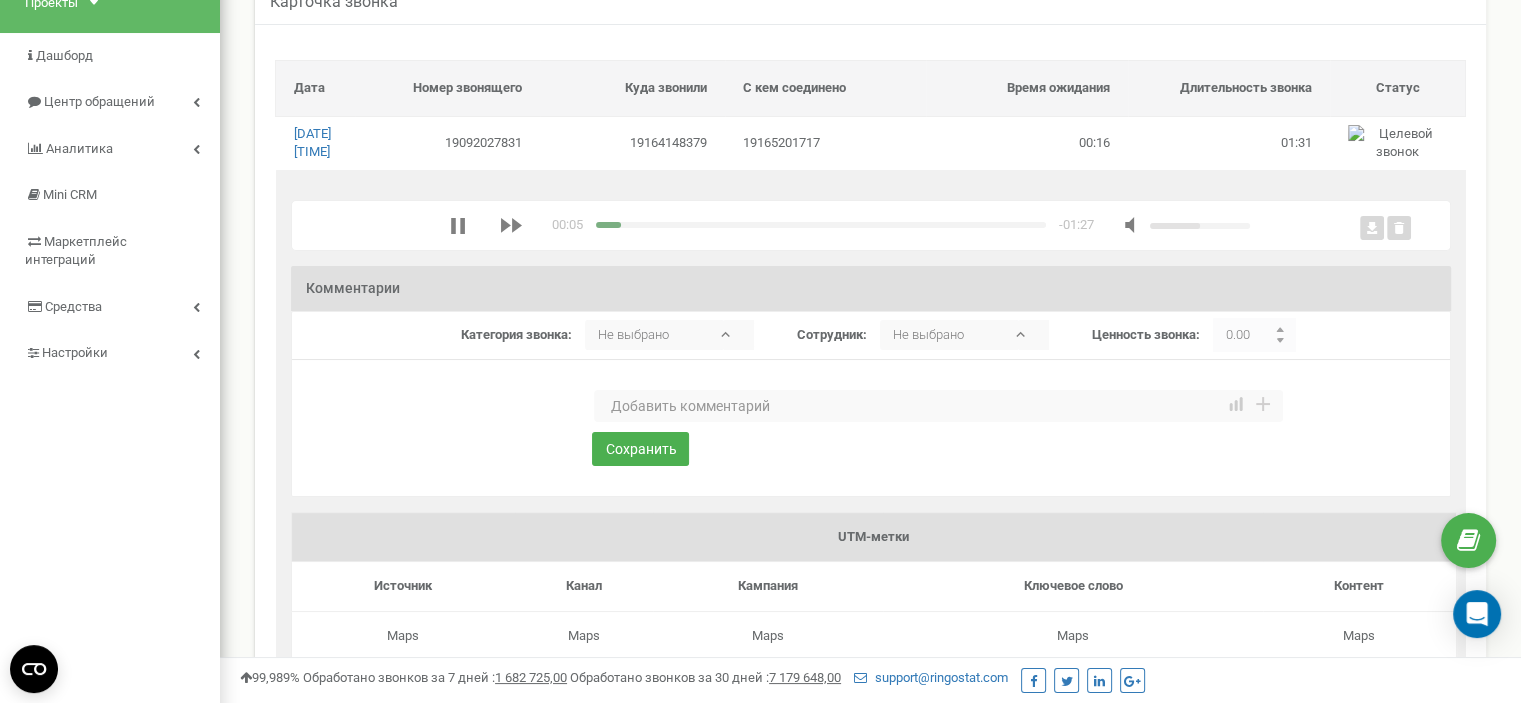scroll, scrollTop: 100, scrollLeft: 0, axis: vertical 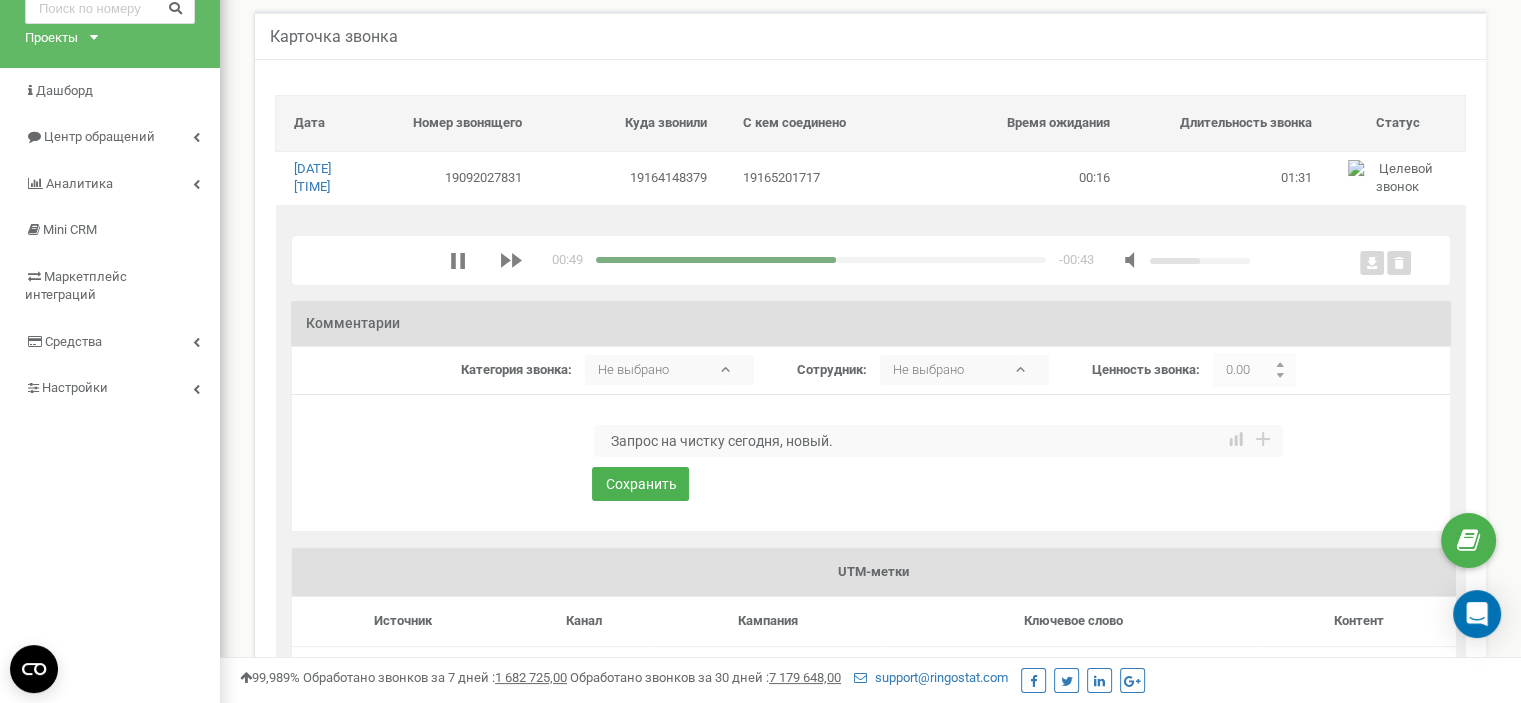click on "Запрос на чистку сегодня, новый." at bounding box center (938, 441) 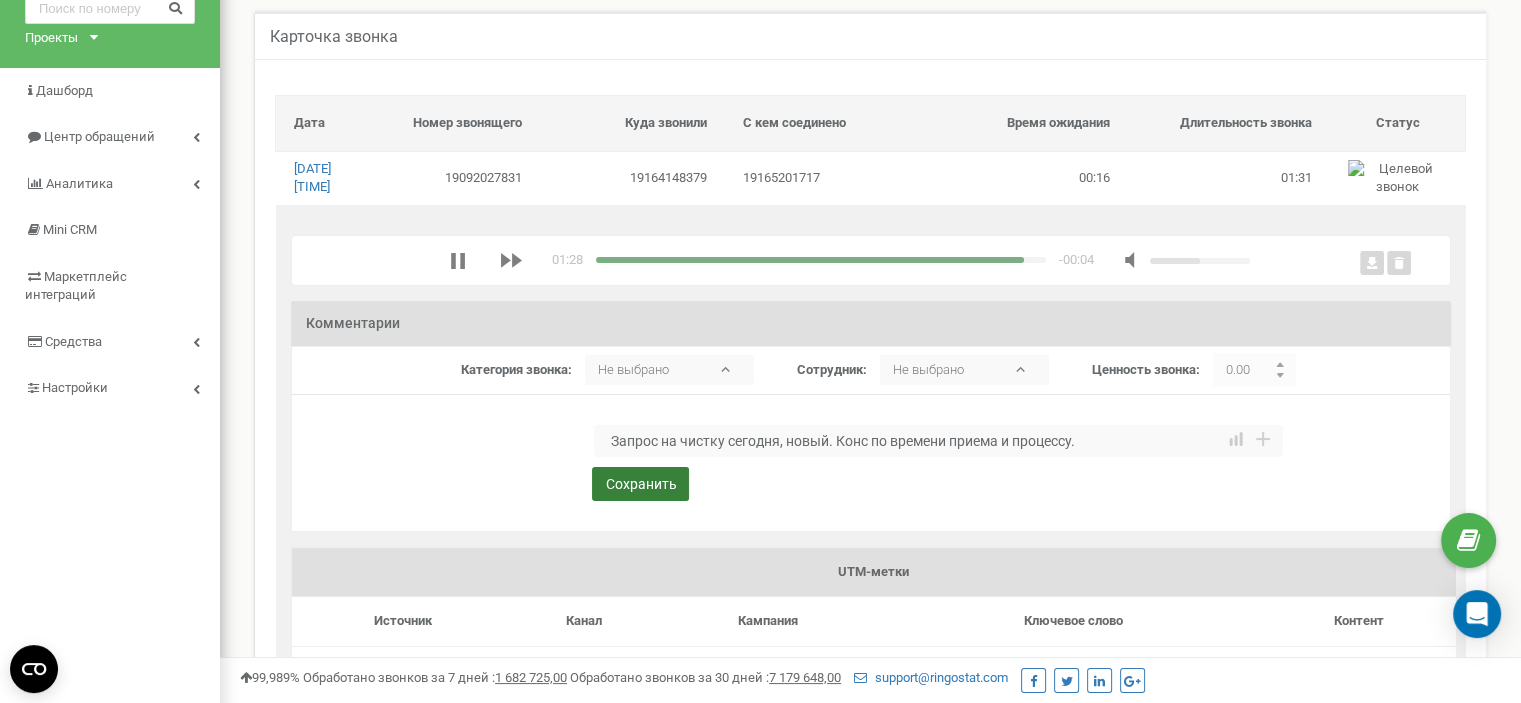 type on "Запрос на чистку сегодня, новый. Конс по времени приема и процессу." 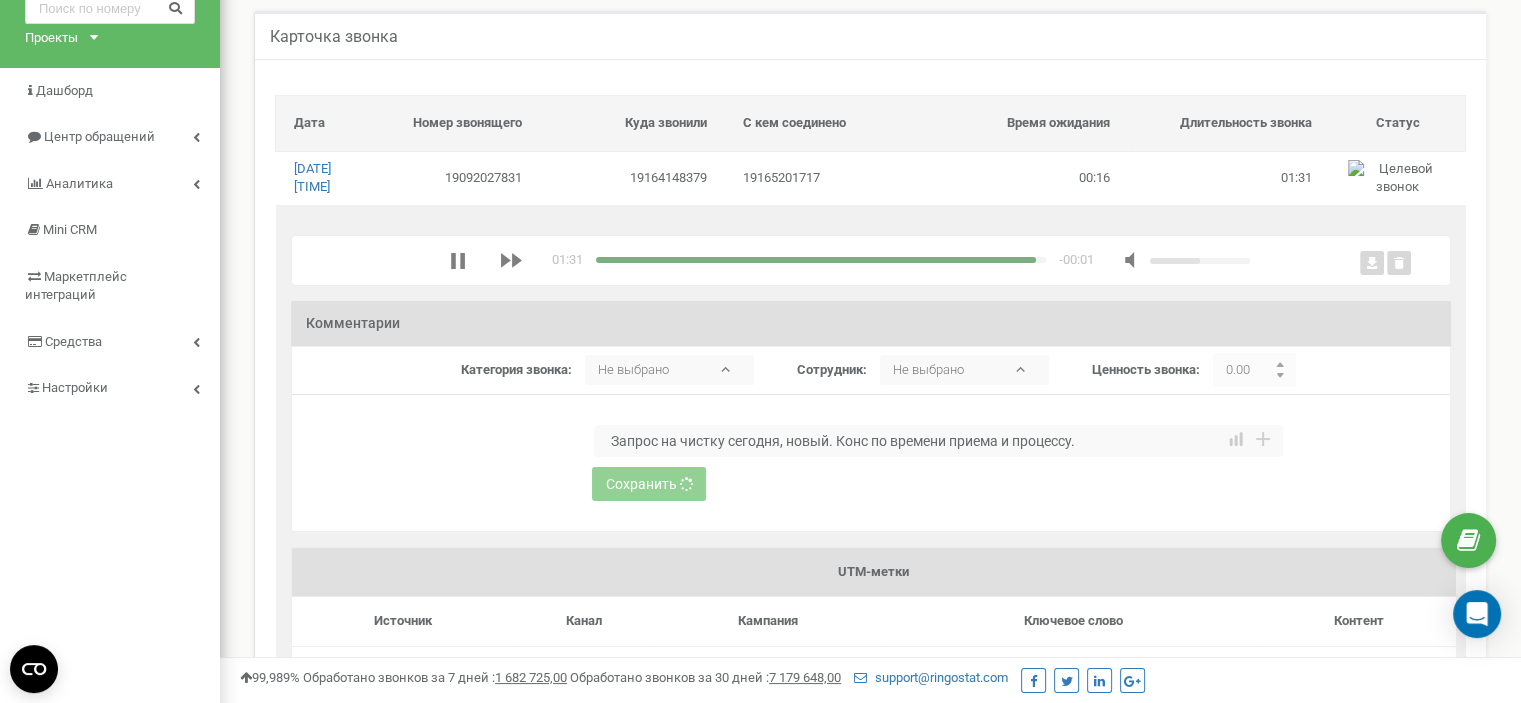 type 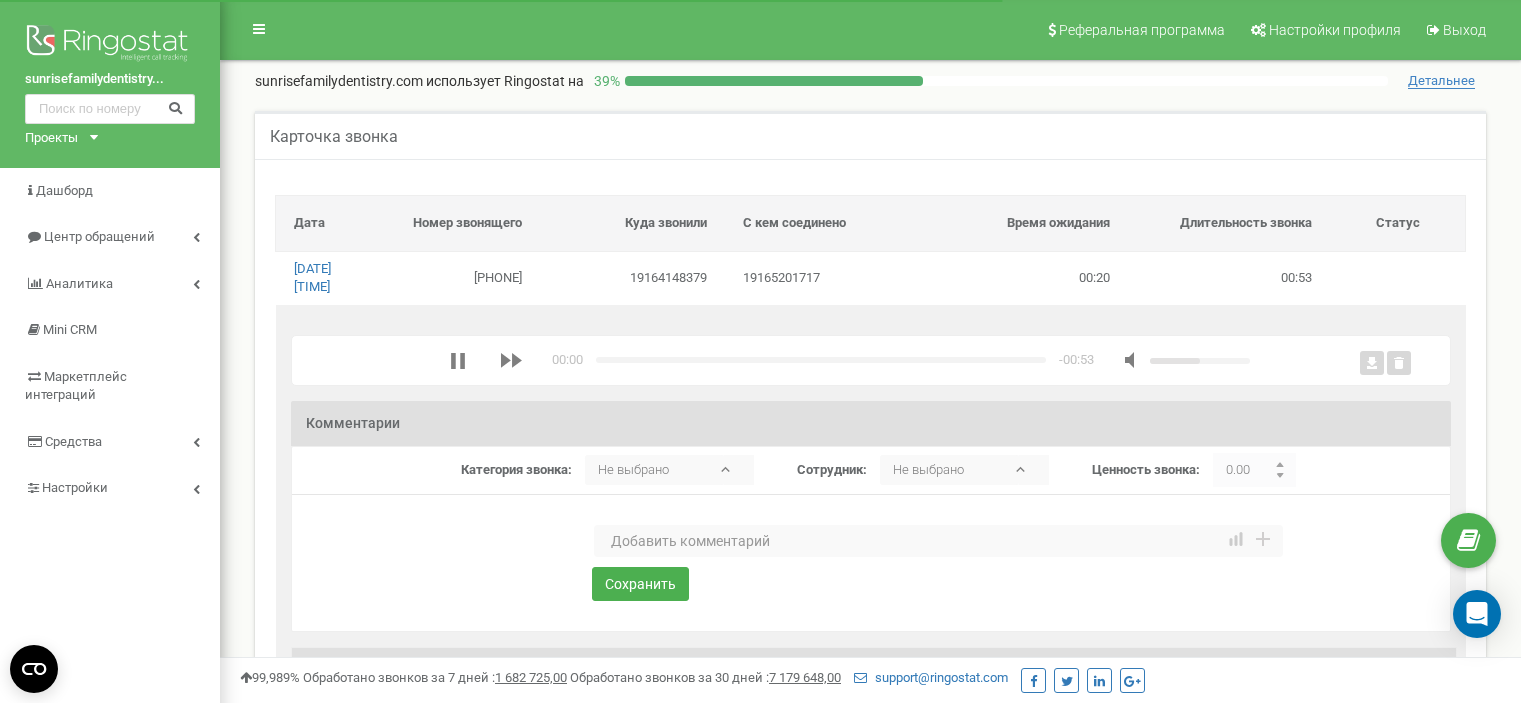scroll, scrollTop: 0, scrollLeft: 0, axis: both 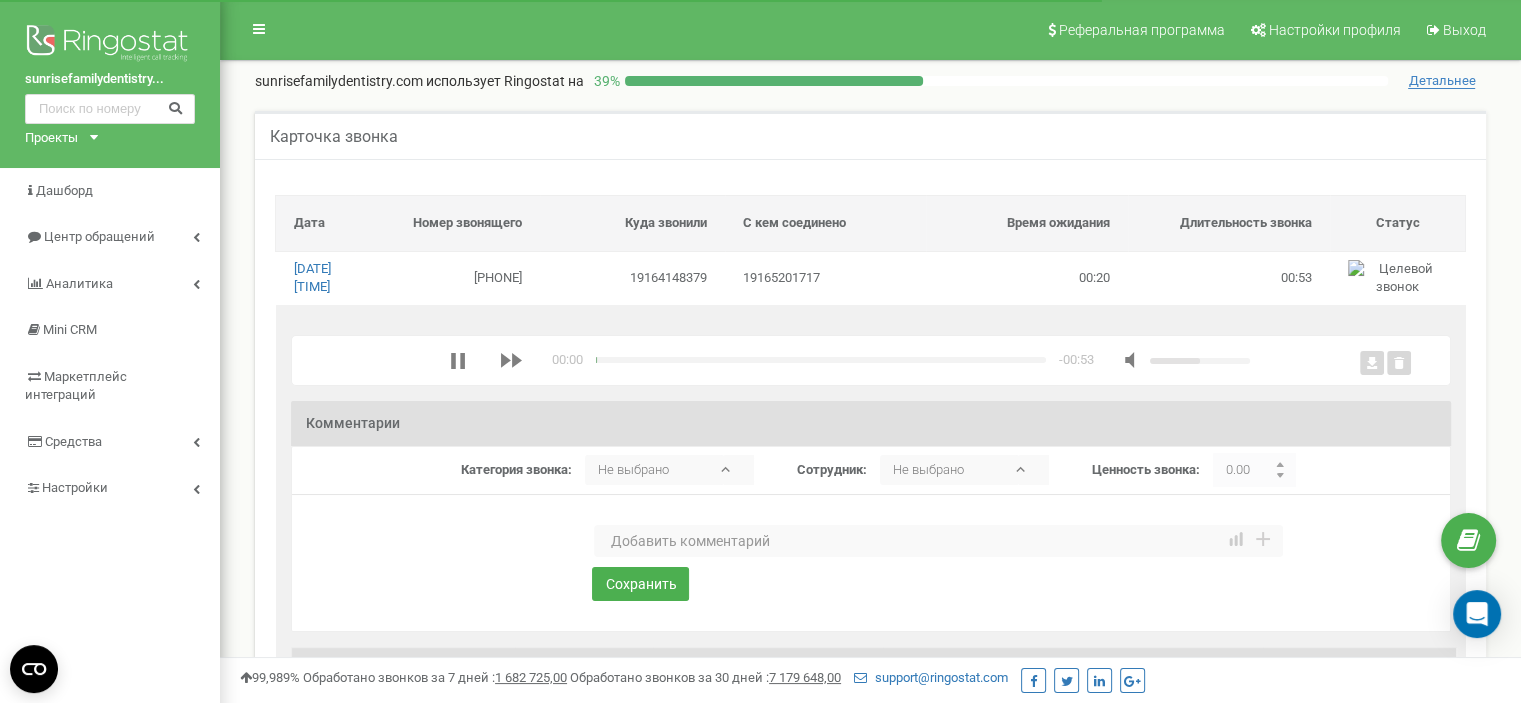 click at bounding box center (938, 541) 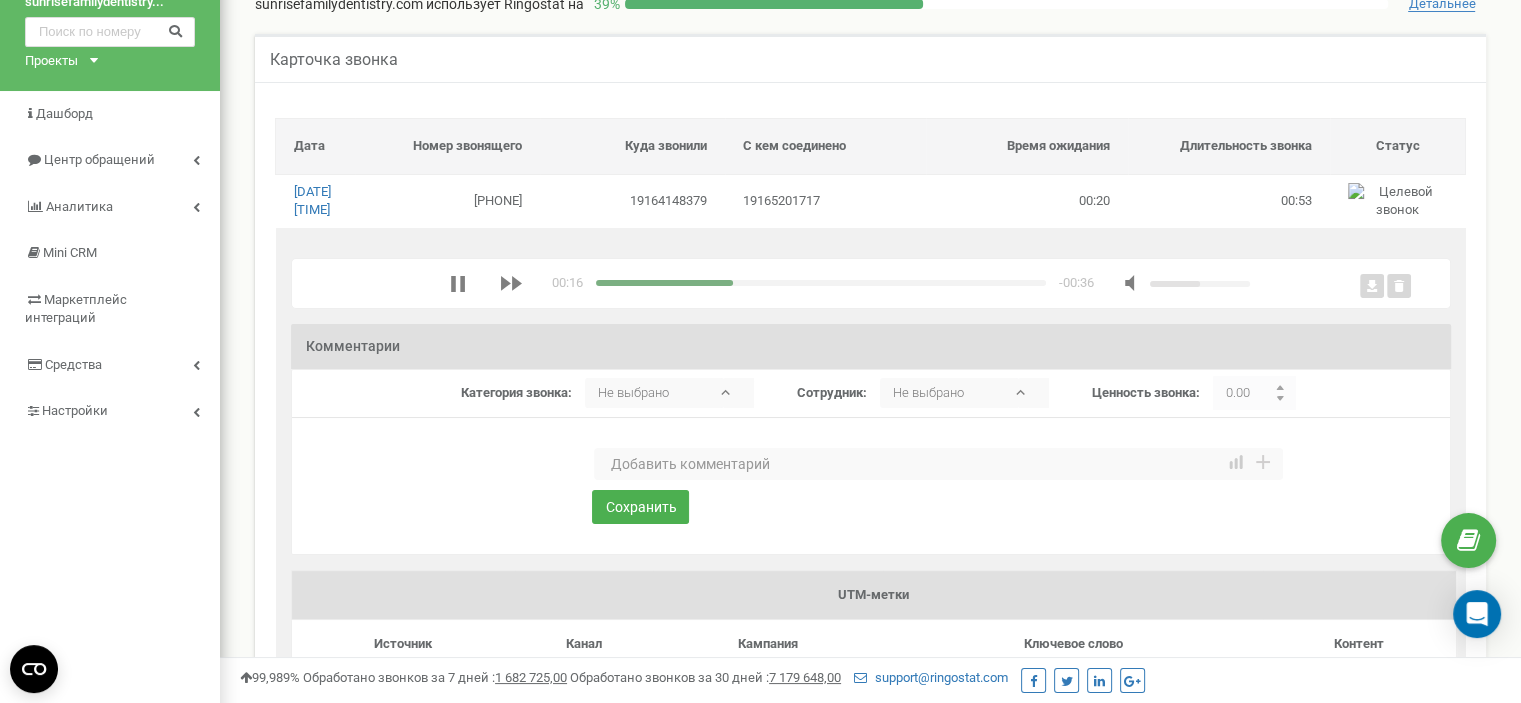 scroll, scrollTop: 100, scrollLeft: 0, axis: vertical 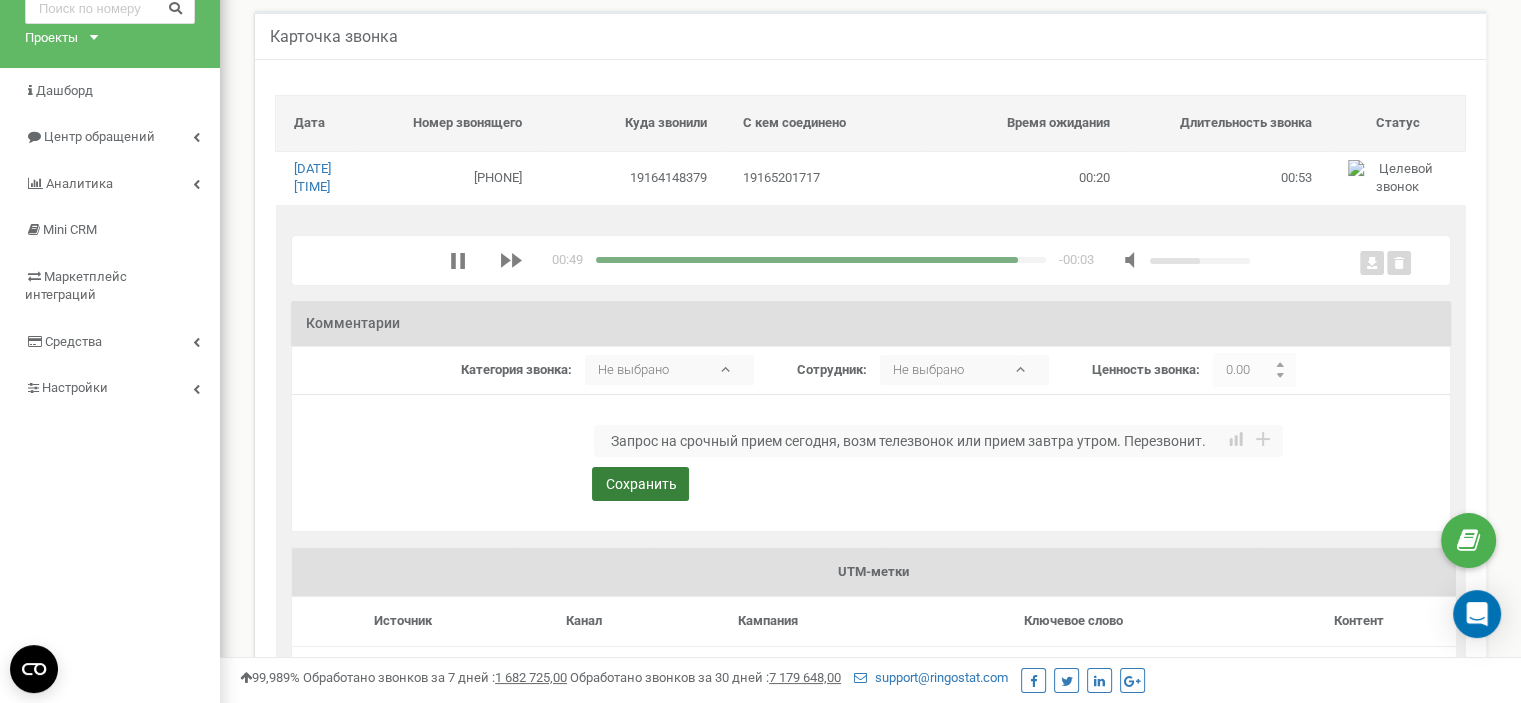 type on "Запрос на срочный прием сегодня, возм телезвонок или прием завтра утром. Перезвонит." 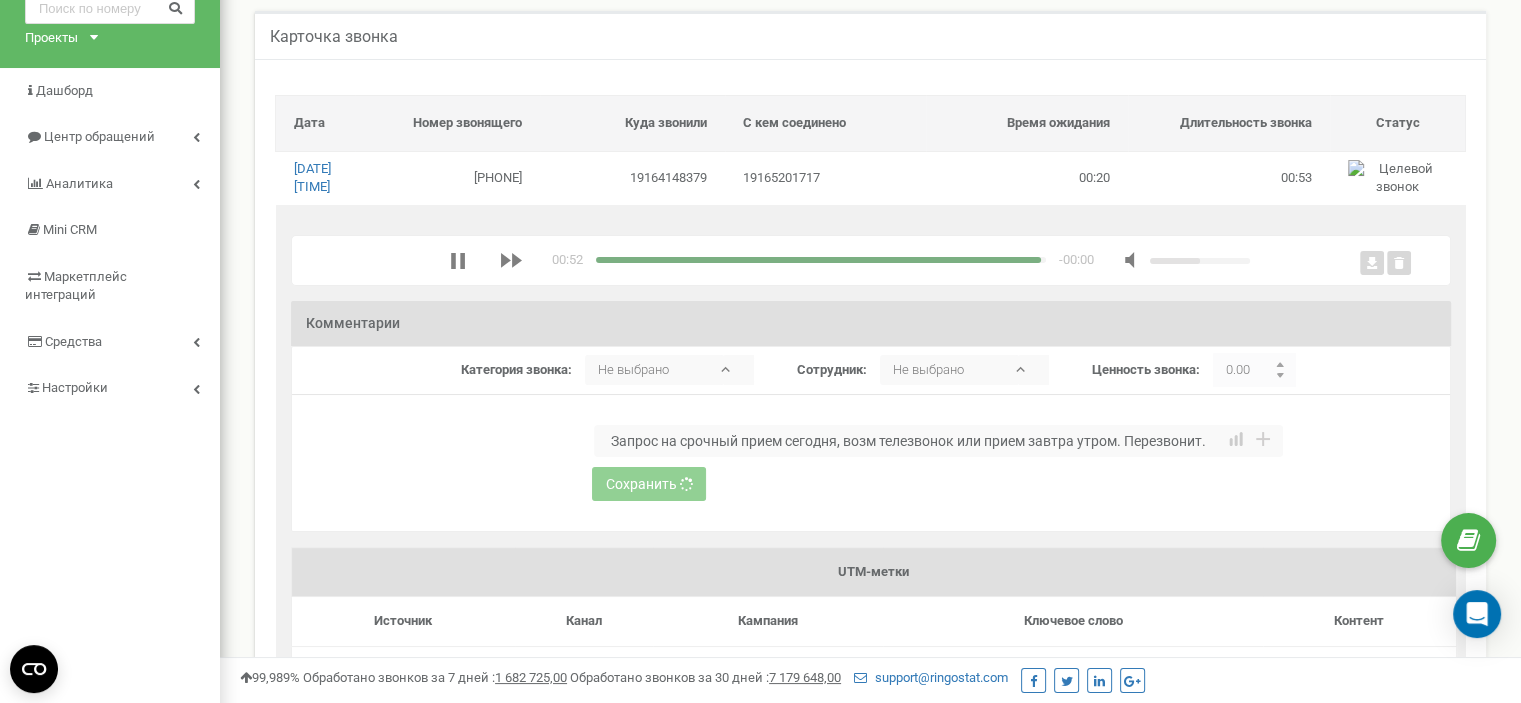 type 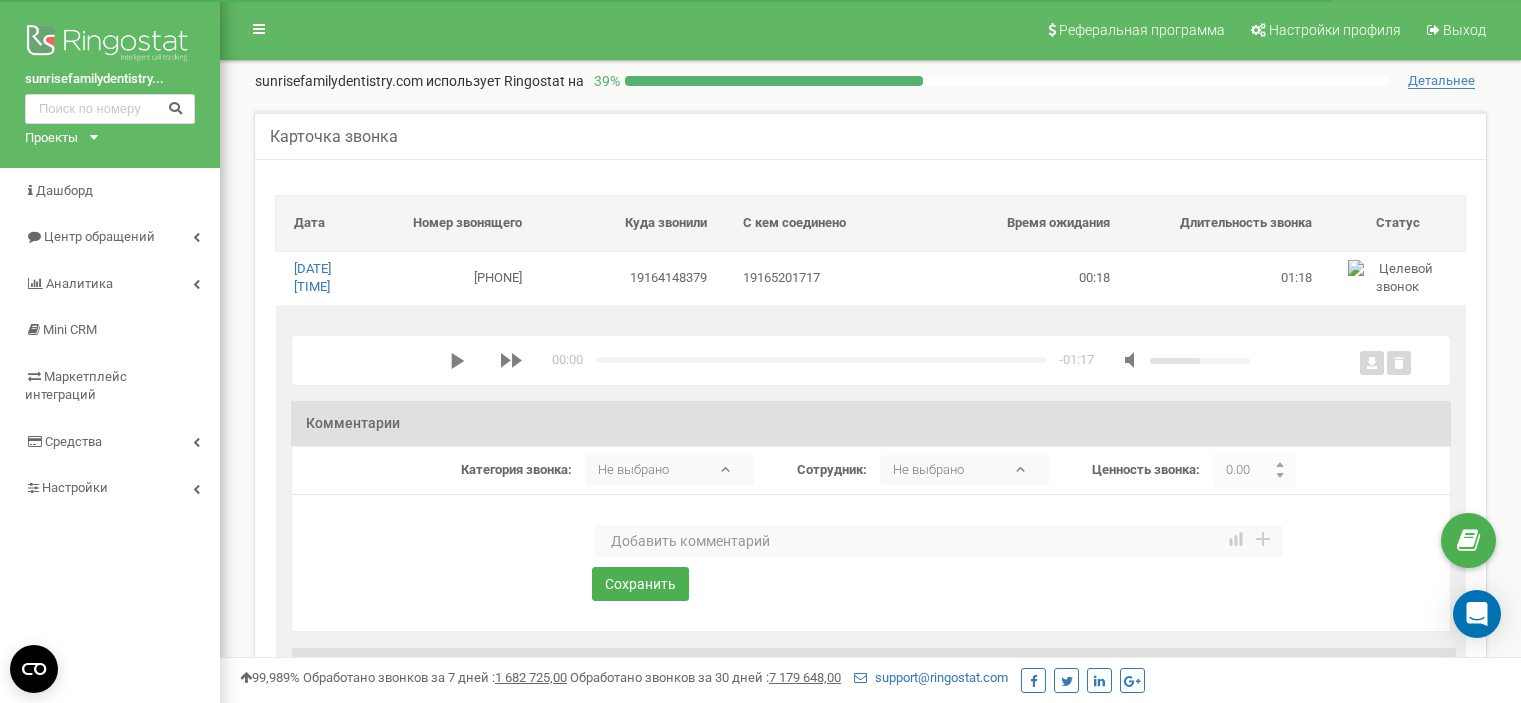 scroll, scrollTop: 0, scrollLeft: 0, axis: both 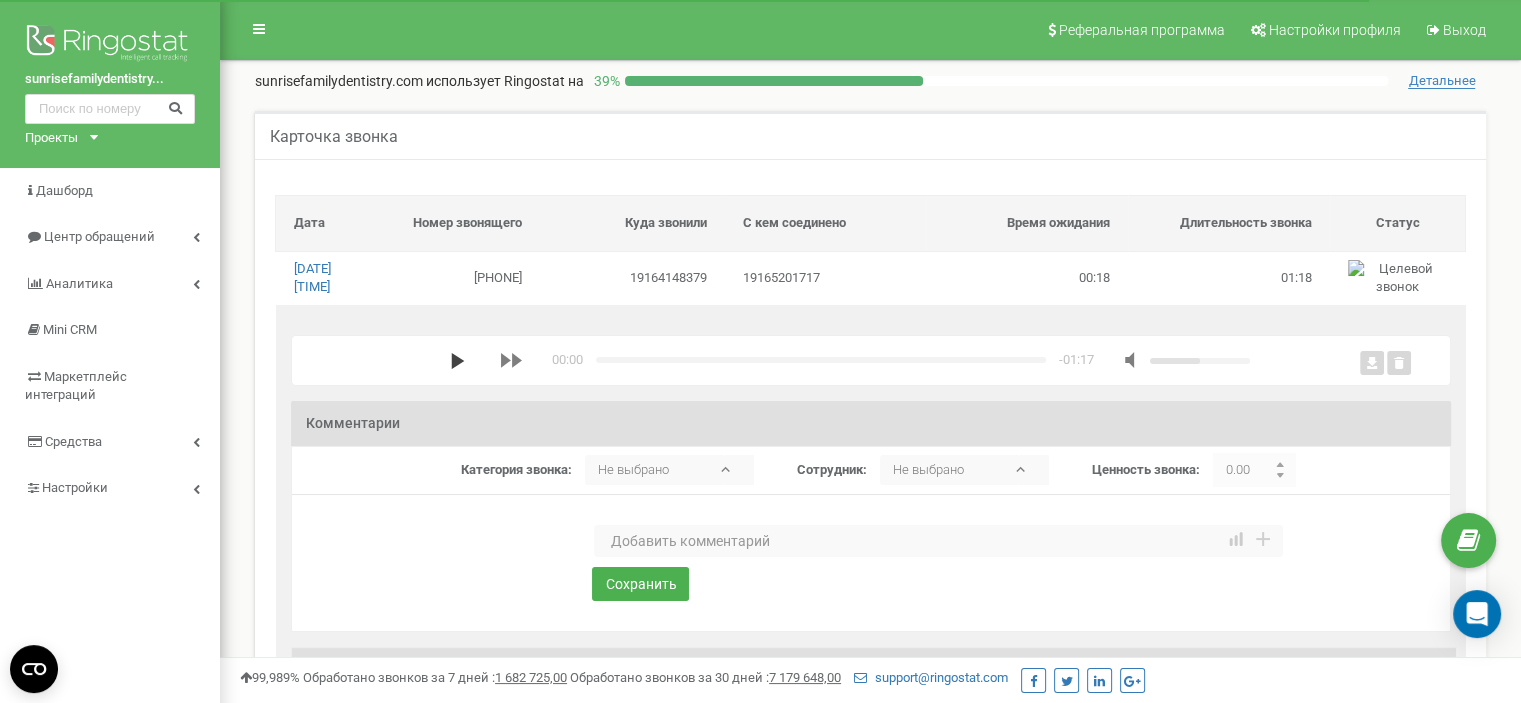 click 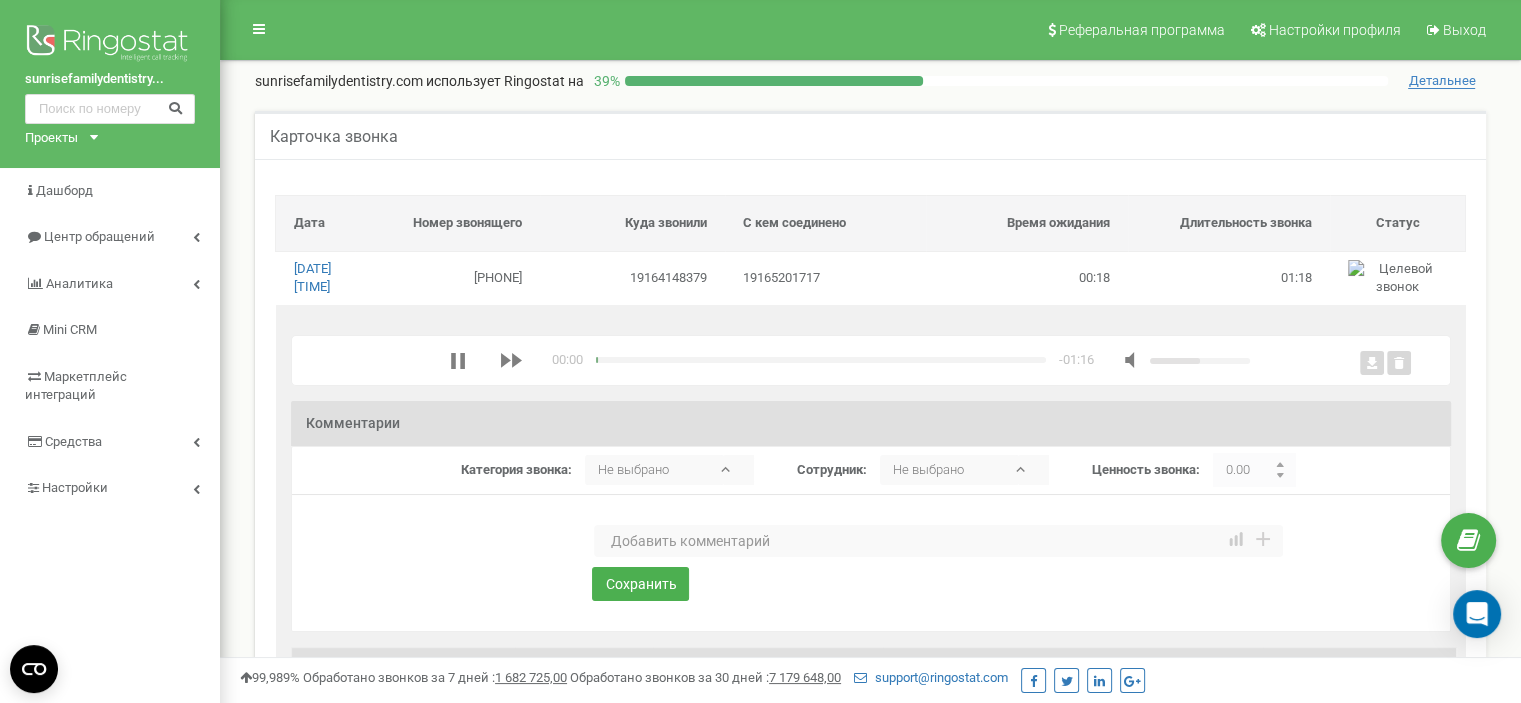 click at bounding box center (938, 541) 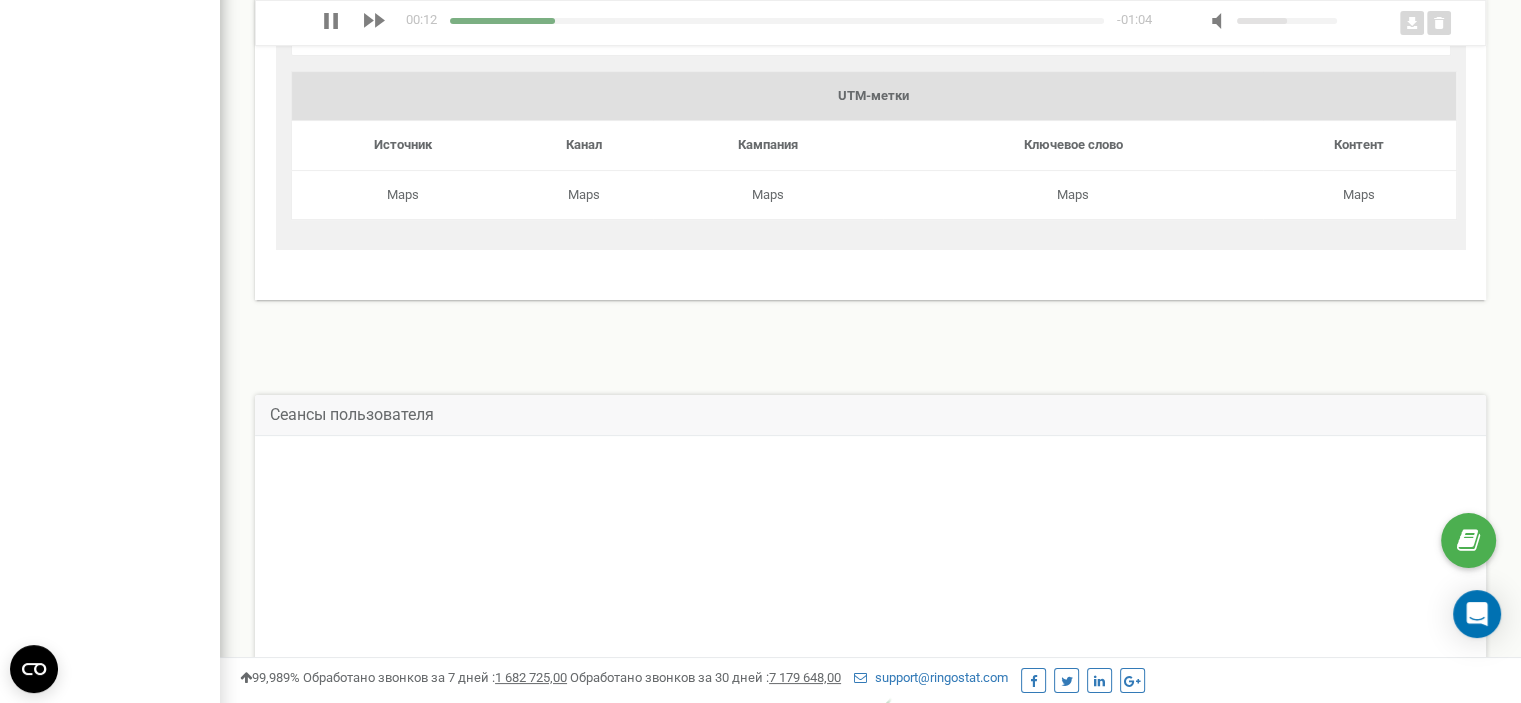 scroll, scrollTop: 200, scrollLeft: 0, axis: vertical 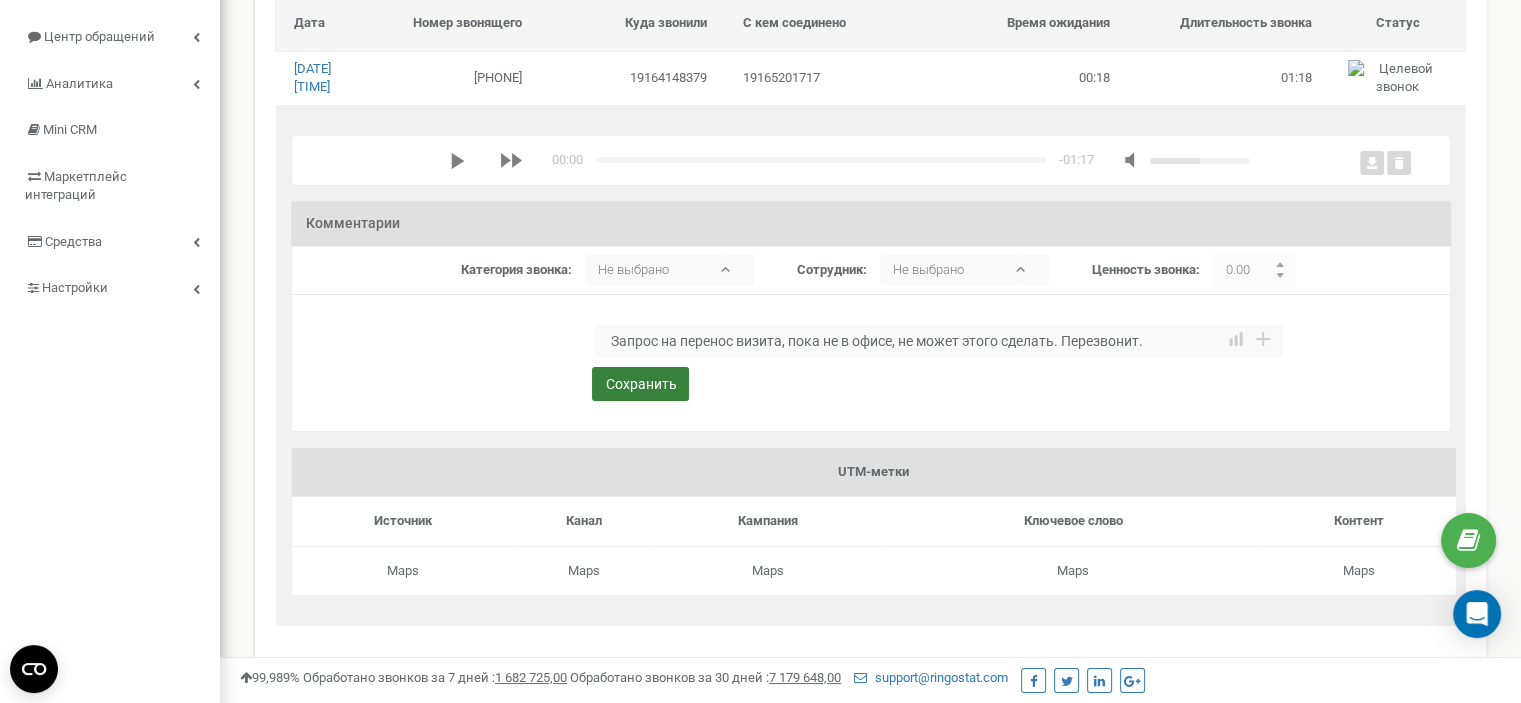 type on "Запрос на перенос визита, пока не в офисе, не может этого сделать. Перезвонит." 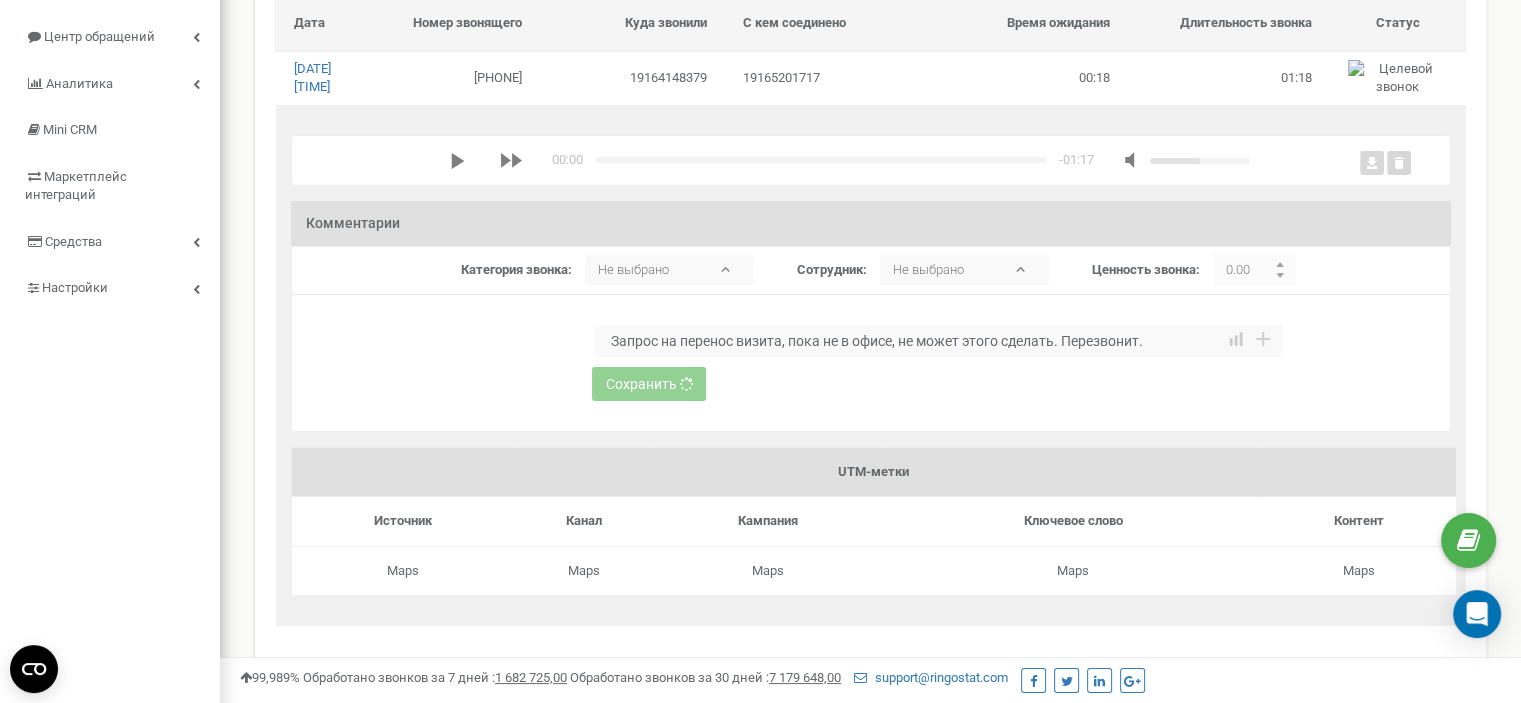 type 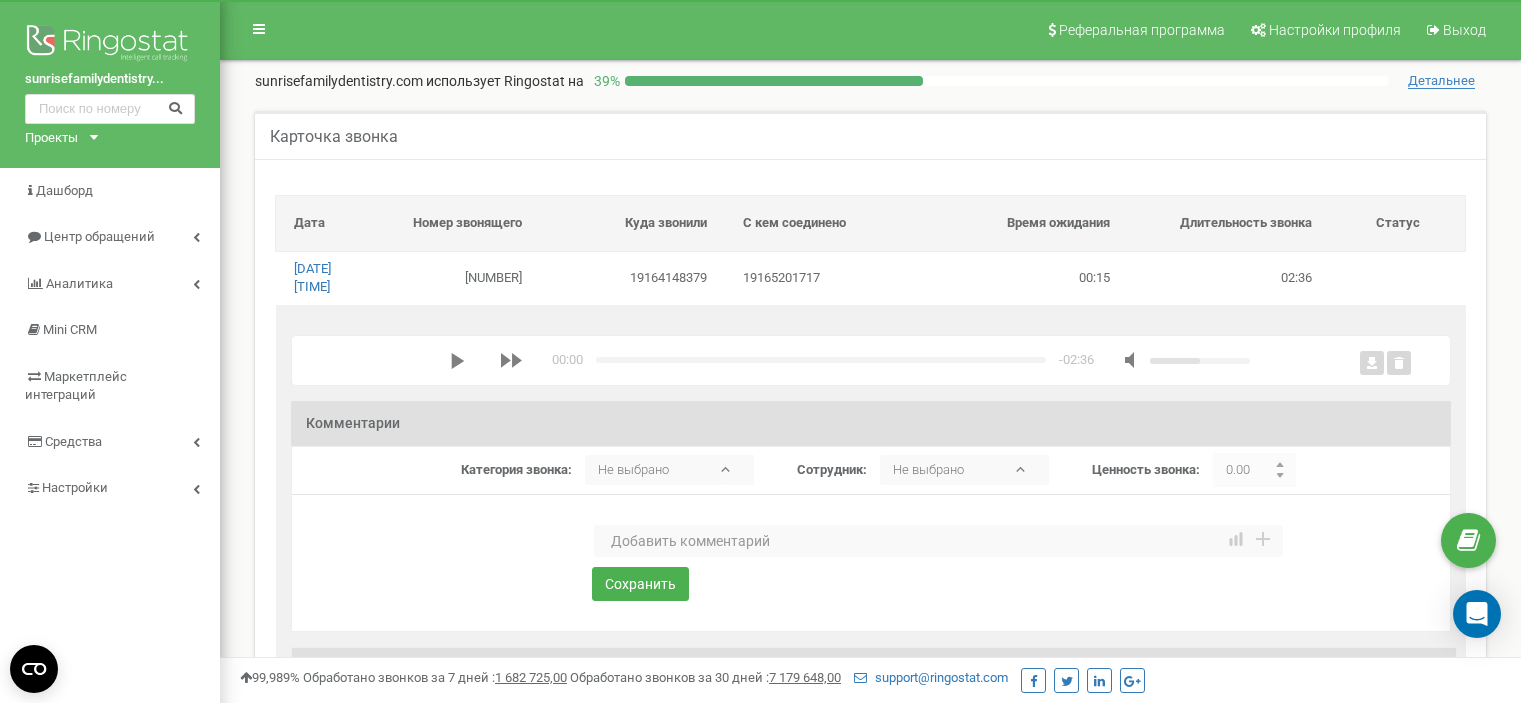 scroll, scrollTop: 0, scrollLeft: 0, axis: both 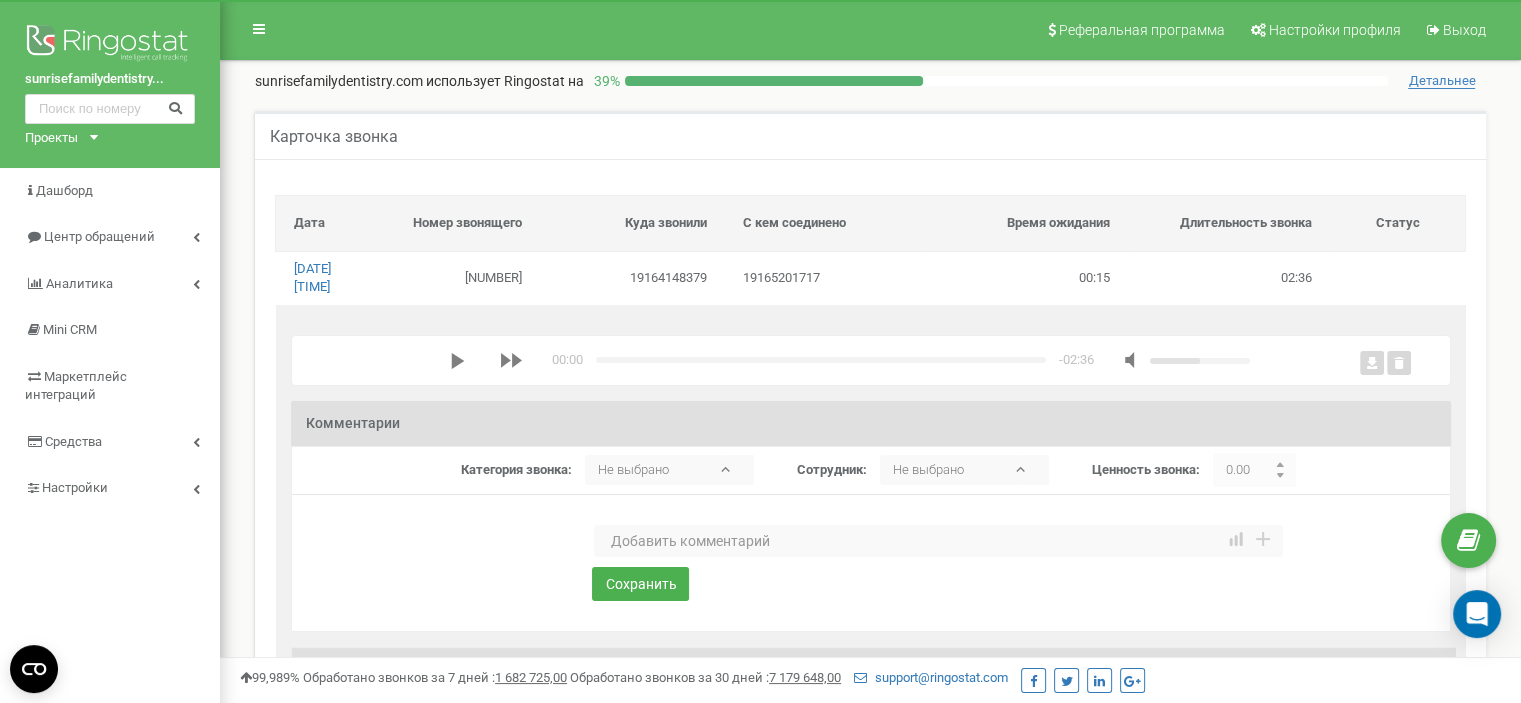 click 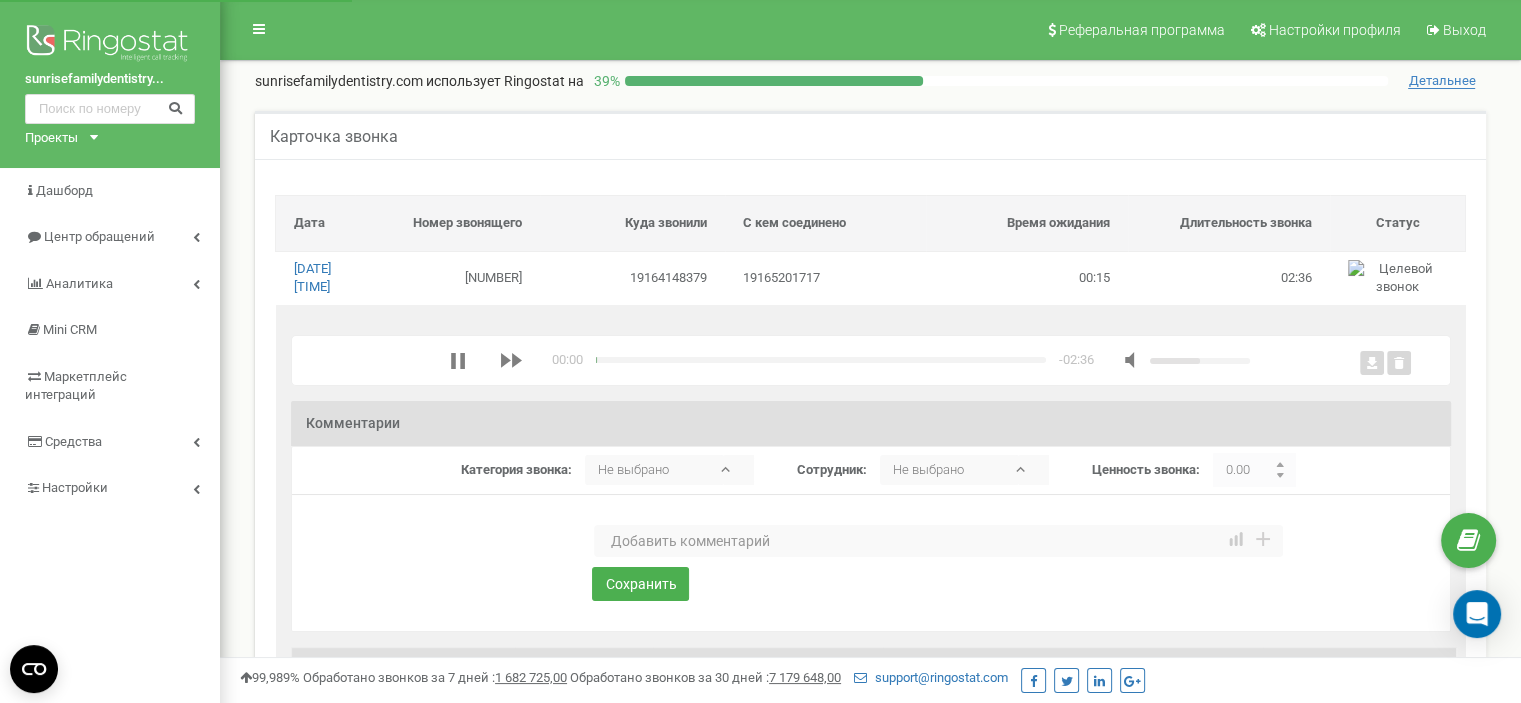 click at bounding box center [938, 541] 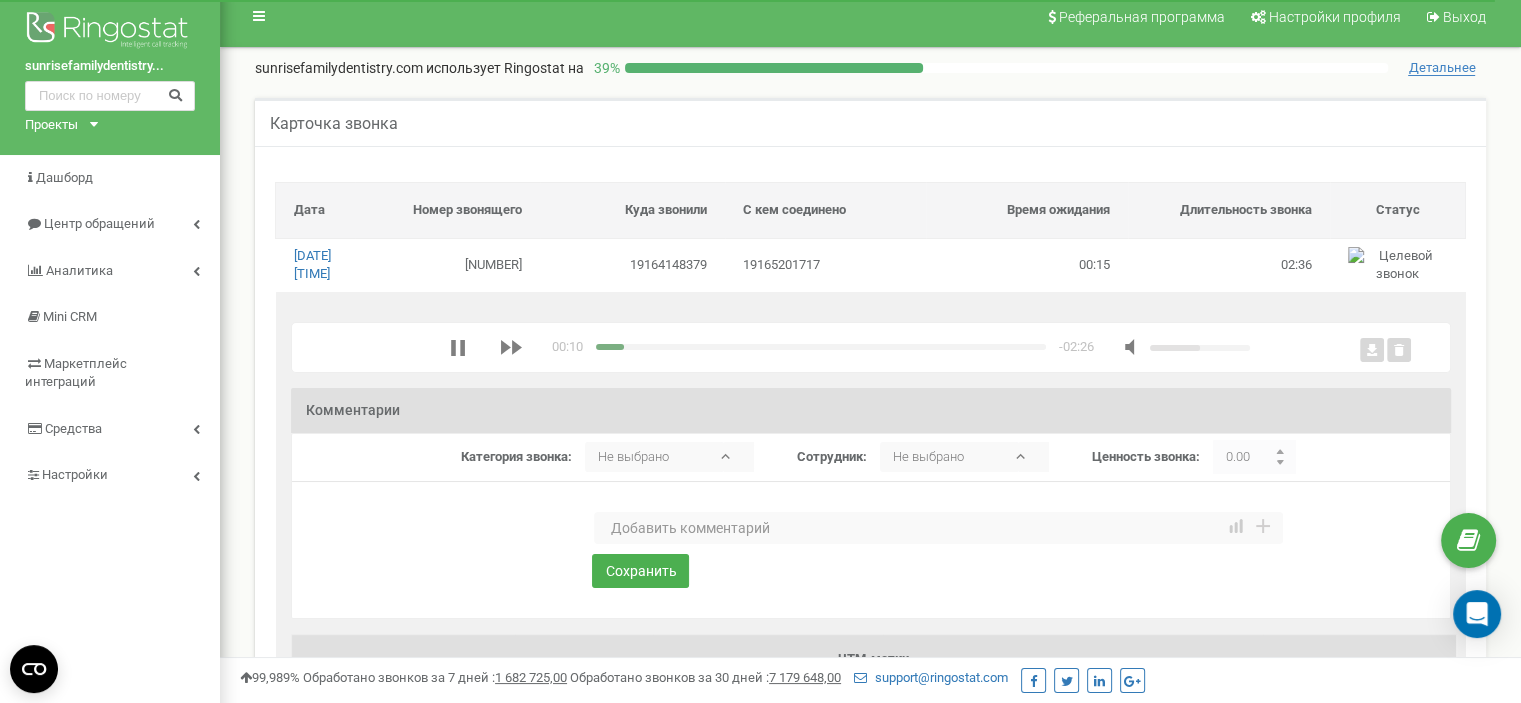 scroll, scrollTop: 0, scrollLeft: 0, axis: both 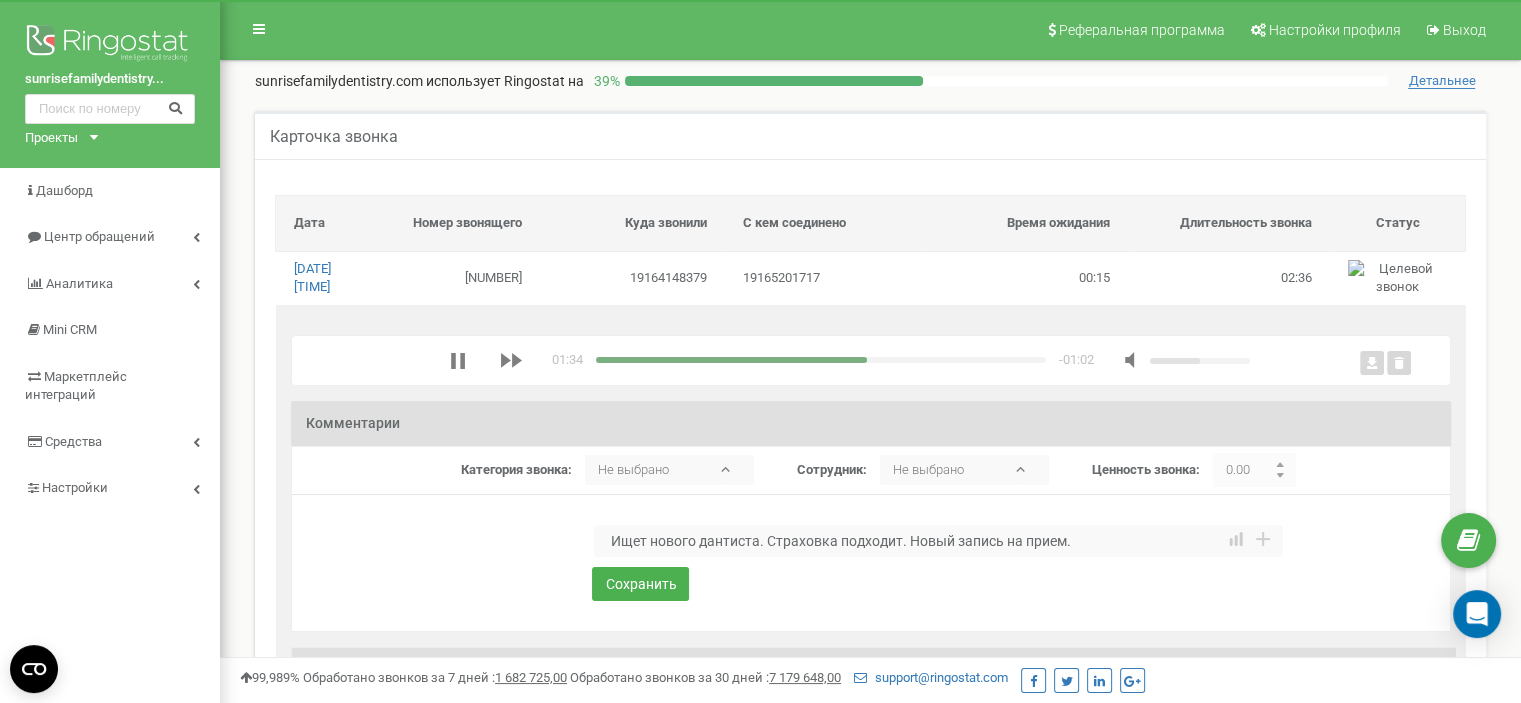 click on "Ищет нового дантиста. Страховка подходит. Новый запись на прием." at bounding box center (938, 541) 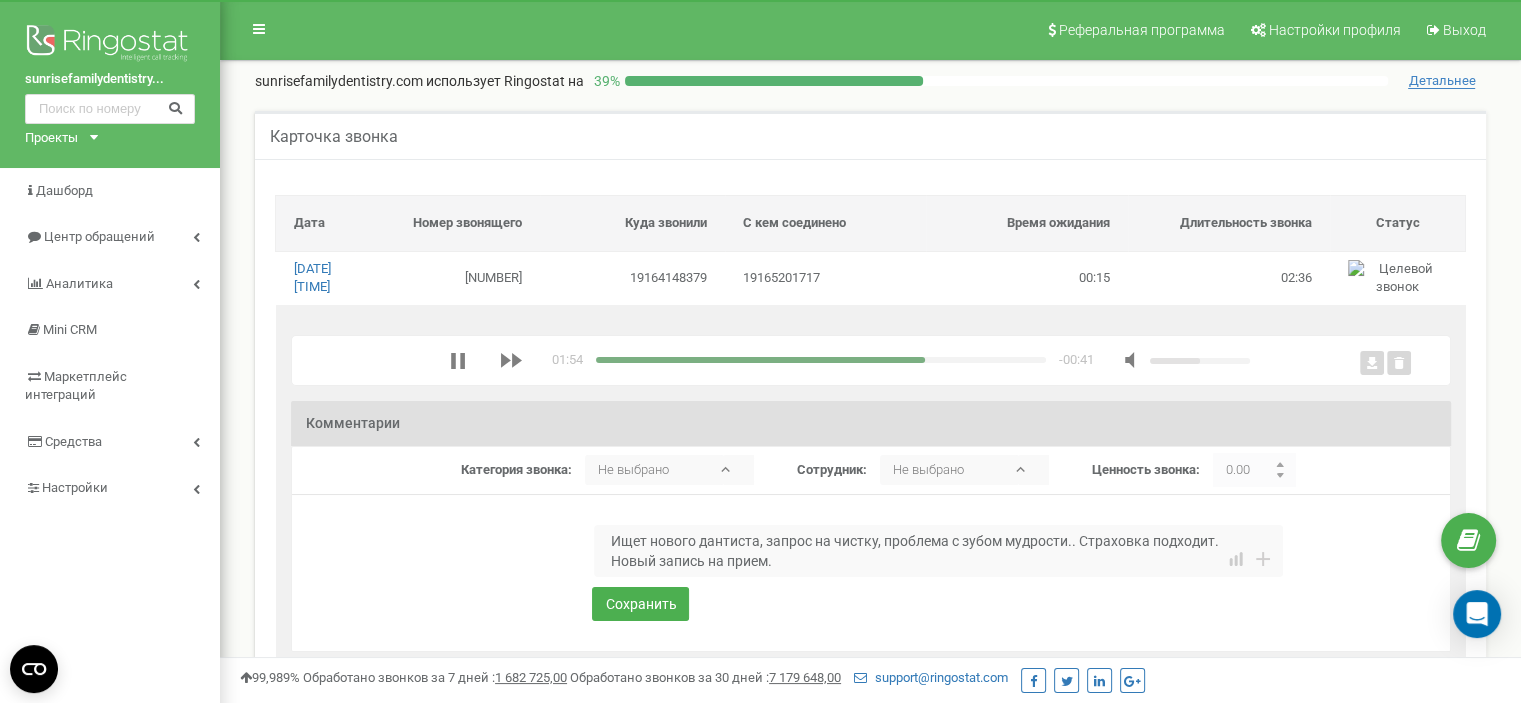click on "Ищет нового дантиста, запрос на чистку, проблема с зубом мудрости.. Страховка подходит. Новый запись на прием." at bounding box center (938, 551) 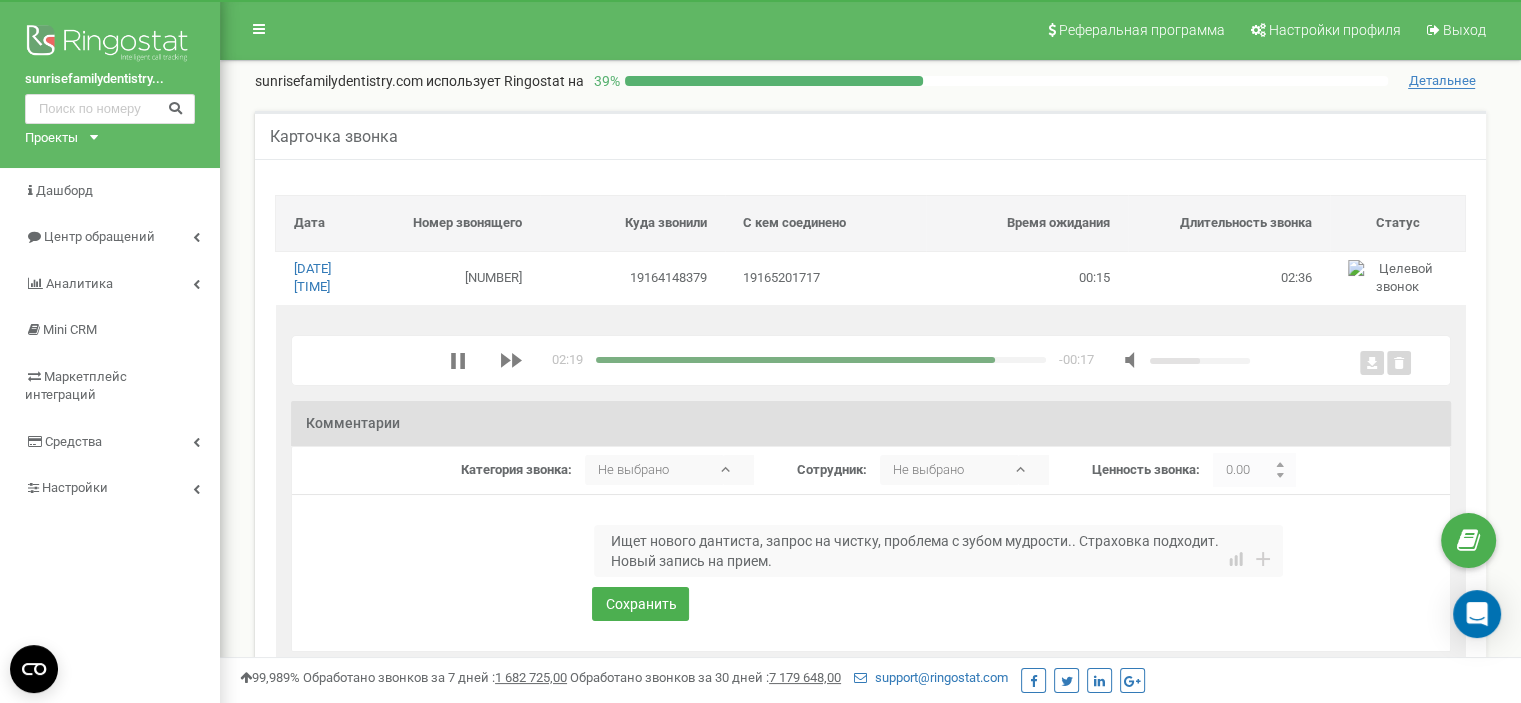 click on "Ищет нового дантиста, запрос на чистку, проблема с зубом мудрости.. Страховка подходит. Новый запись на прием." at bounding box center [938, 551] 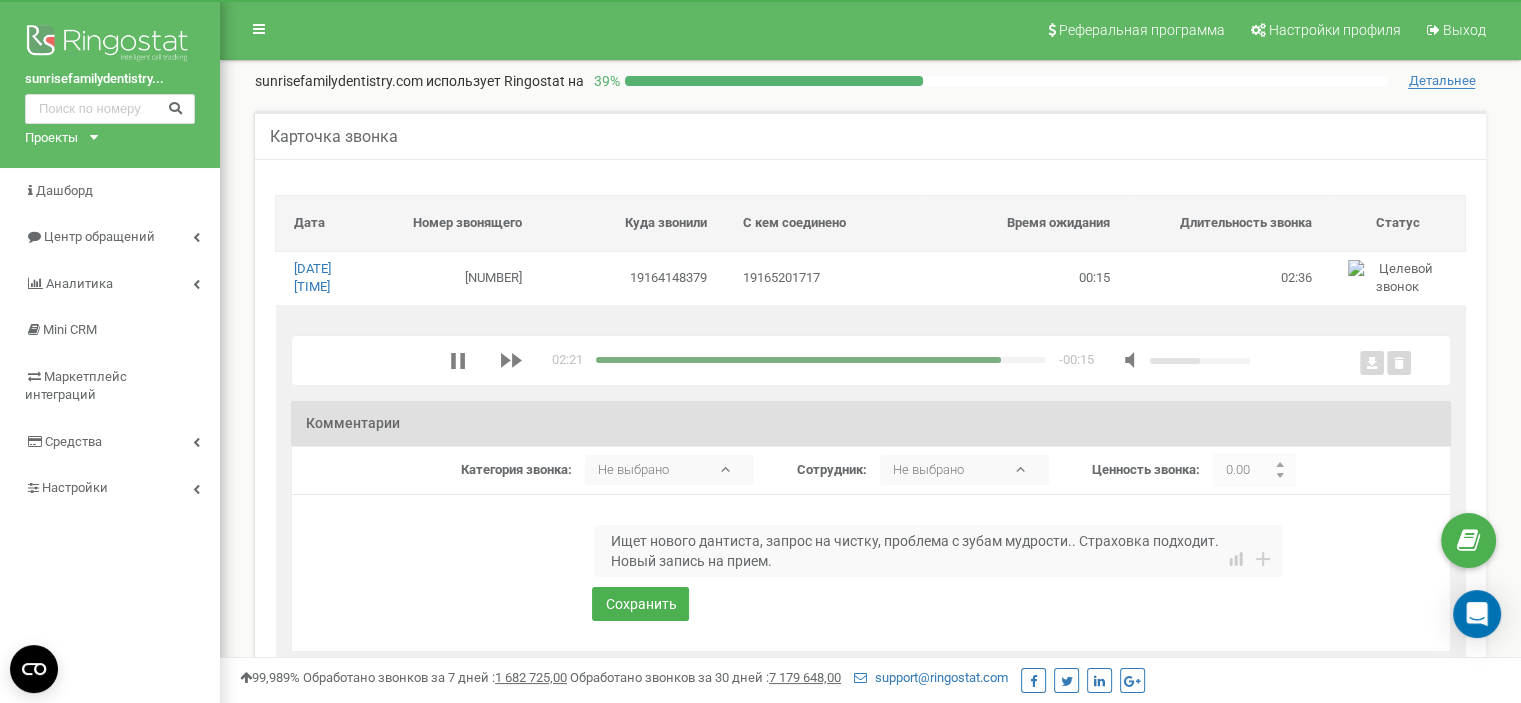 click on "Ищет нового дантиста, запрос на чистку, проблема с зубам мудрости.. Страховка подходит. Новый запись на прием." at bounding box center (938, 551) 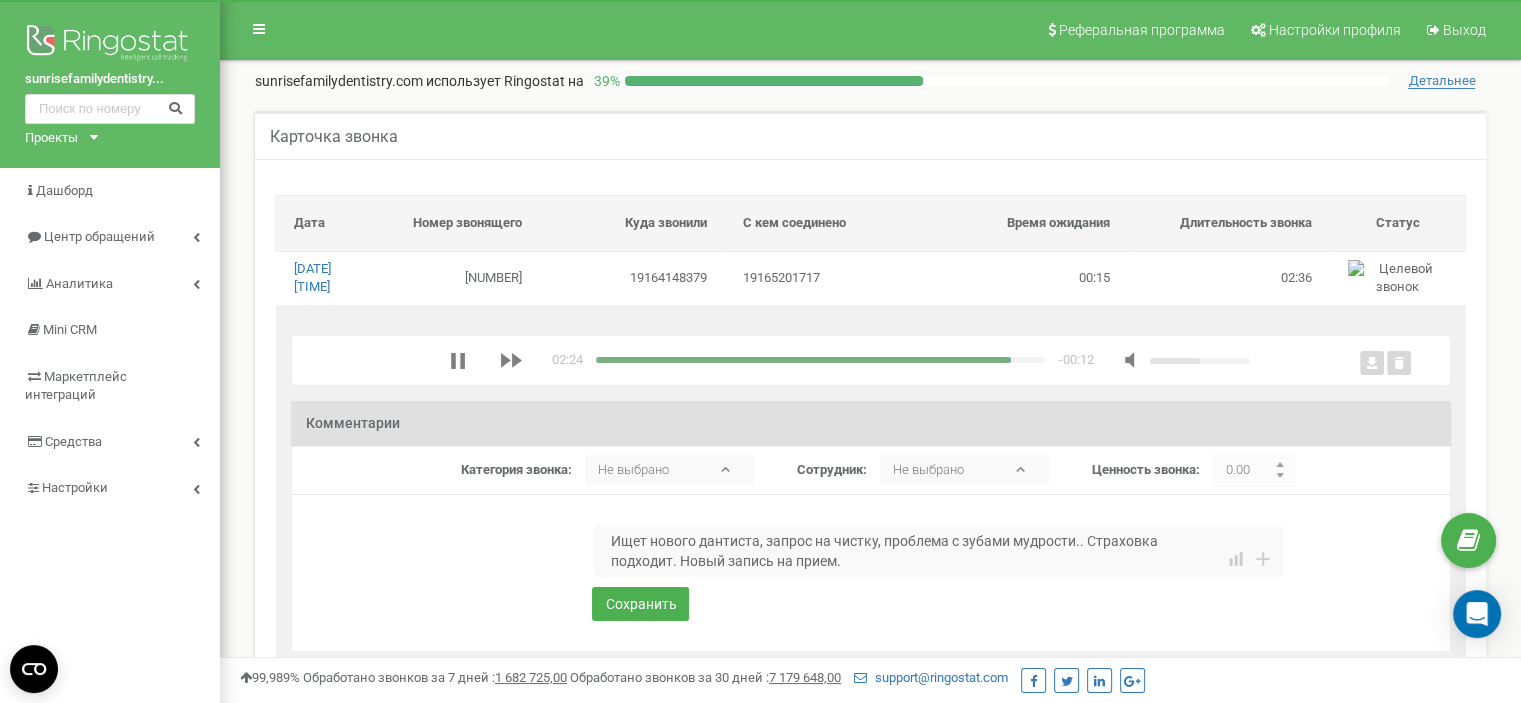 click on "Ищет нового дантиста, запрос на чистку, проблема с зубами мудрости.. Страховка подходит. Новый запись на прием." at bounding box center (938, 551) 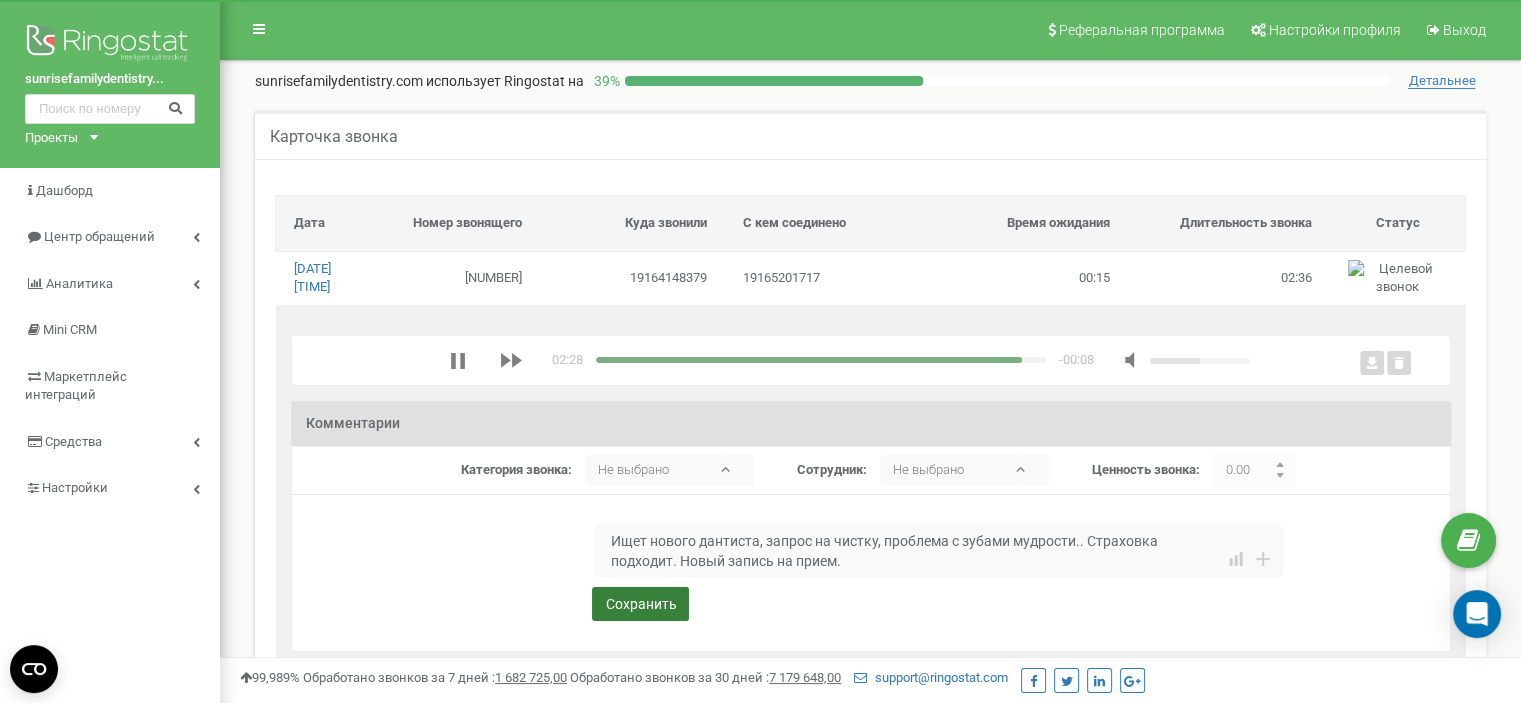 type on "Ищет нового дантиста, запрос на чистку, проблема с зубами мудрости.. Страховка подходит. Новый запись на прием." 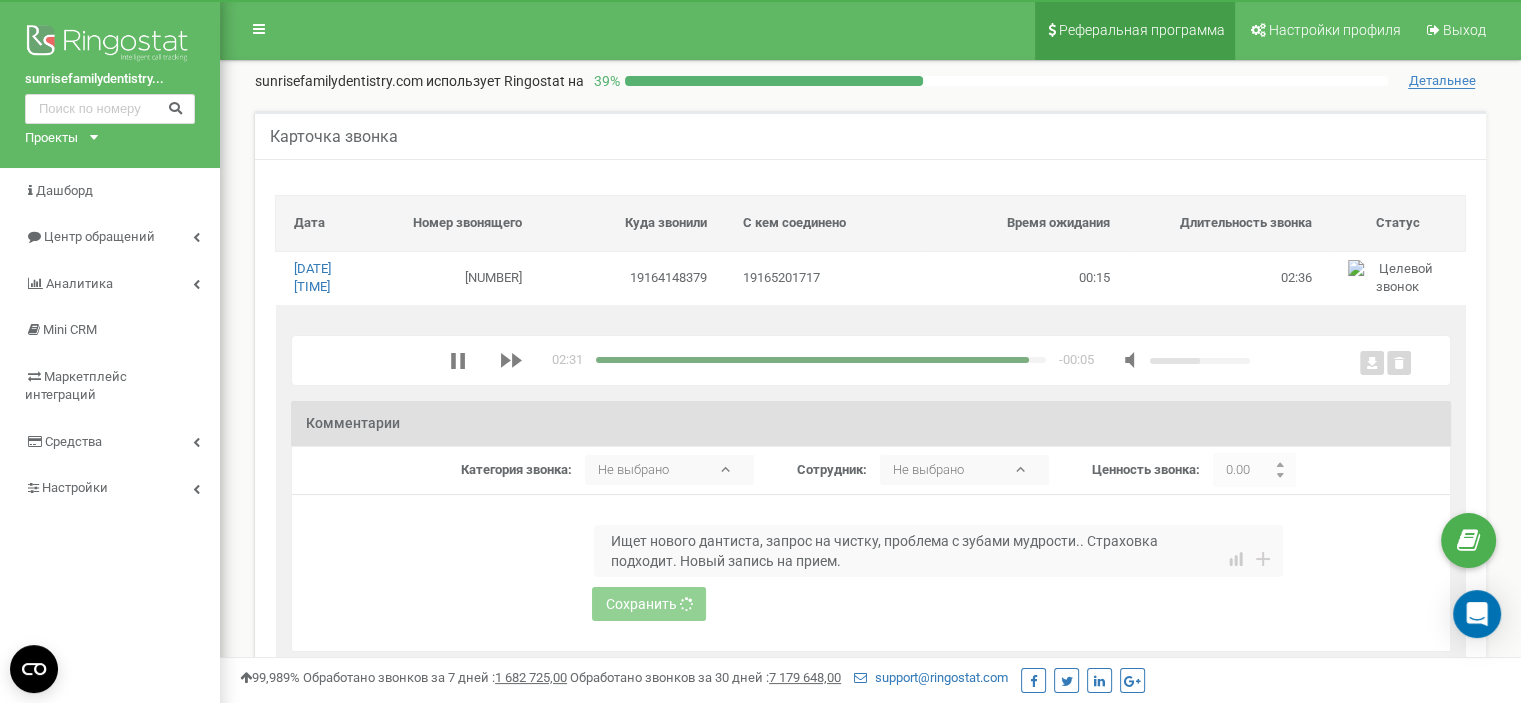 type 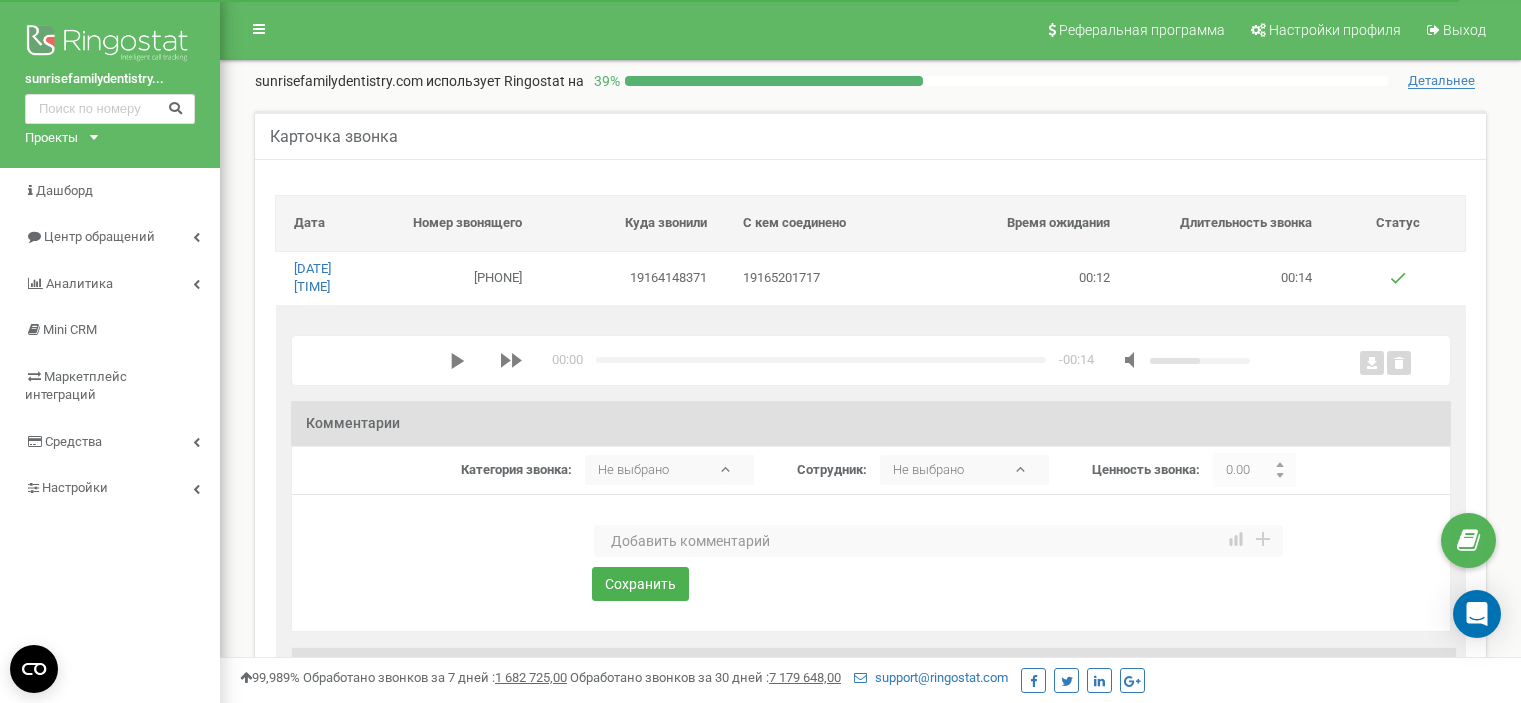 click 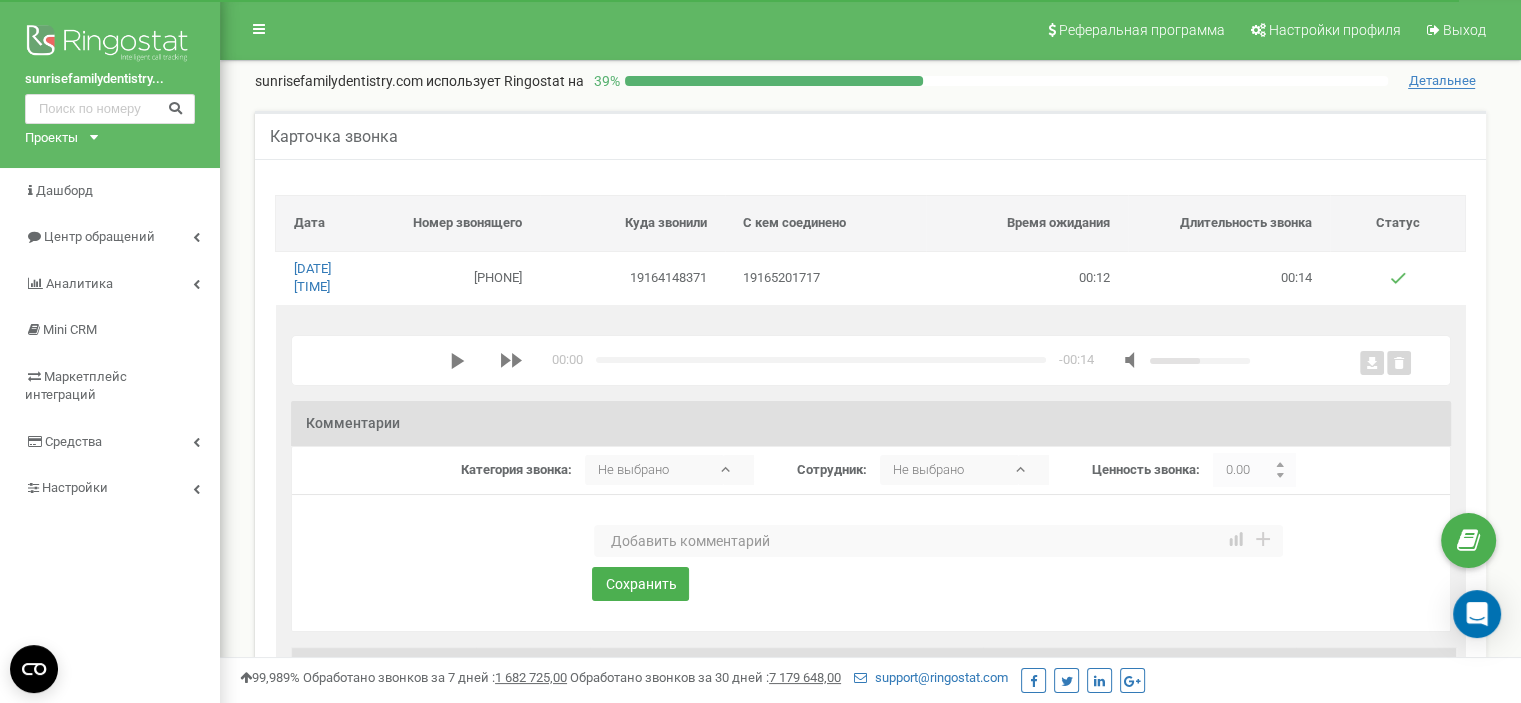 scroll, scrollTop: 0, scrollLeft: 0, axis: both 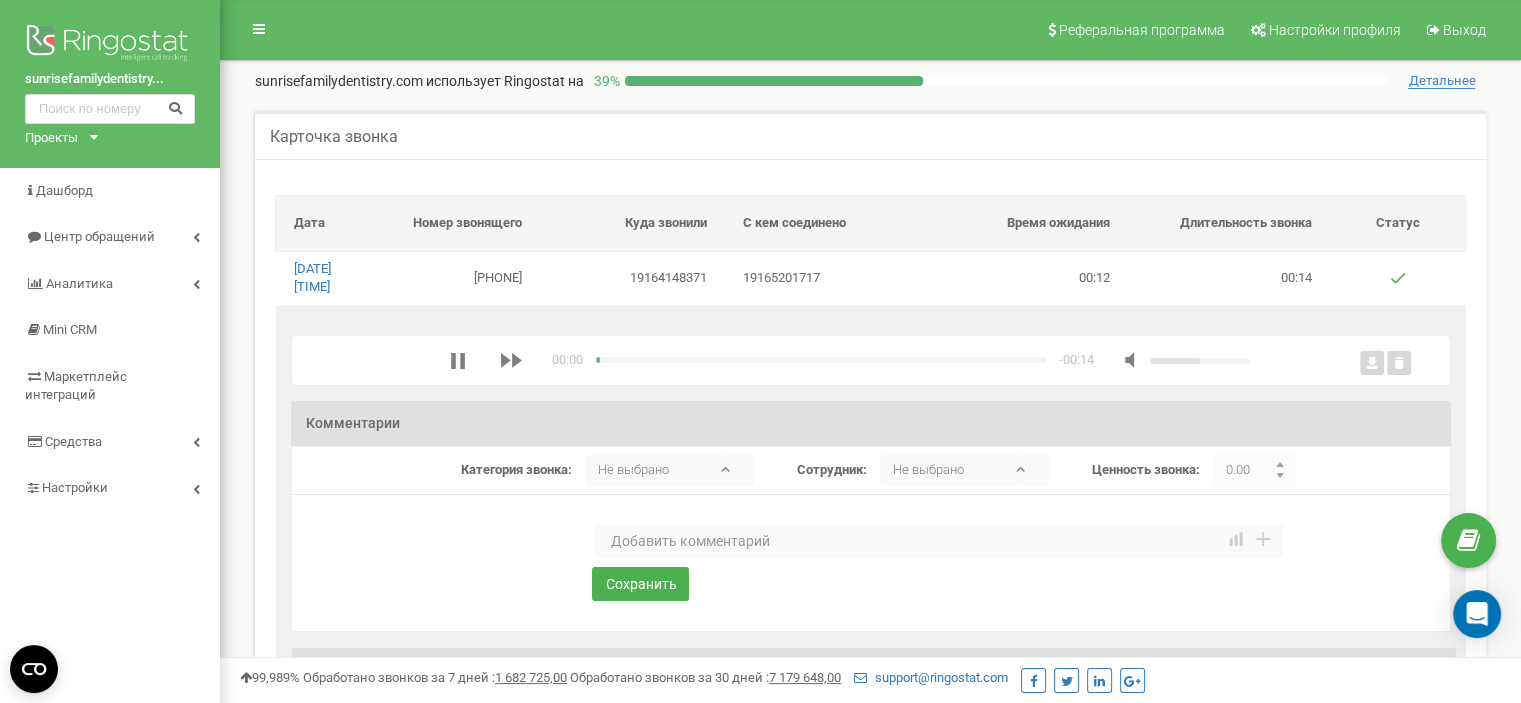 click at bounding box center [938, 541] 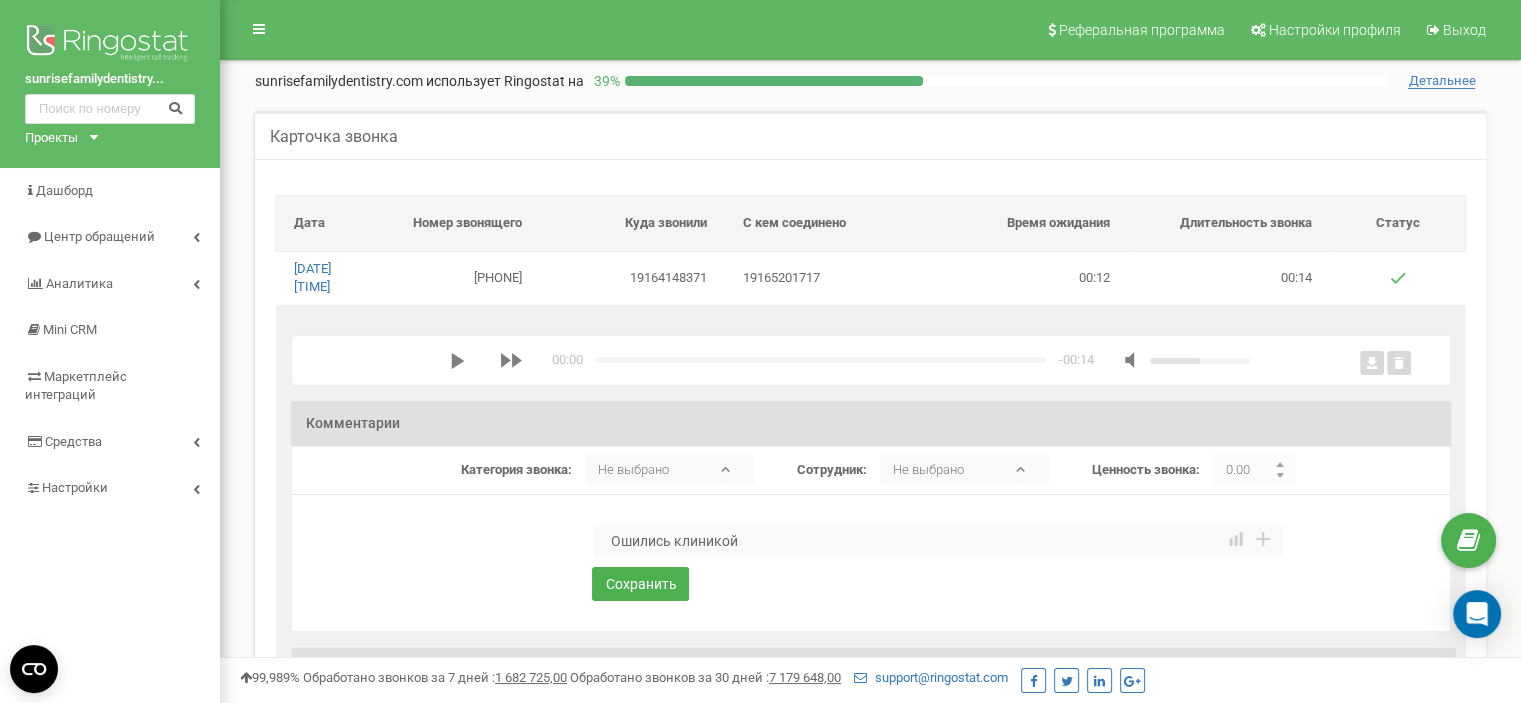 click on "Ошились клиникой" at bounding box center (938, 541) 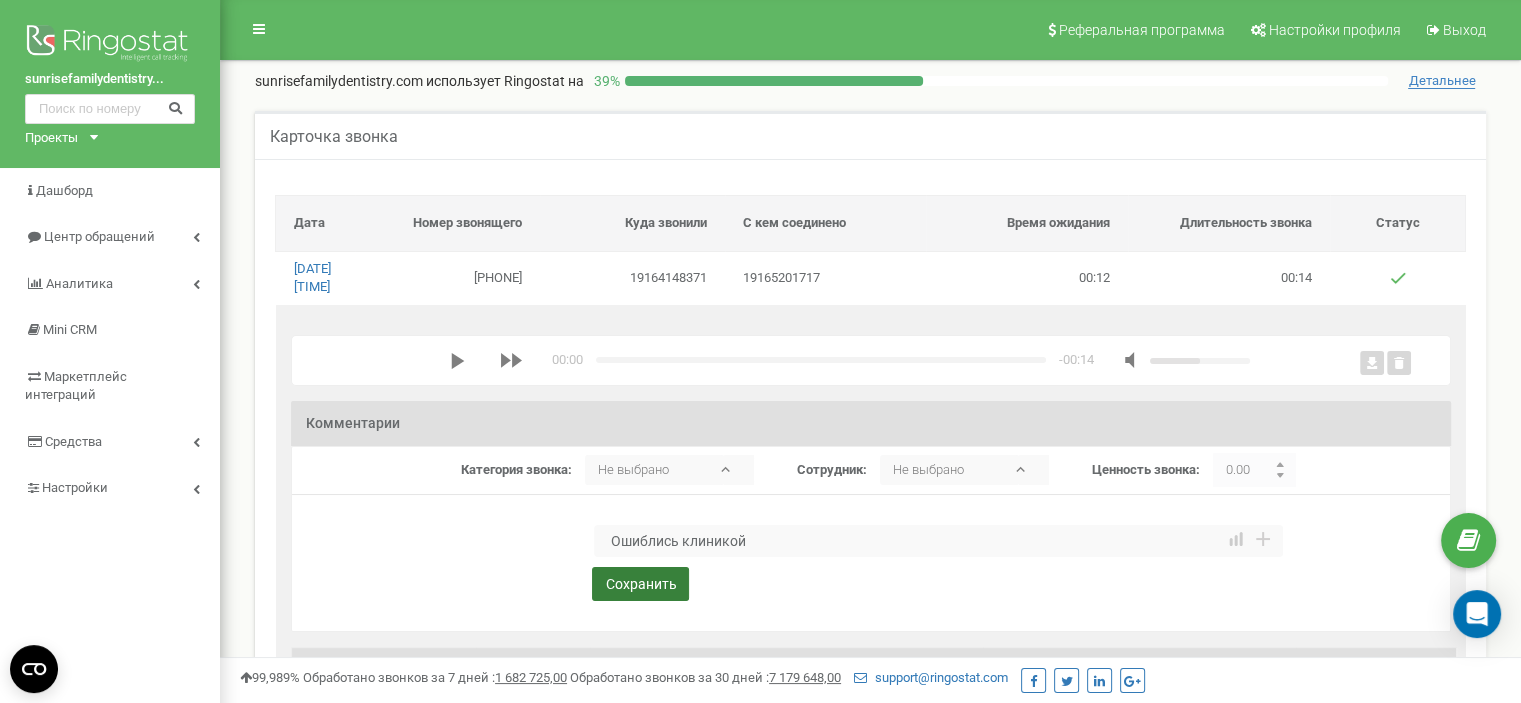 type on "Ошиблись клиникой" 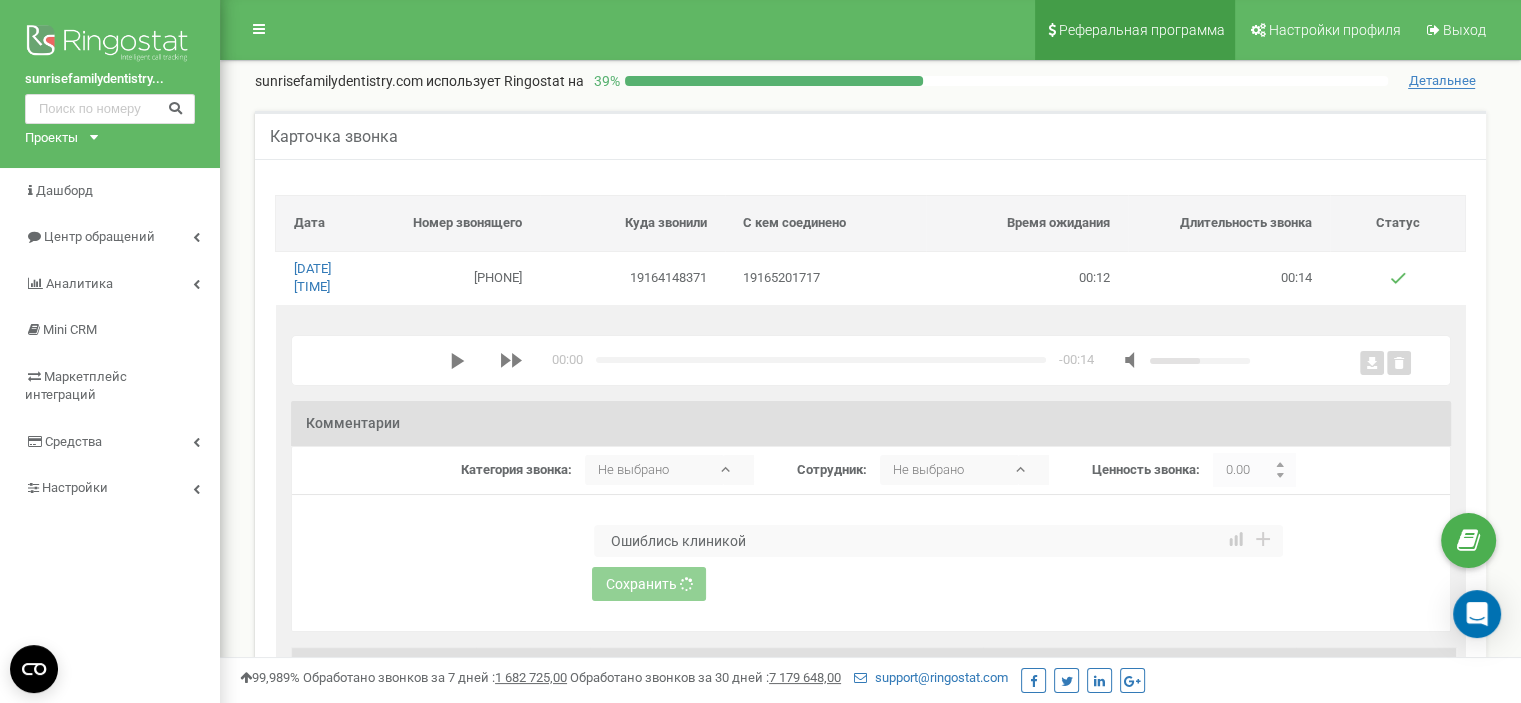 type 